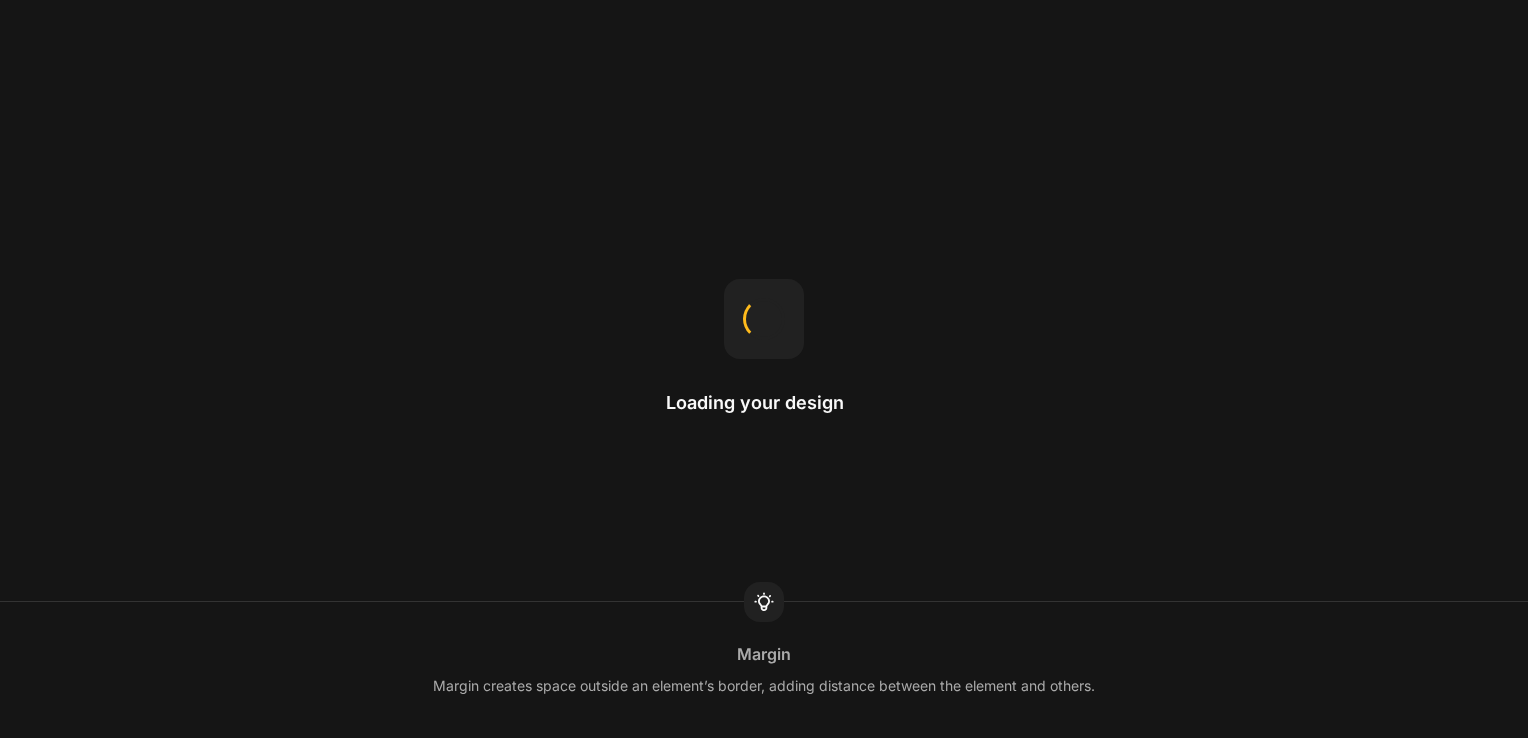 scroll, scrollTop: 0, scrollLeft: 0, axis: both 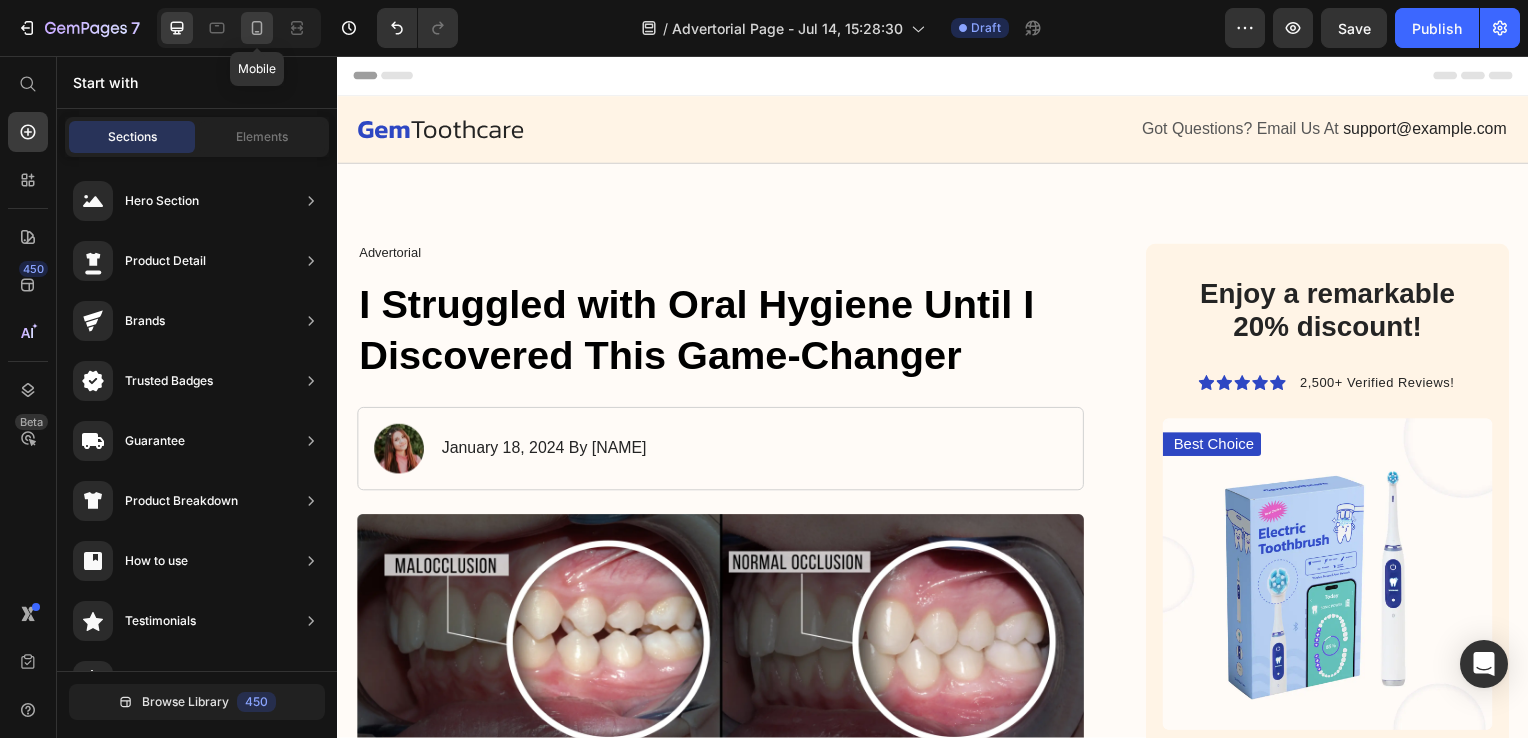 click 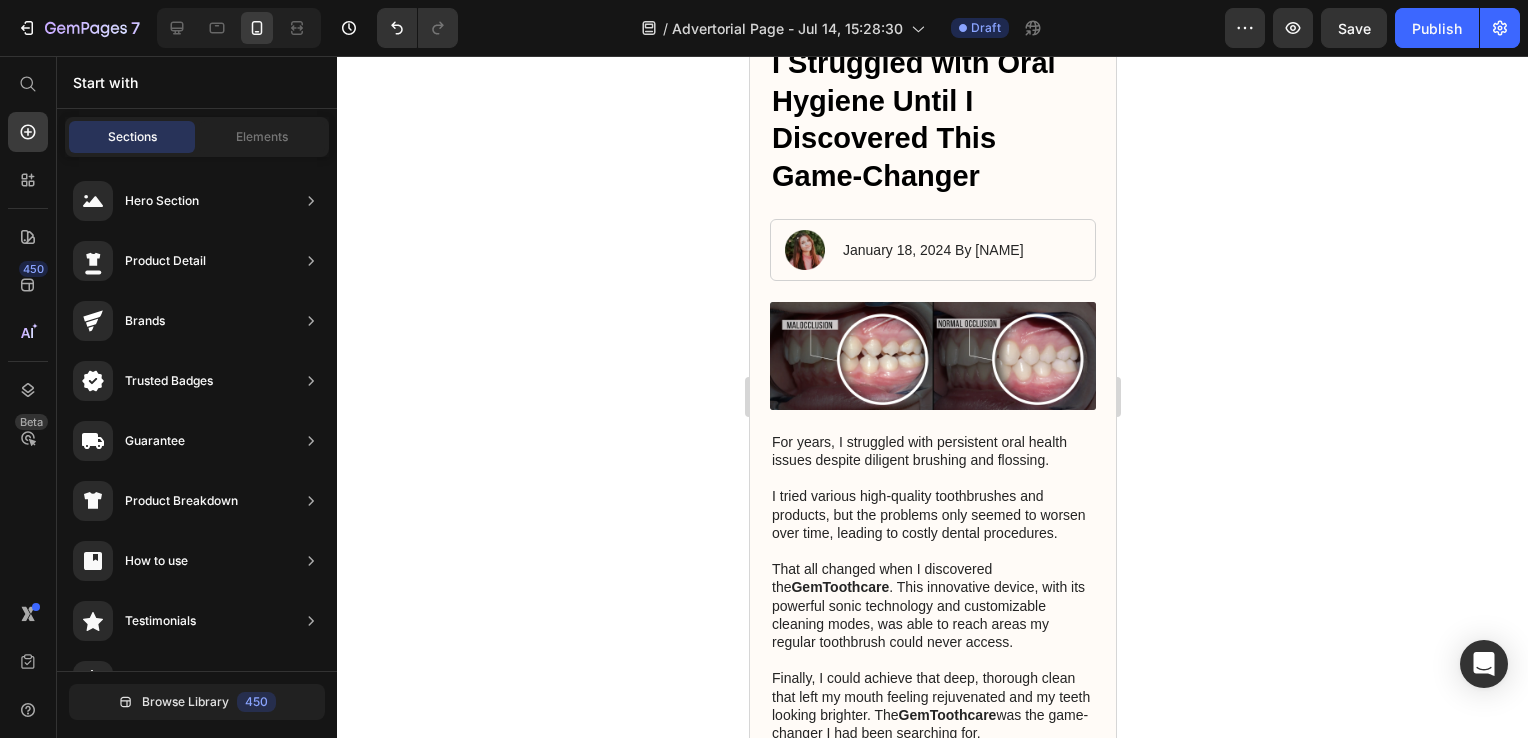 scroll, scrollTop: 0, scrollLeft: 0, axis: both 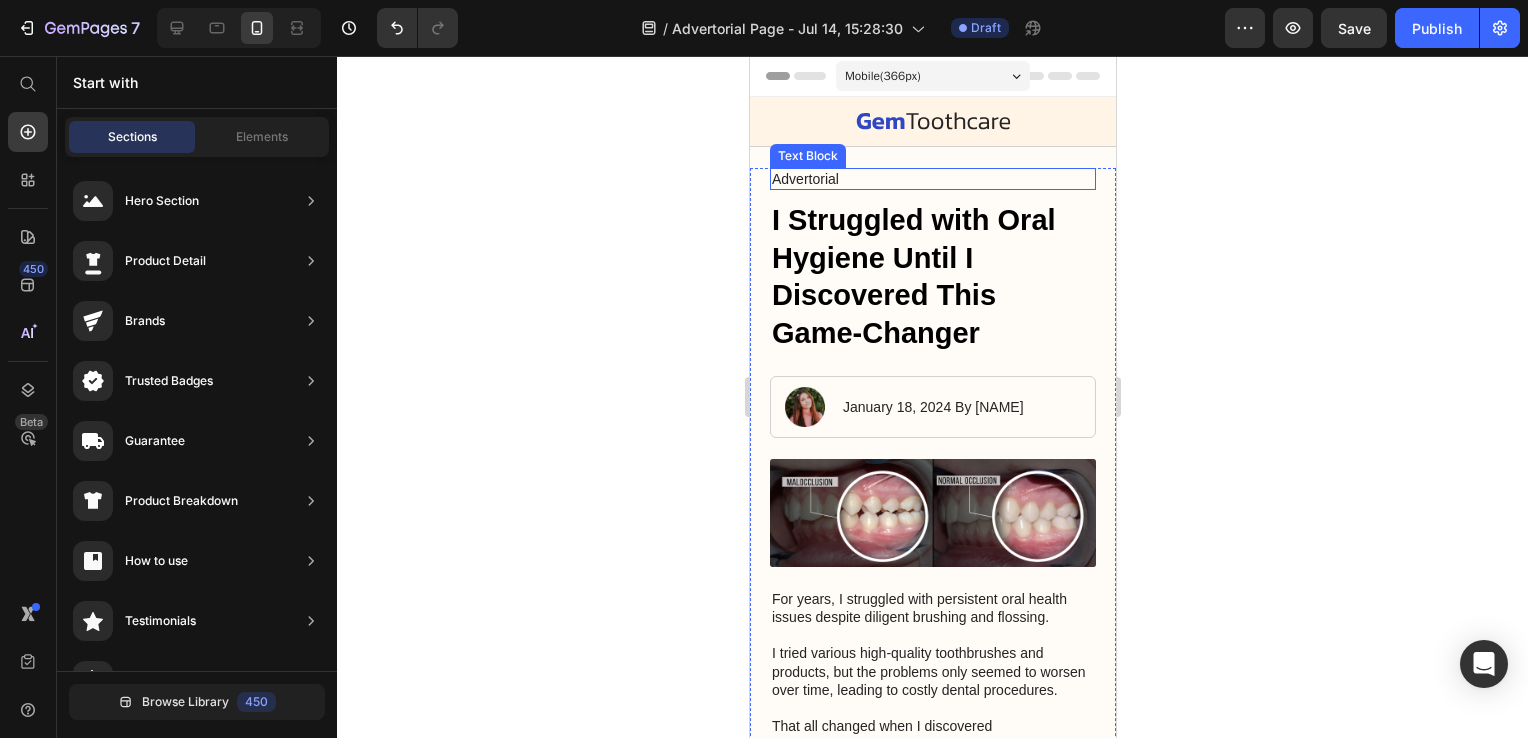 click on "Advertorial" at bounding box center [932, 179] 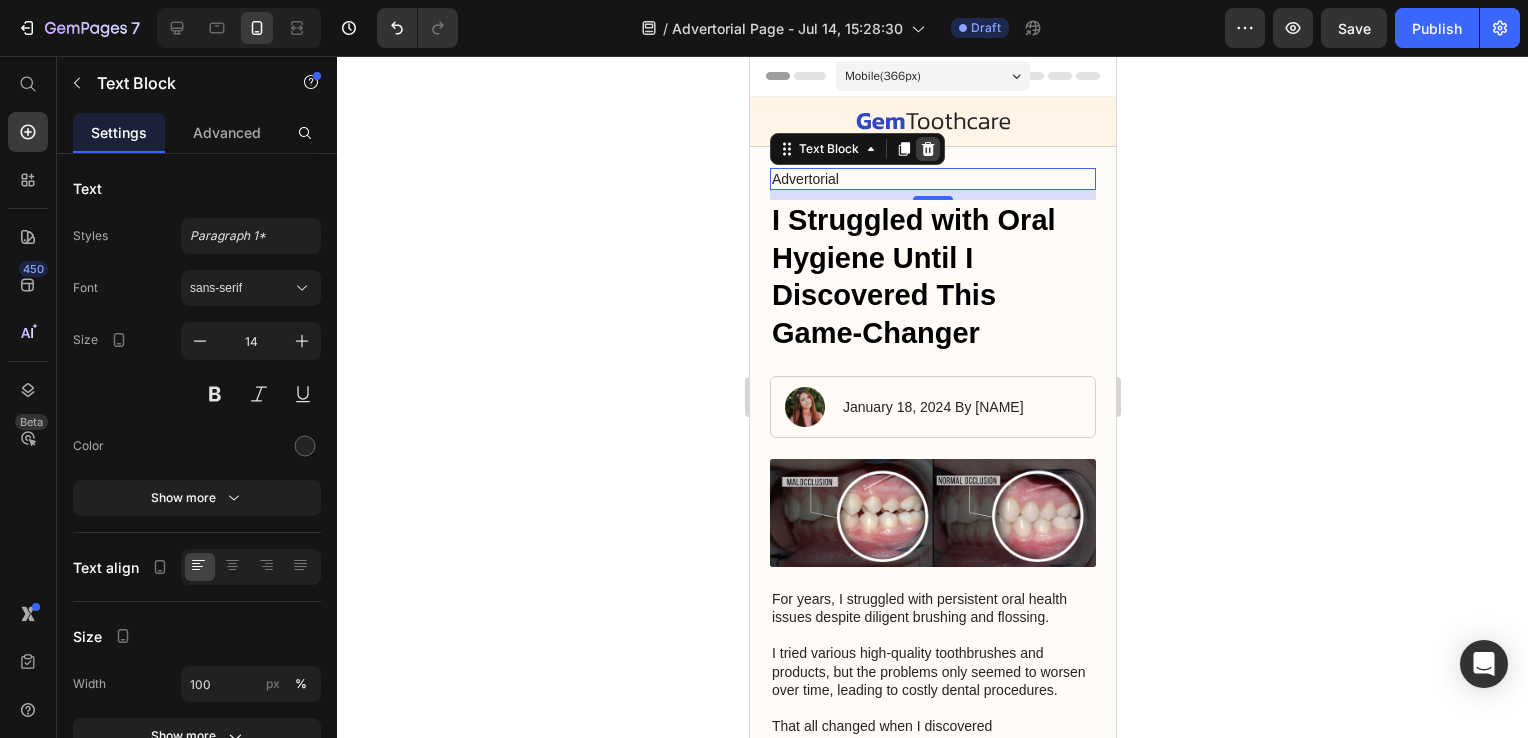 click 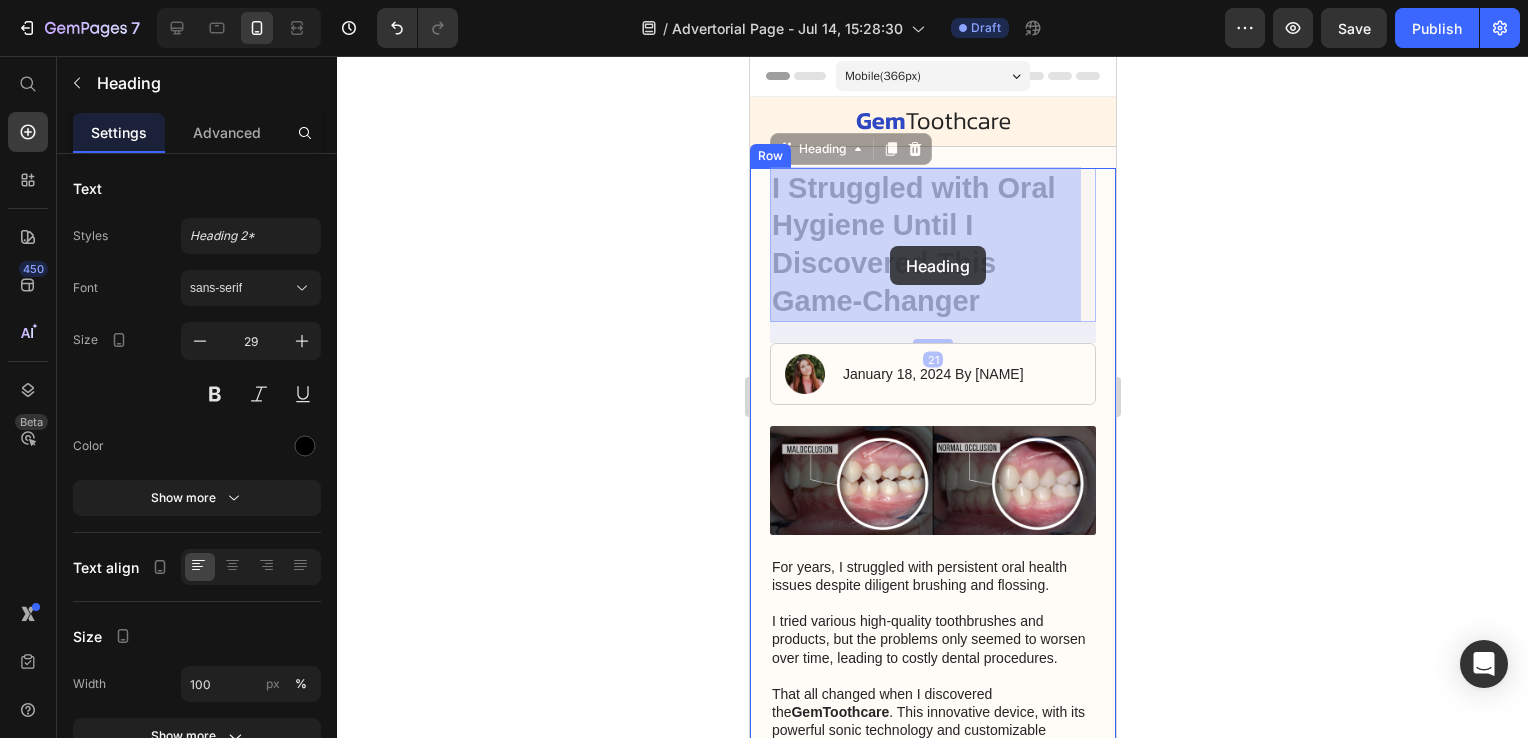 drag, startPoint x: 995, startPoint y: 309, endPoint x: 906, endPoint y: 255, distance: 104.100914 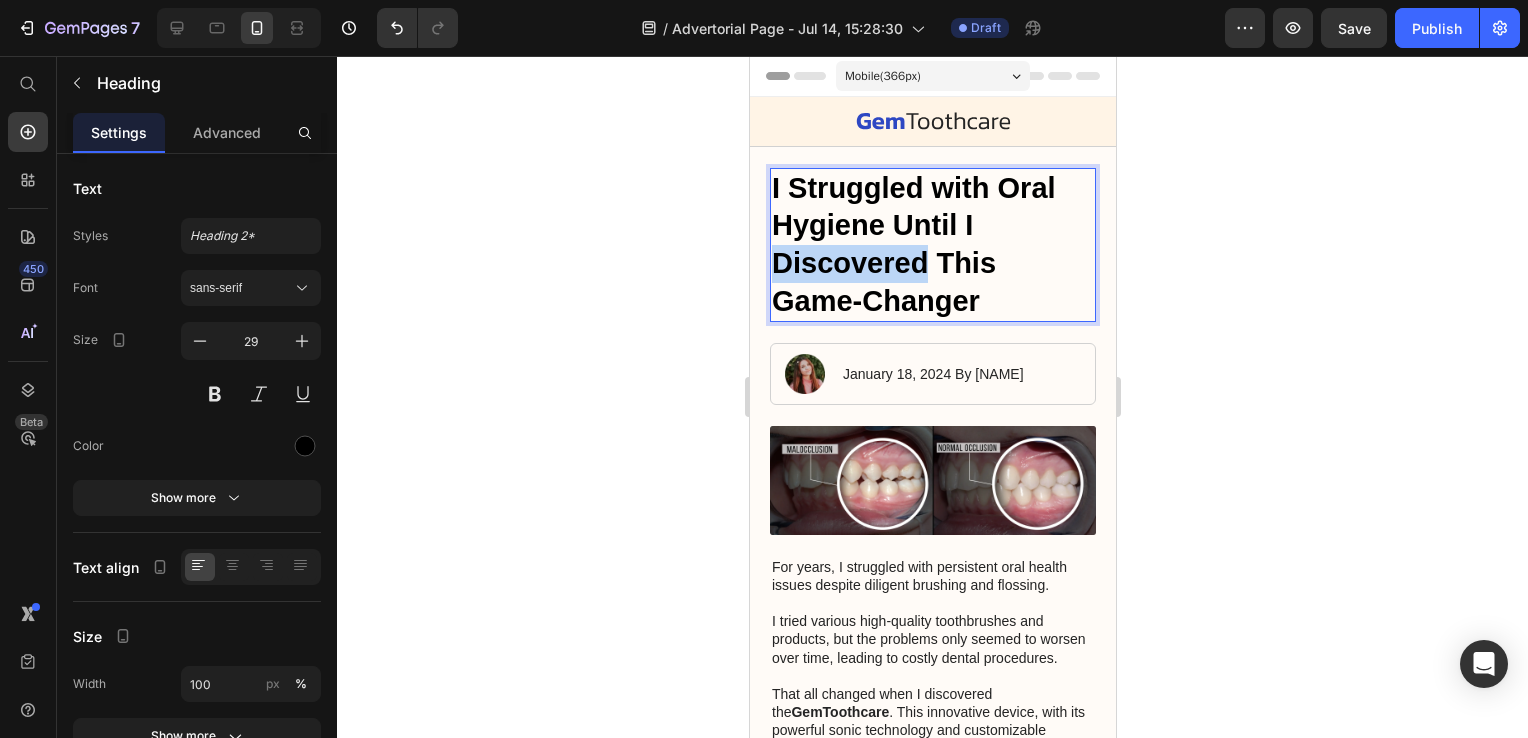 click on "I Struggled with Oral Hygiene Until I Discovered This Game-Changer" at bounding box center [932, 245] 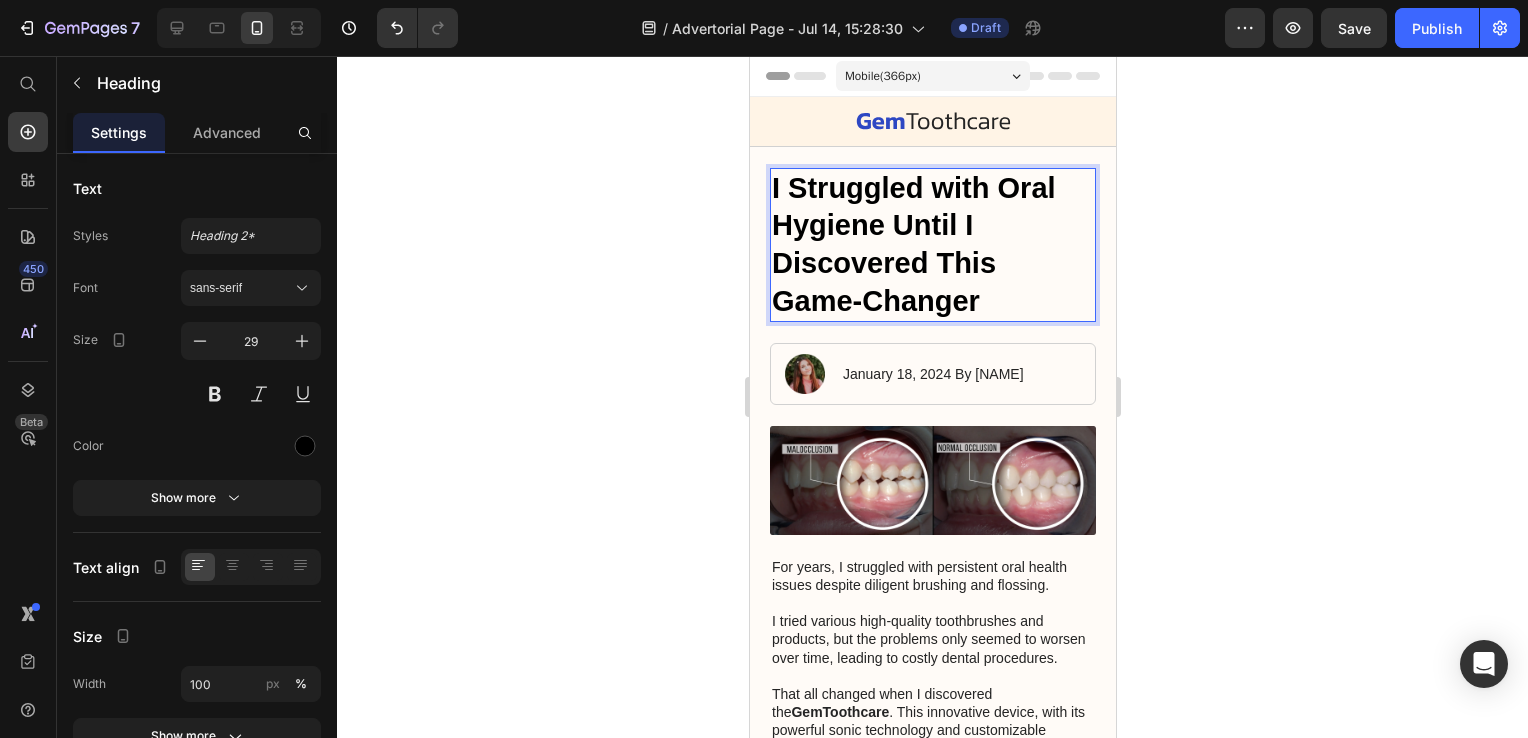 click on "I Struggled with Oral Hygiene Until I Discovered This Game-Changer" at bounding box center (932, 245) 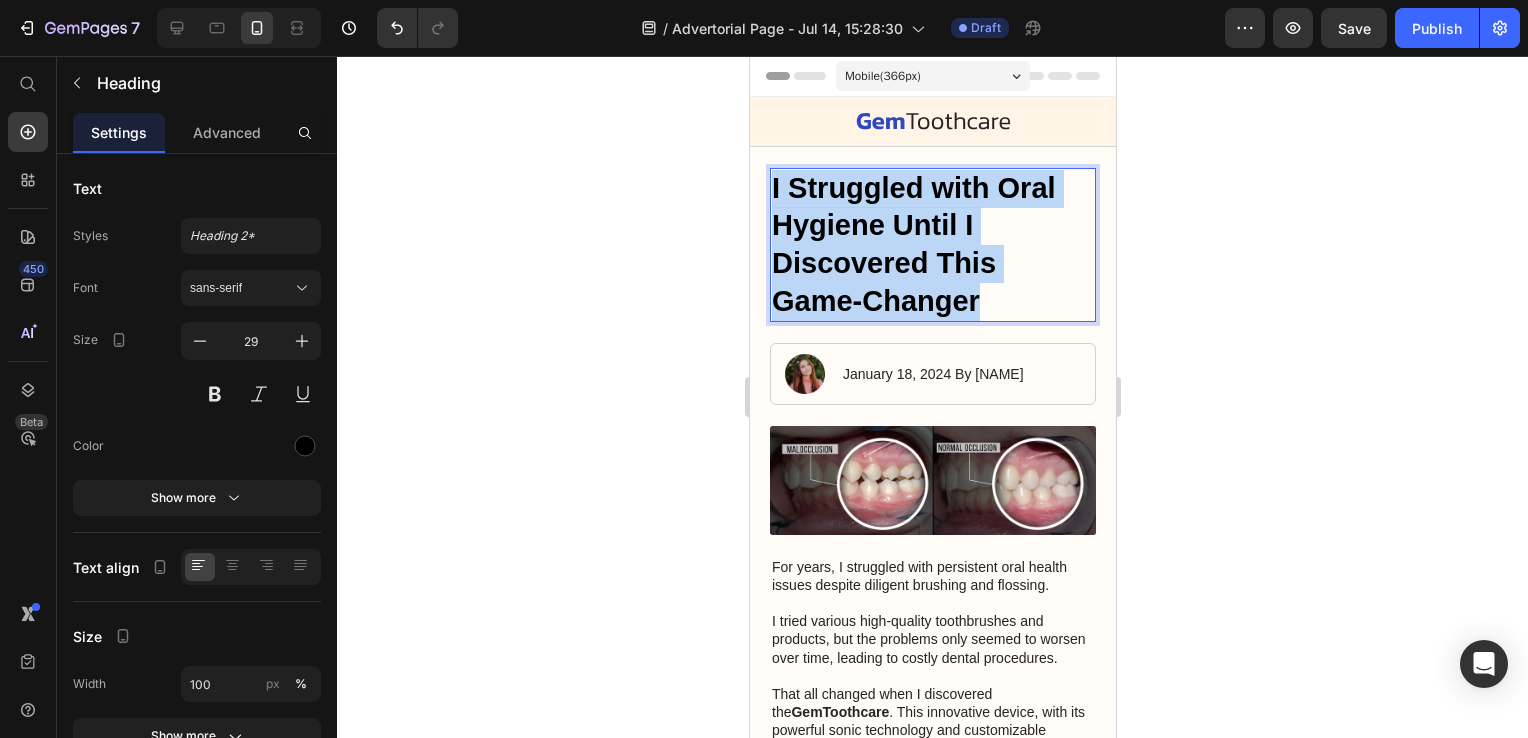drag, startPoint x: 982, startPoint y: 304, endPoint x: 771, endPoint y: 178, distance: 245.75801 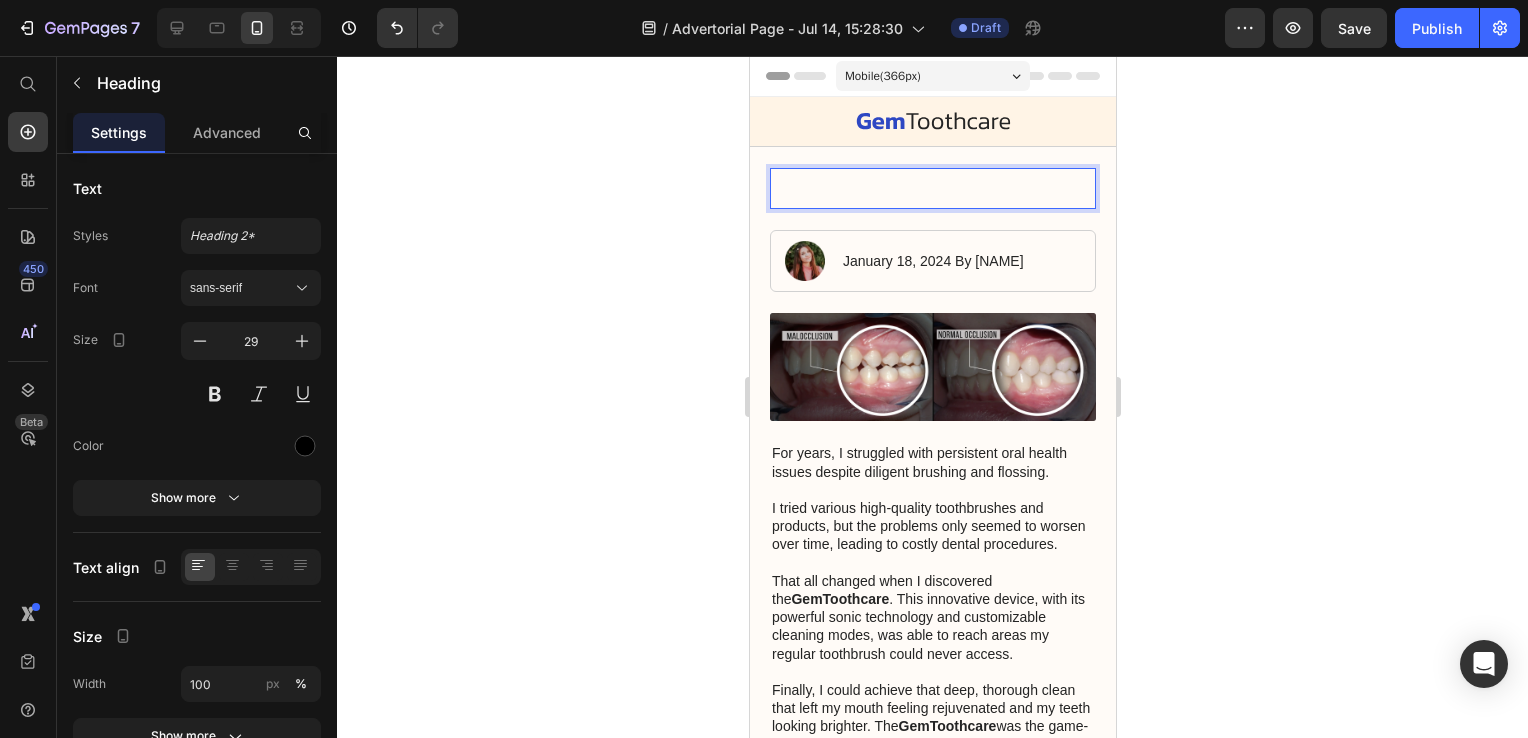 click at bounding box center (932, 189) 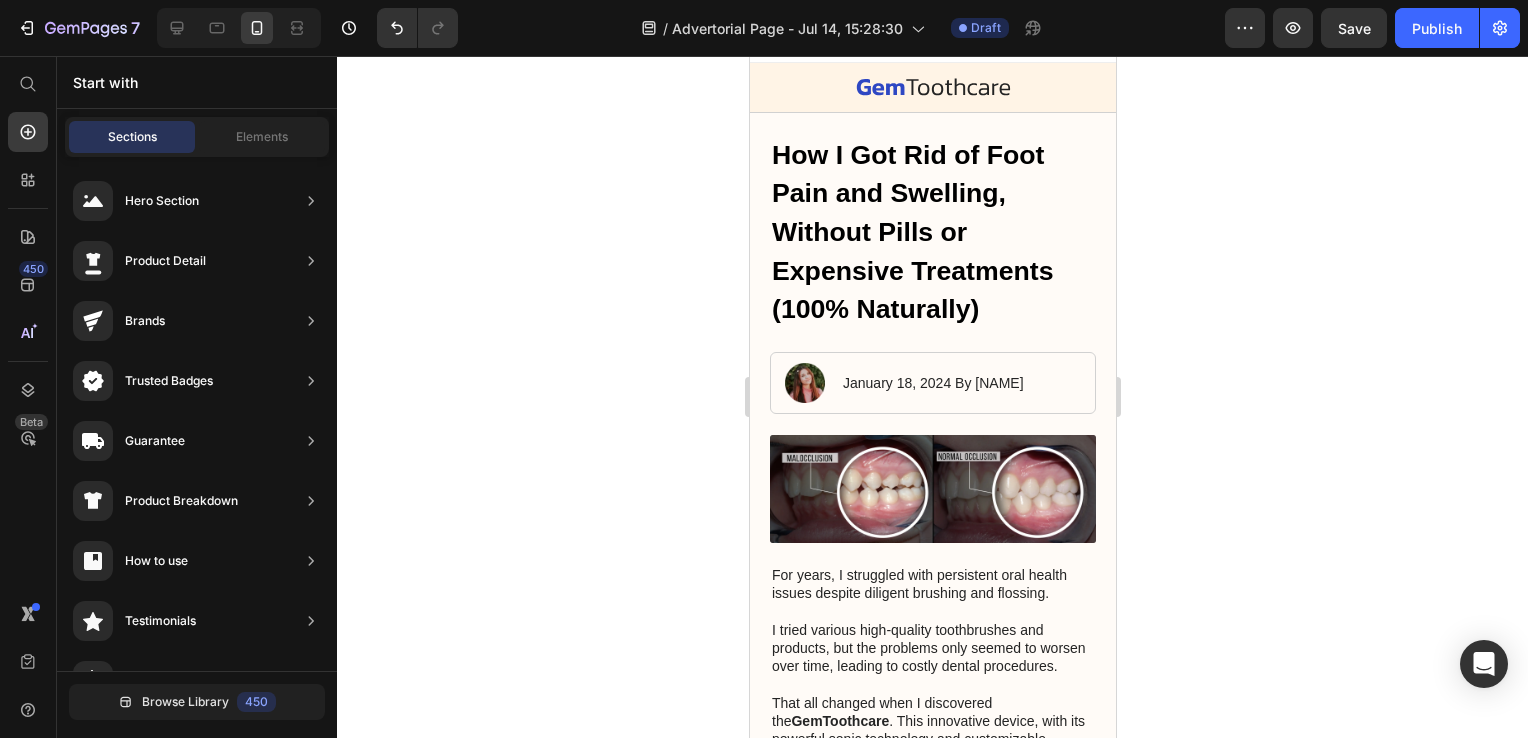 scroll, scrollTop: 48, scrollLeft: 0, axis: vertical 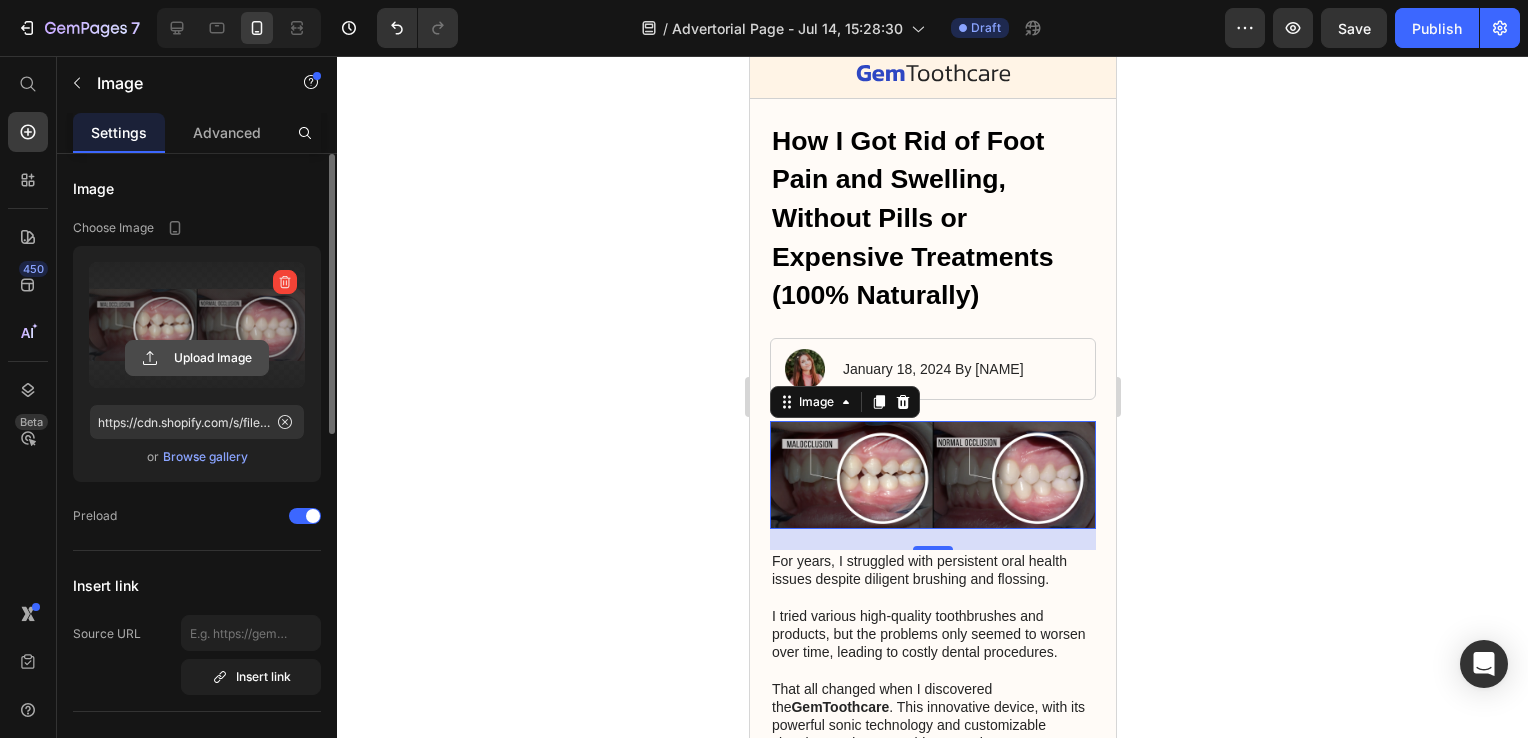 click 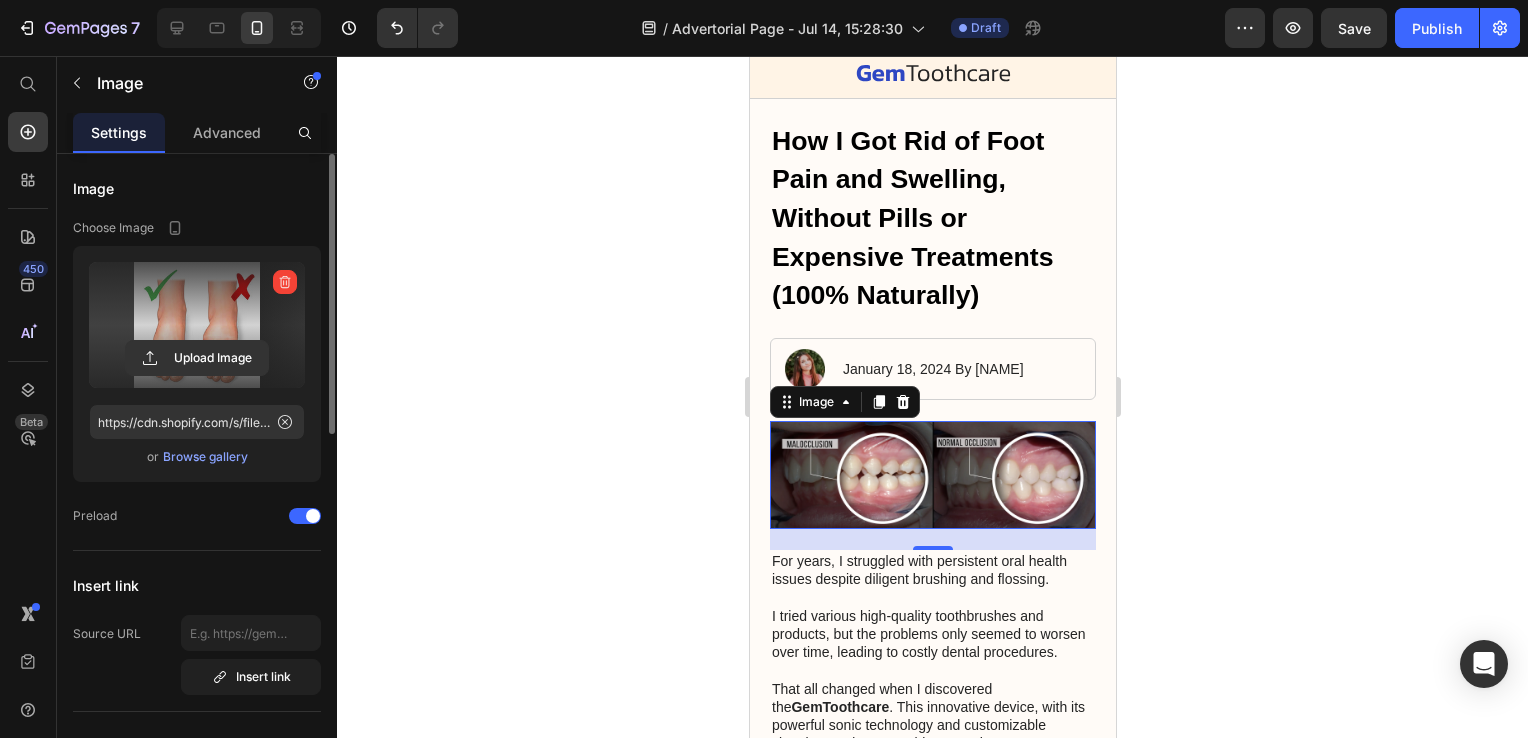 type on "https://cdn.shopify.com/s/files/1/0926/1173/9978/files/gempages_565413738543318001-97117971-eb23-4009-abfb-e180fb581248.jpg" 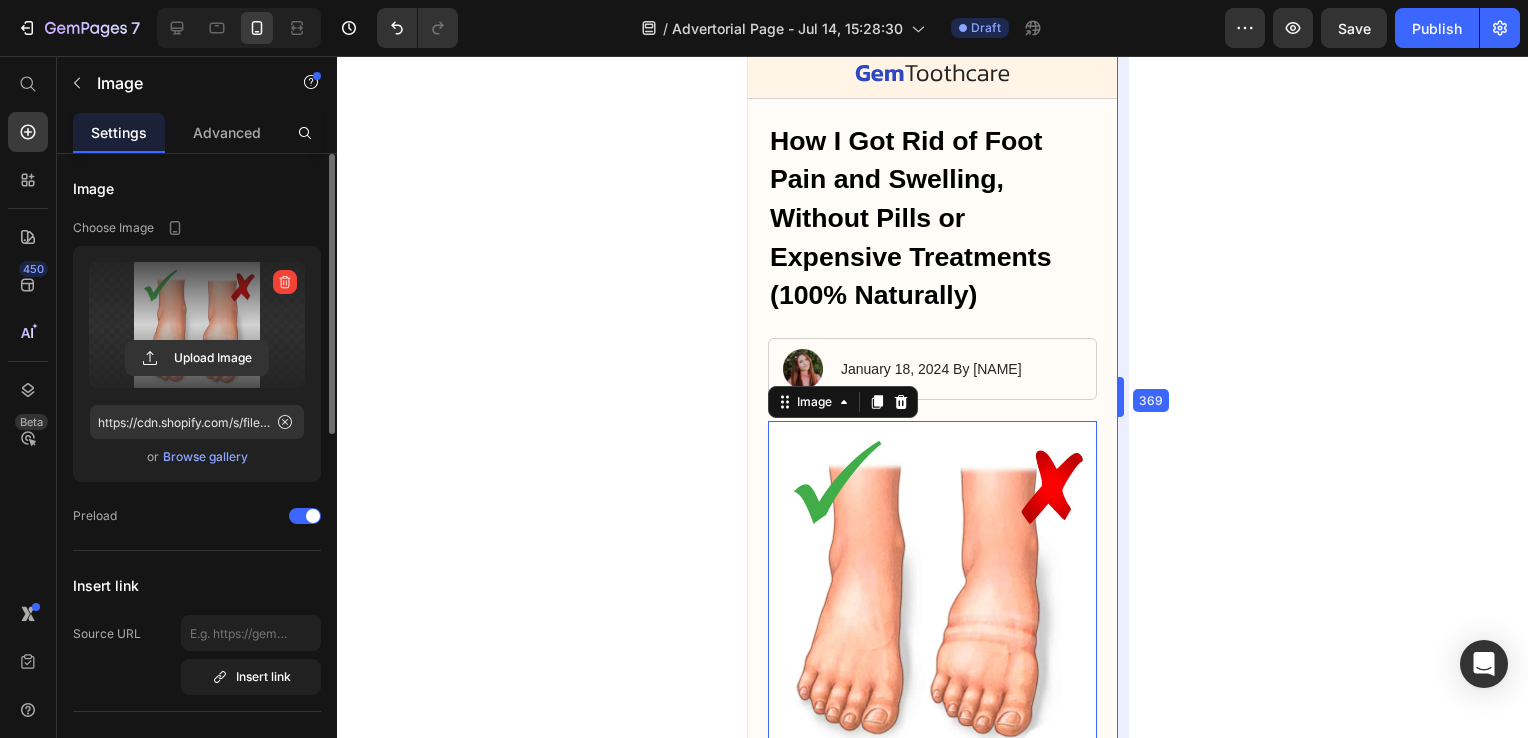 drag, startPoint x: 364, startPoint y: 340, endPoint x: 1119, endPoint y: 418, distance: 759.01843 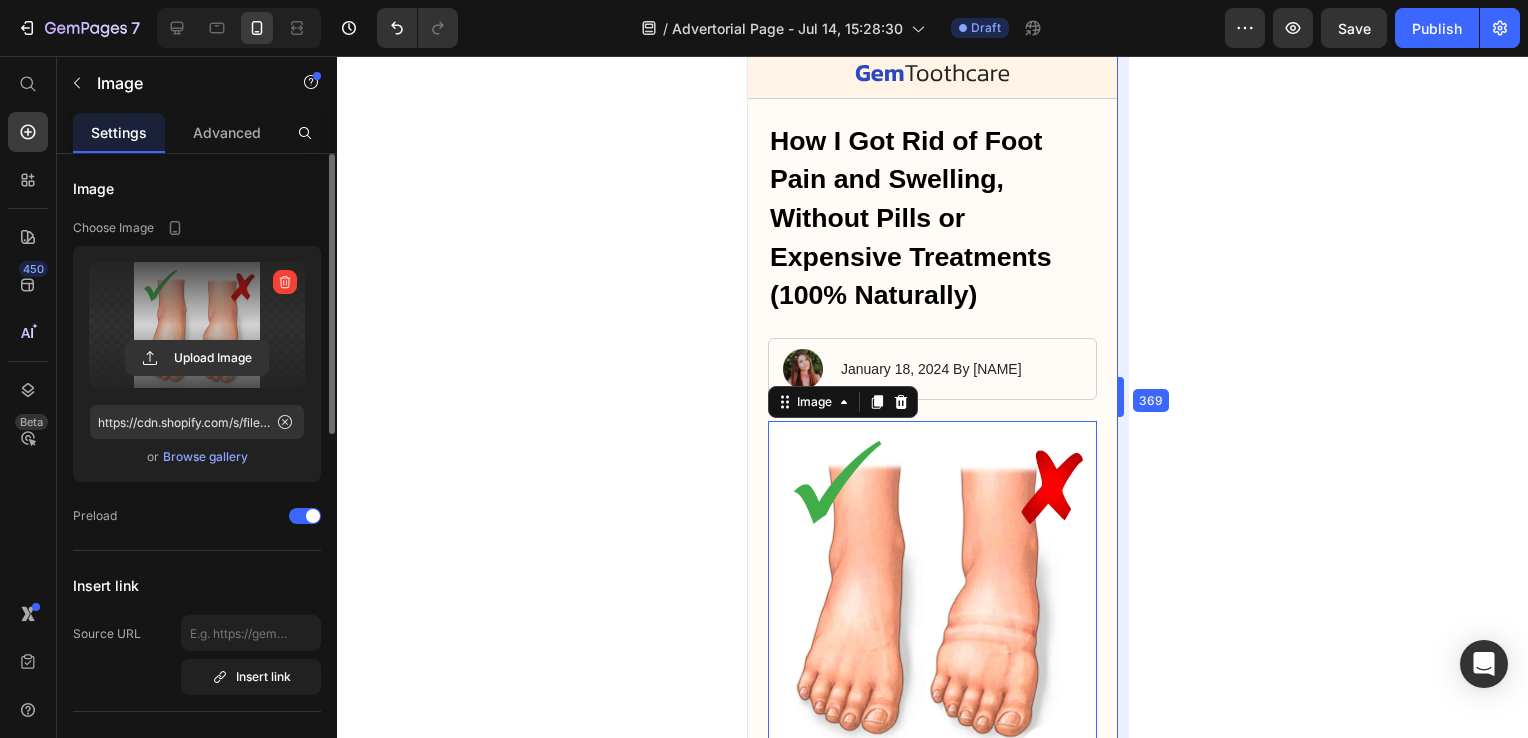 drag, startPoint x: 1119, startPoint y: 400, endPoint x: 1119, endPoint y: 387, distance: 13 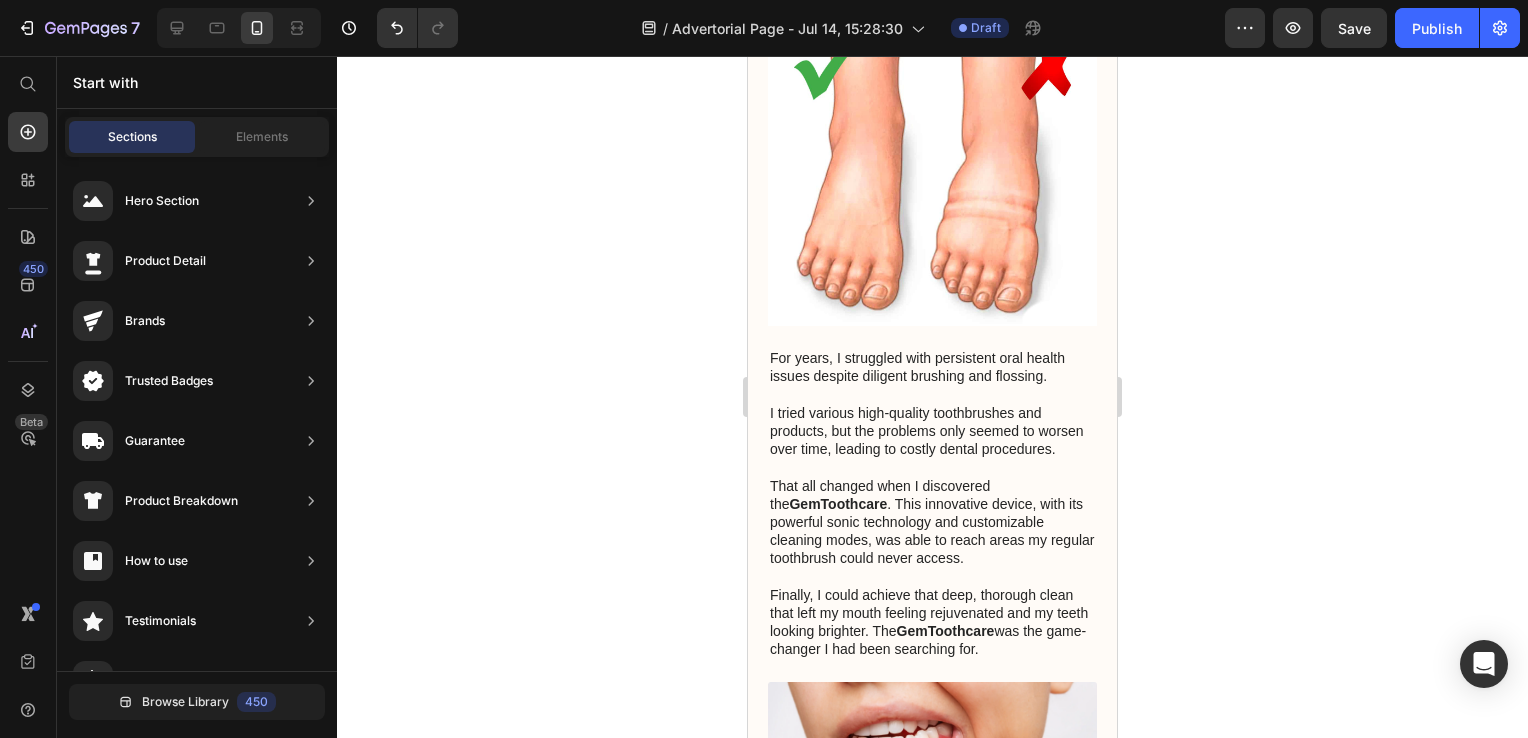 scroll, scrollTop: 528, scrollLeft: 0, axis: vertical 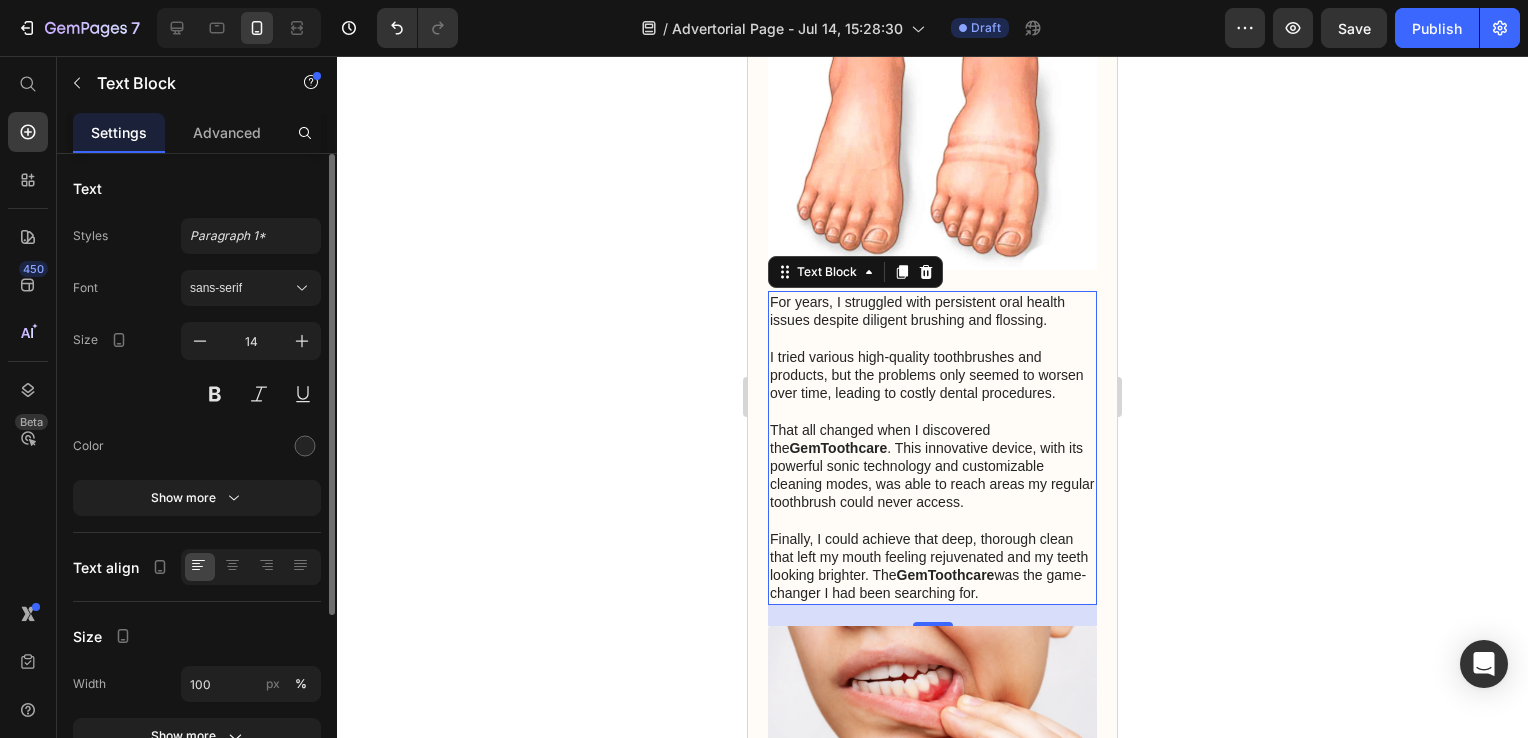 click on "For years, I struggled with persistent oral health issues despite diligent brushing and flossing.  I tried various high-quality toothbrushes and products, but the problems only seemed to worsen over time, leading to costly dental procedures.  That all changed when I discovered the  [BRAND]. This innovative device, with its powerful sonic technology and customizable cleaning modes, was able to reach areas my regular toothbrush could never access.  Finally, I could achieve that deep, thorough clean that left my mouth feeling rejuvenated and my teeth looking brighter. The  [BRAND]  was the game-changer I had been searching for." at bounding box center (932, 447) 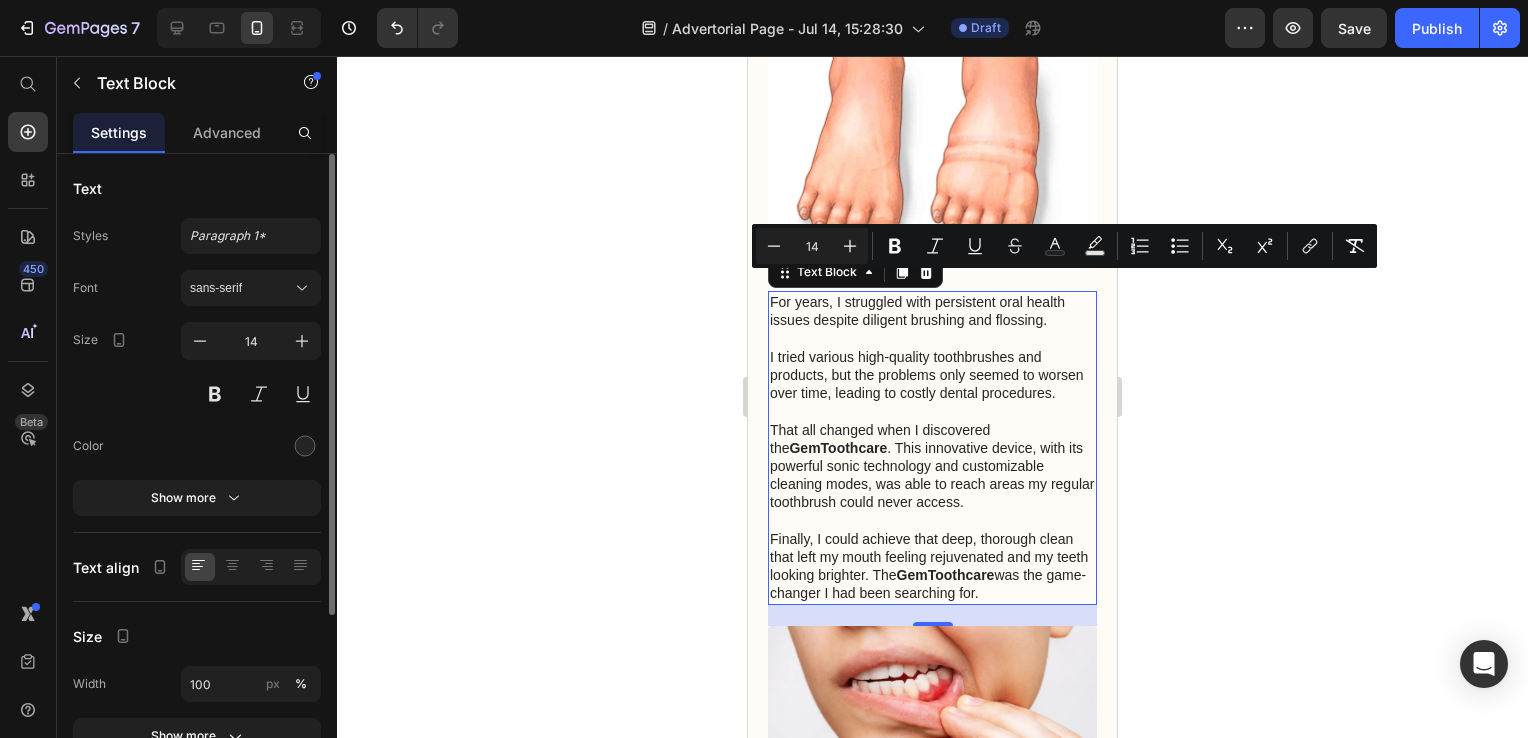 drag, startPoint x: 1041, startPoint y: 594, endPoint x: 772, endPoint y: 289, distance: 406.6768 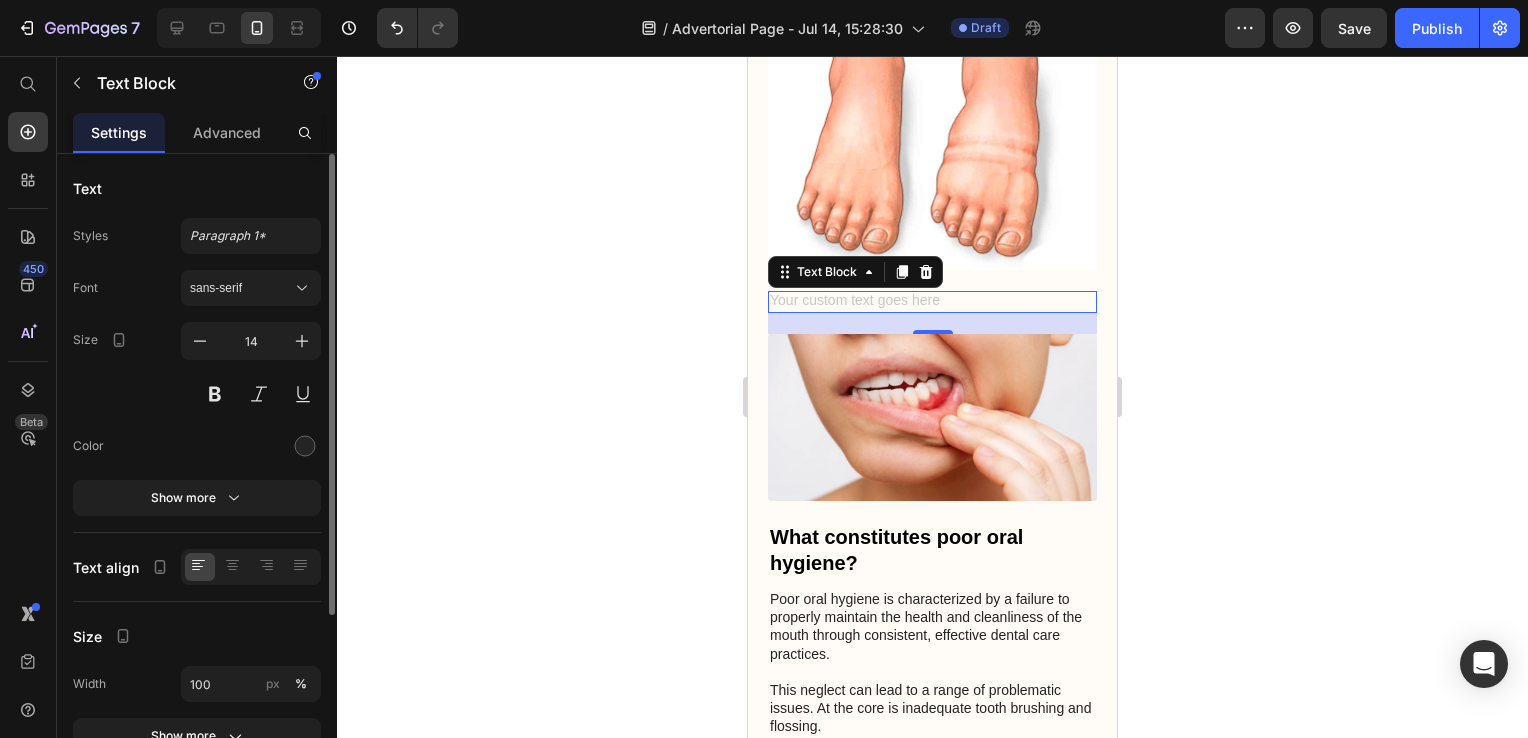 scroll, scrollTop: 542, scrollLeft: 0, axis: vertical 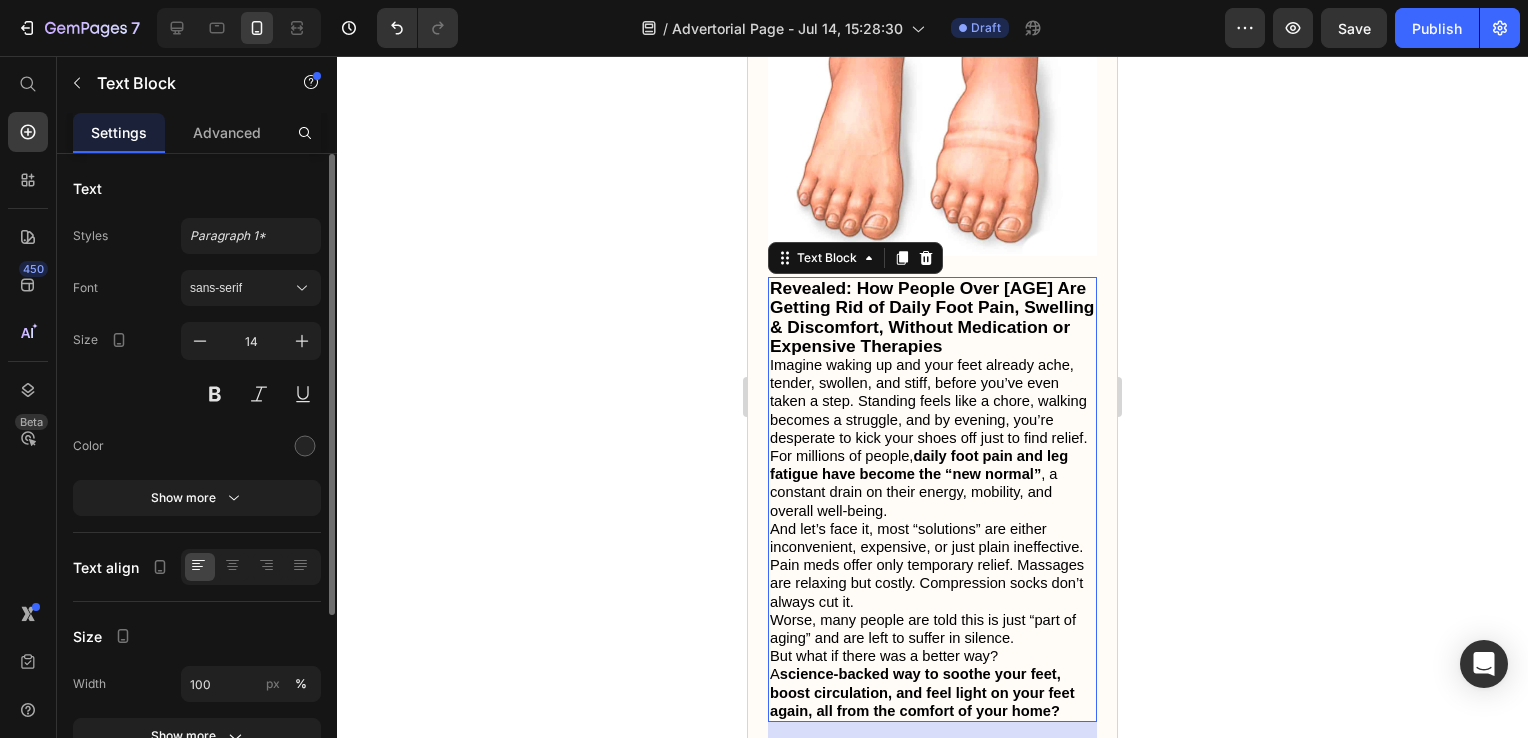 click on "Imagine waking up and your feet already ache, tender, swollen, and stiff, before you’ve even taken a step. Standing feels like a chore, walking becomes a struggle, and by evening, you’re desperate to kick your shoes off just to find relief." at bounding box center [932, 401] 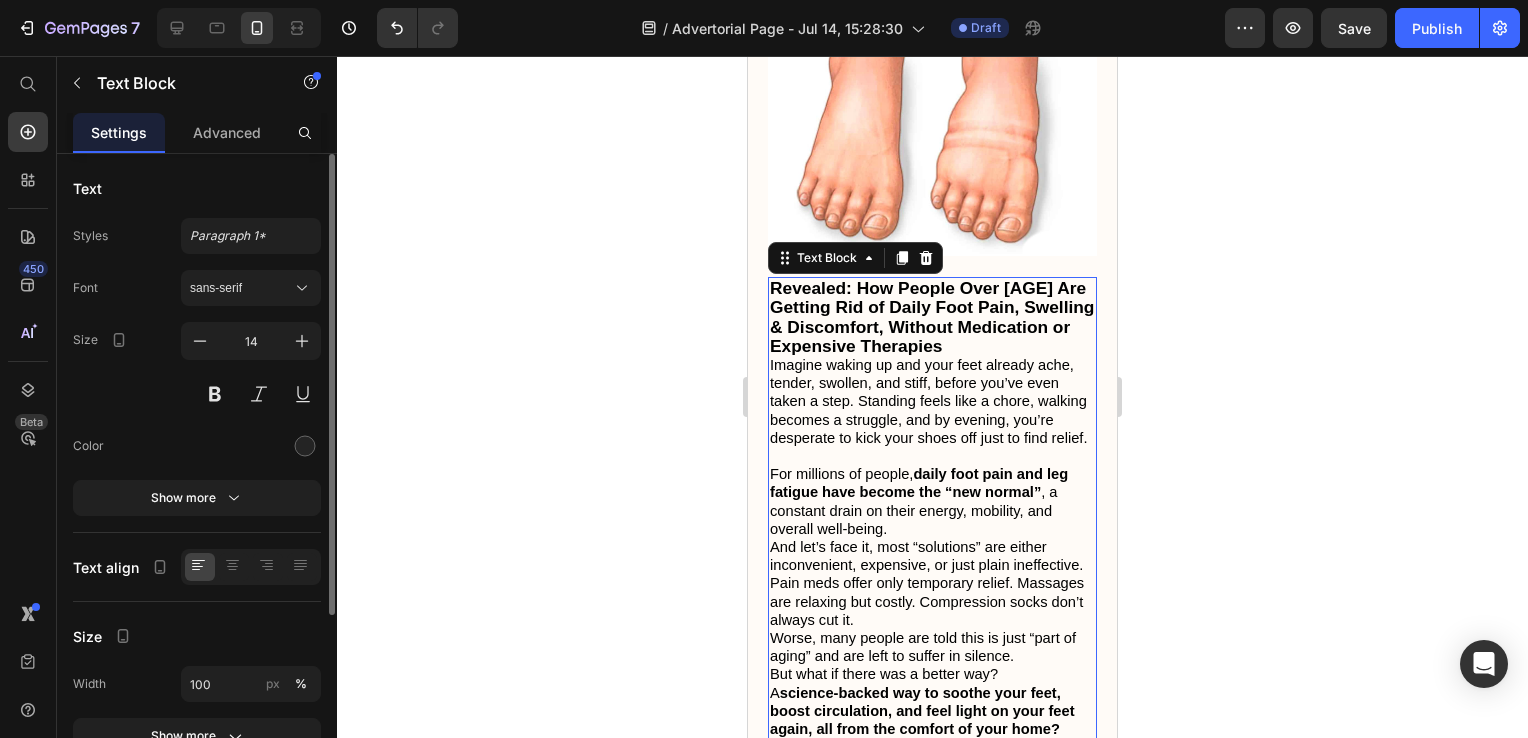 click on "Revealed: How People Over [AGE] Are Getting Rid of Daily Foot Pain, Swelling & Discomfort, Without Medication or Expensive Therapies" at bounding box center [932, 317] 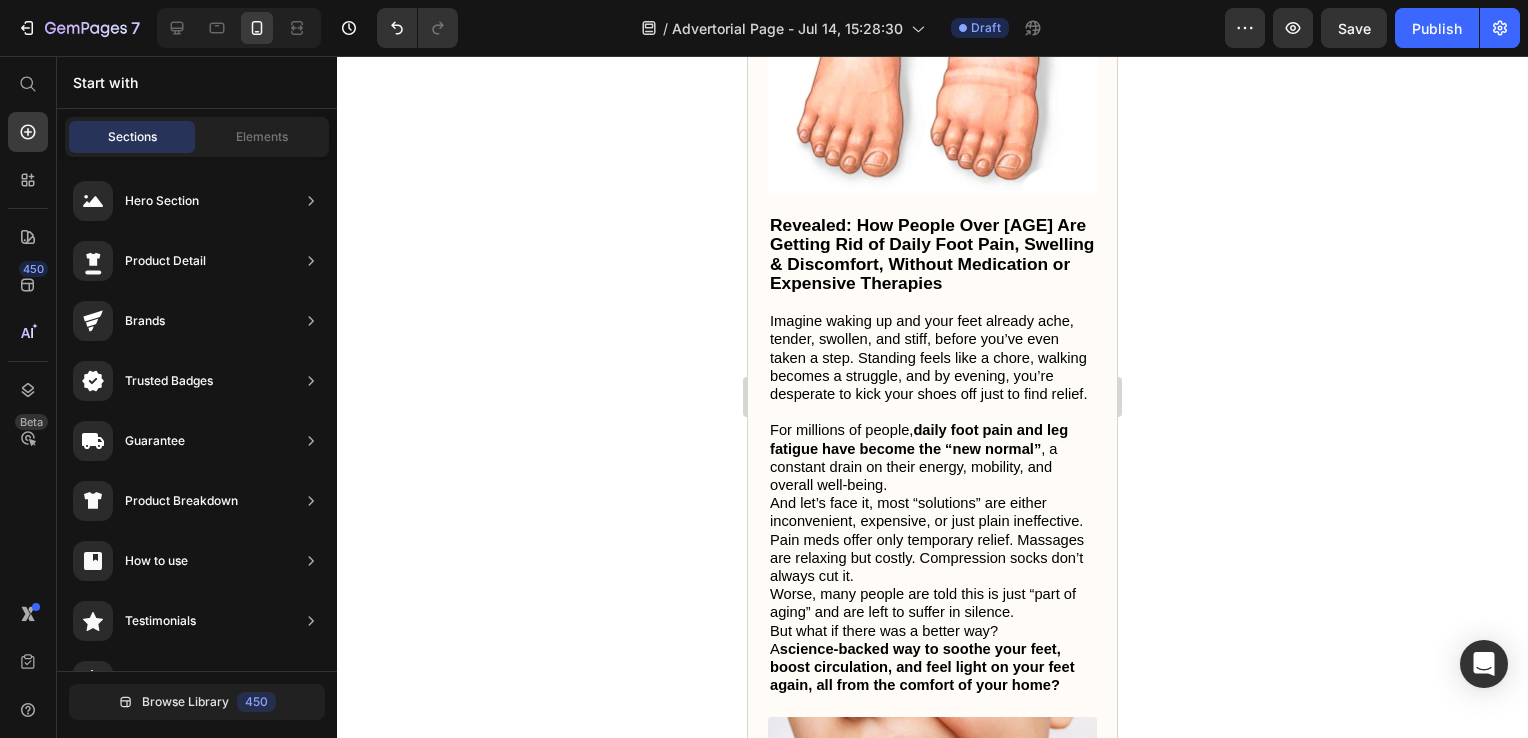 scroll, scrollTop: 648, scrollLeft: 0, axis: vertical 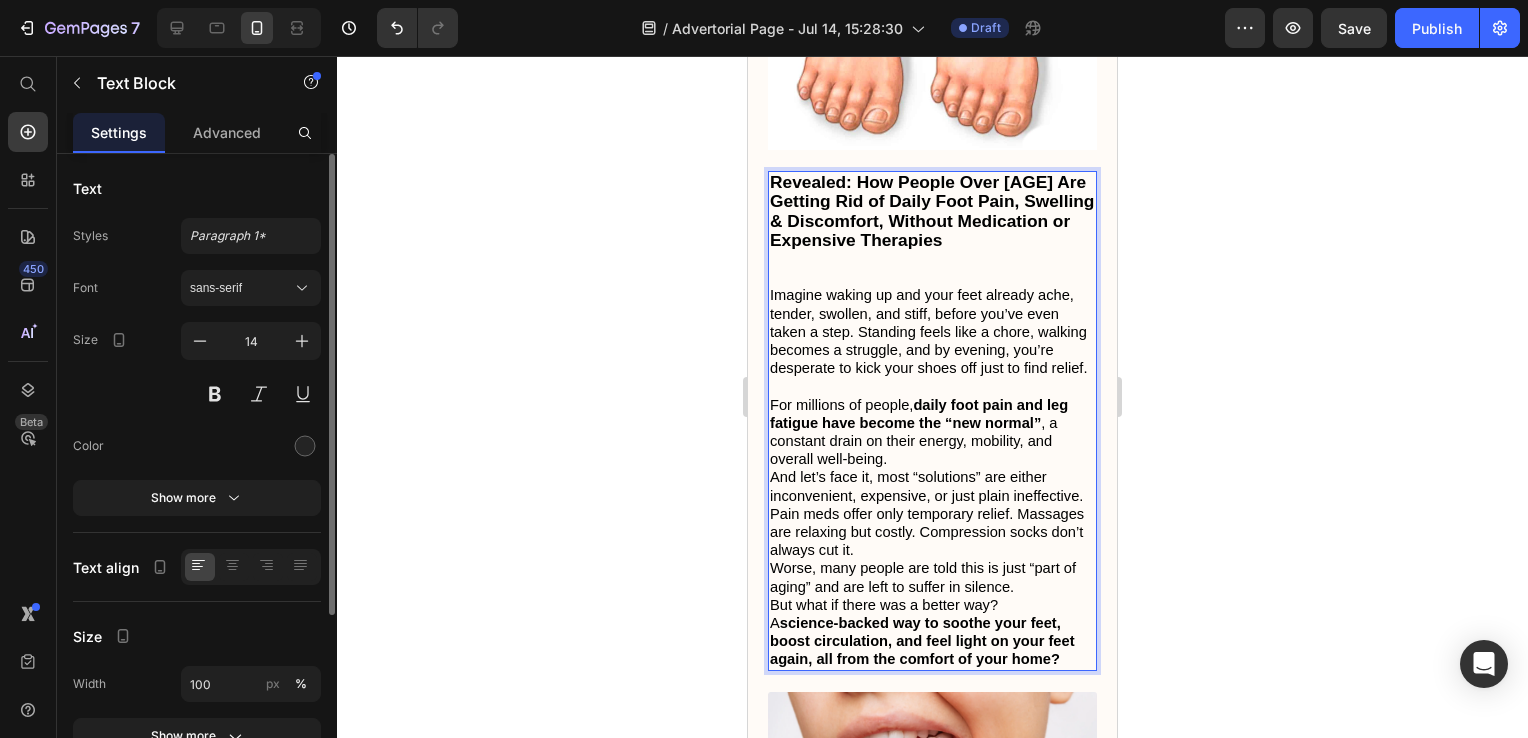 click on "For millions of people,  daily foot pain and leg fatigue have become the “new normal” , a constant drain on their energy, mobility, and overall well-being." at bounding box center [932, 432] 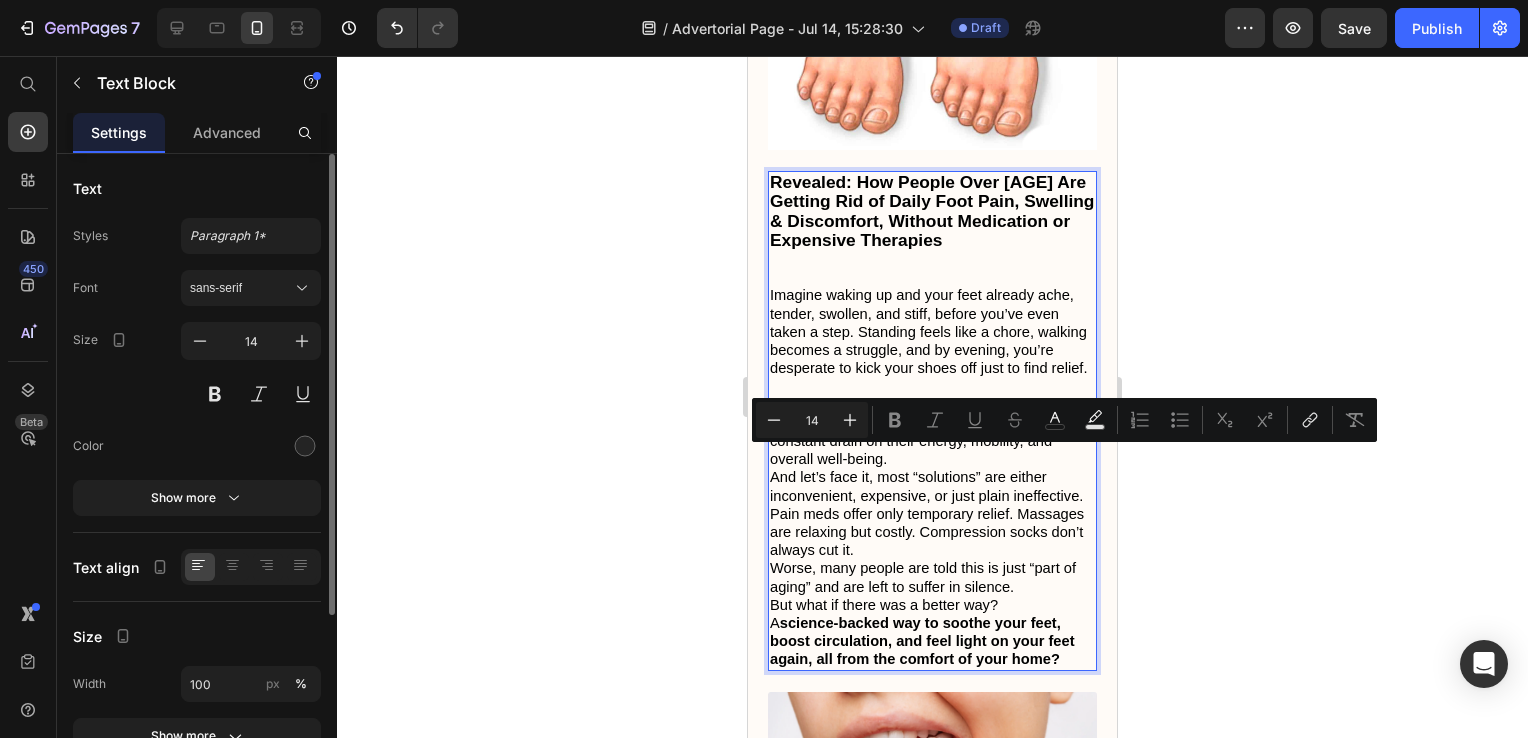 click on "For millions of people,  daily foot pain and leg fatigue have become the “new normal” , a constant drain on their energy, mobility, and overall well-being." at bounding box center (932, 432) 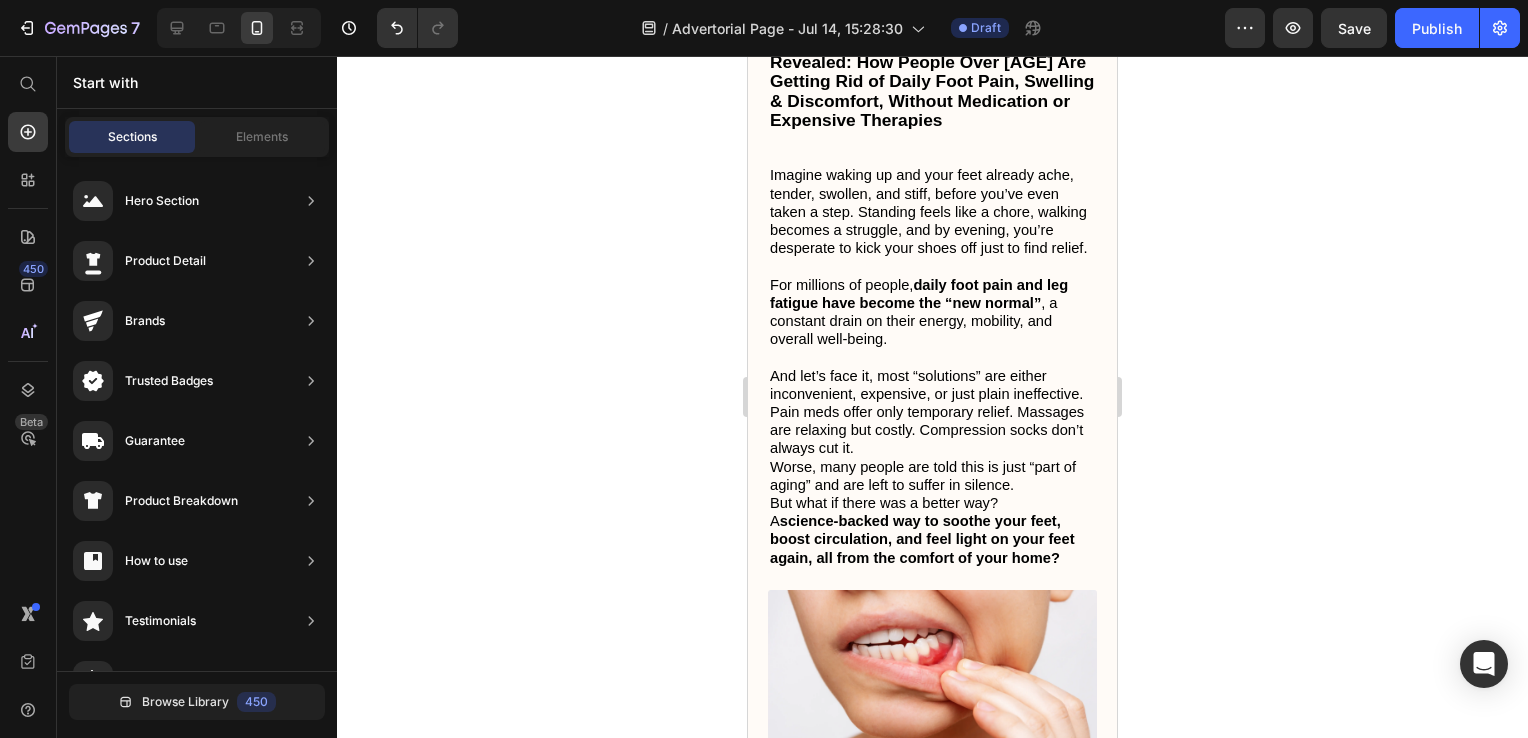 scroll, scrollTop: 796, scrollLeft: 0, axis: vertical 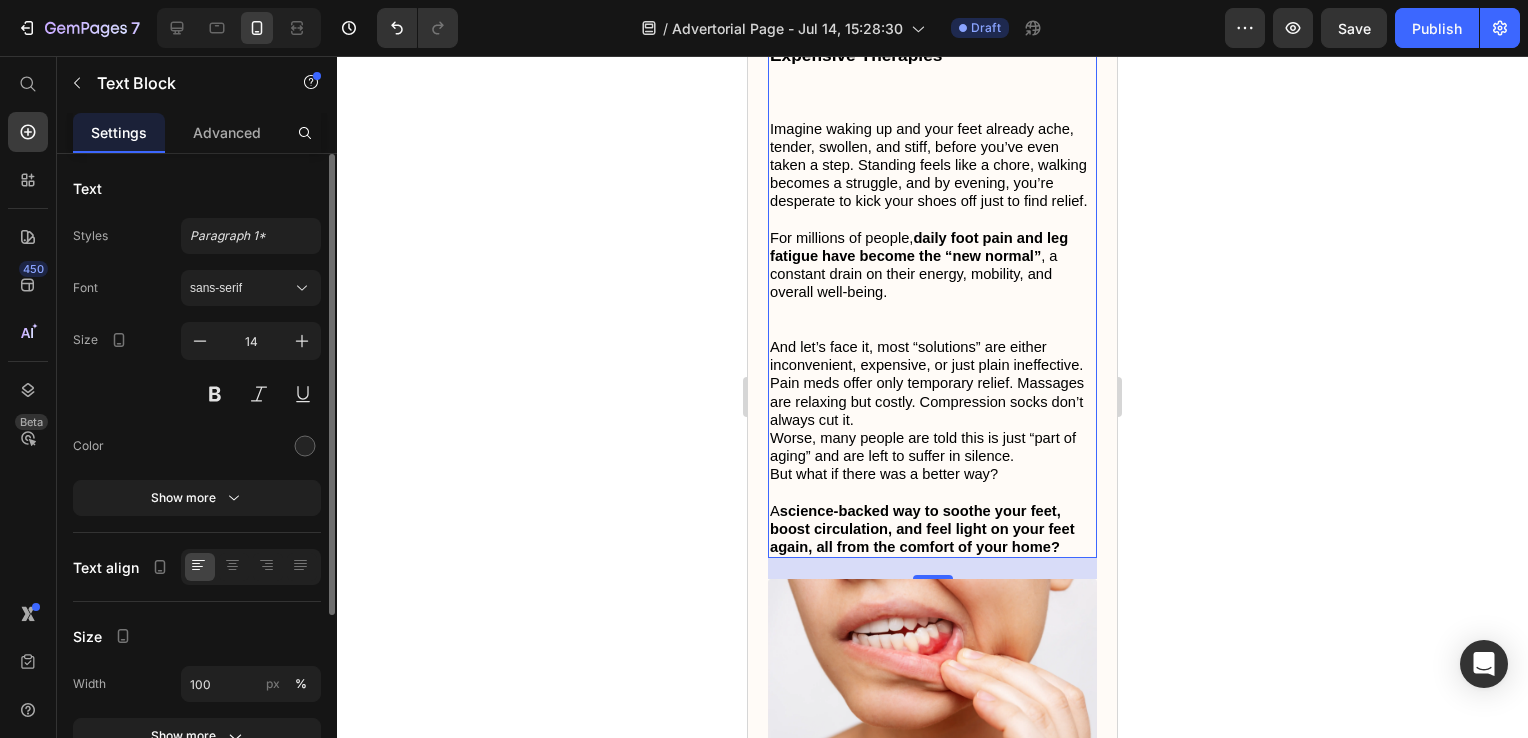 click 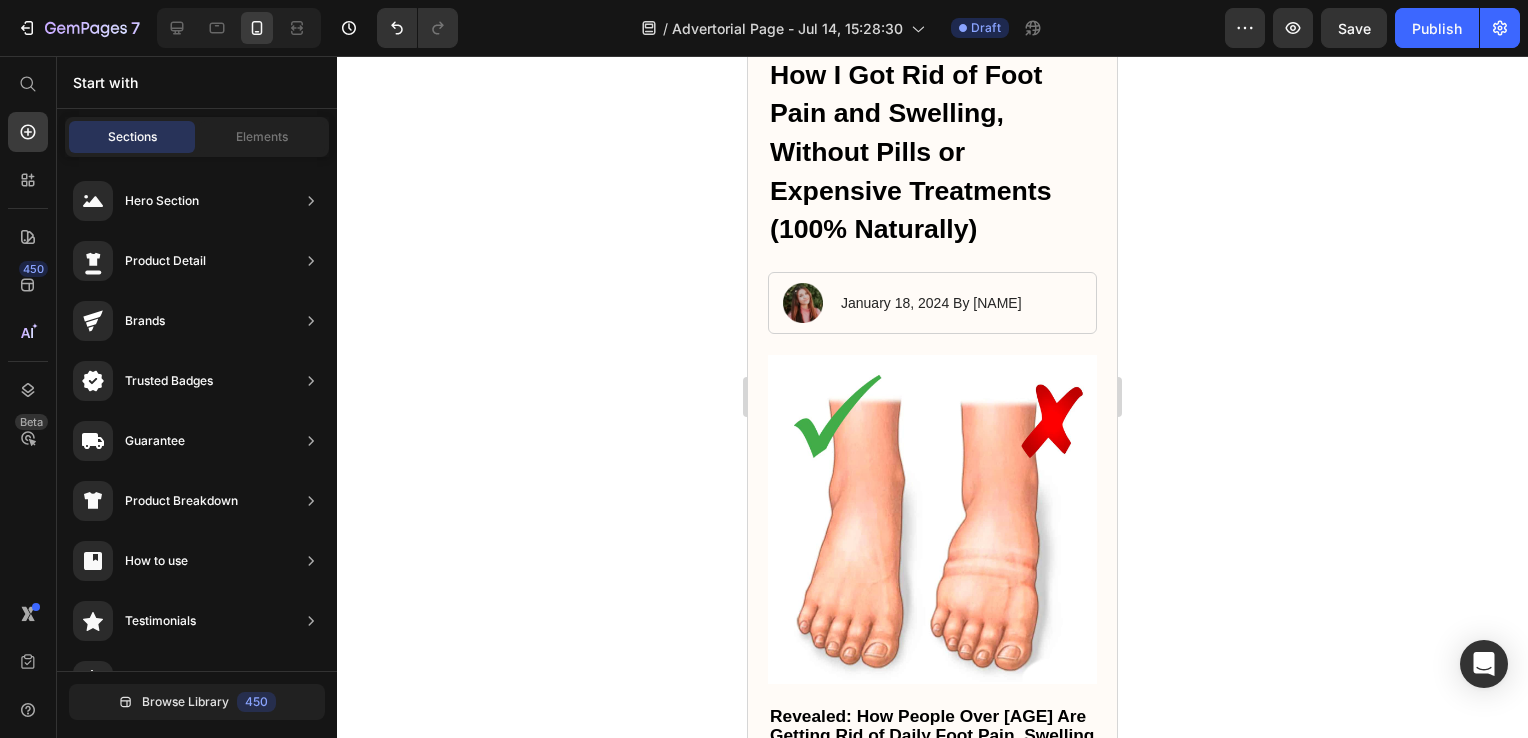 scroll, scrollTop: 100, scrollLeft: 0, axis: vertical 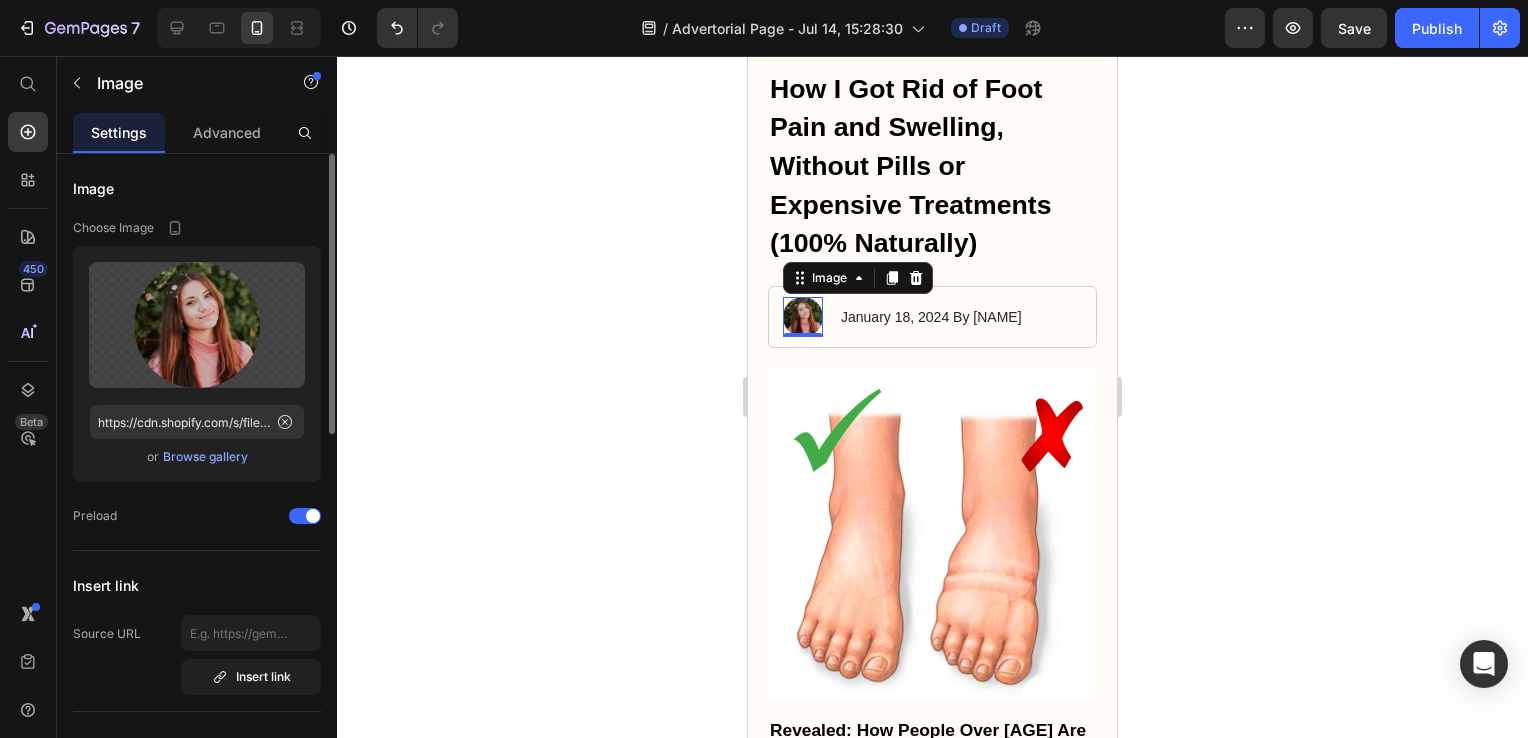 click on "Browse gallery" at bounding box center [205, 457] 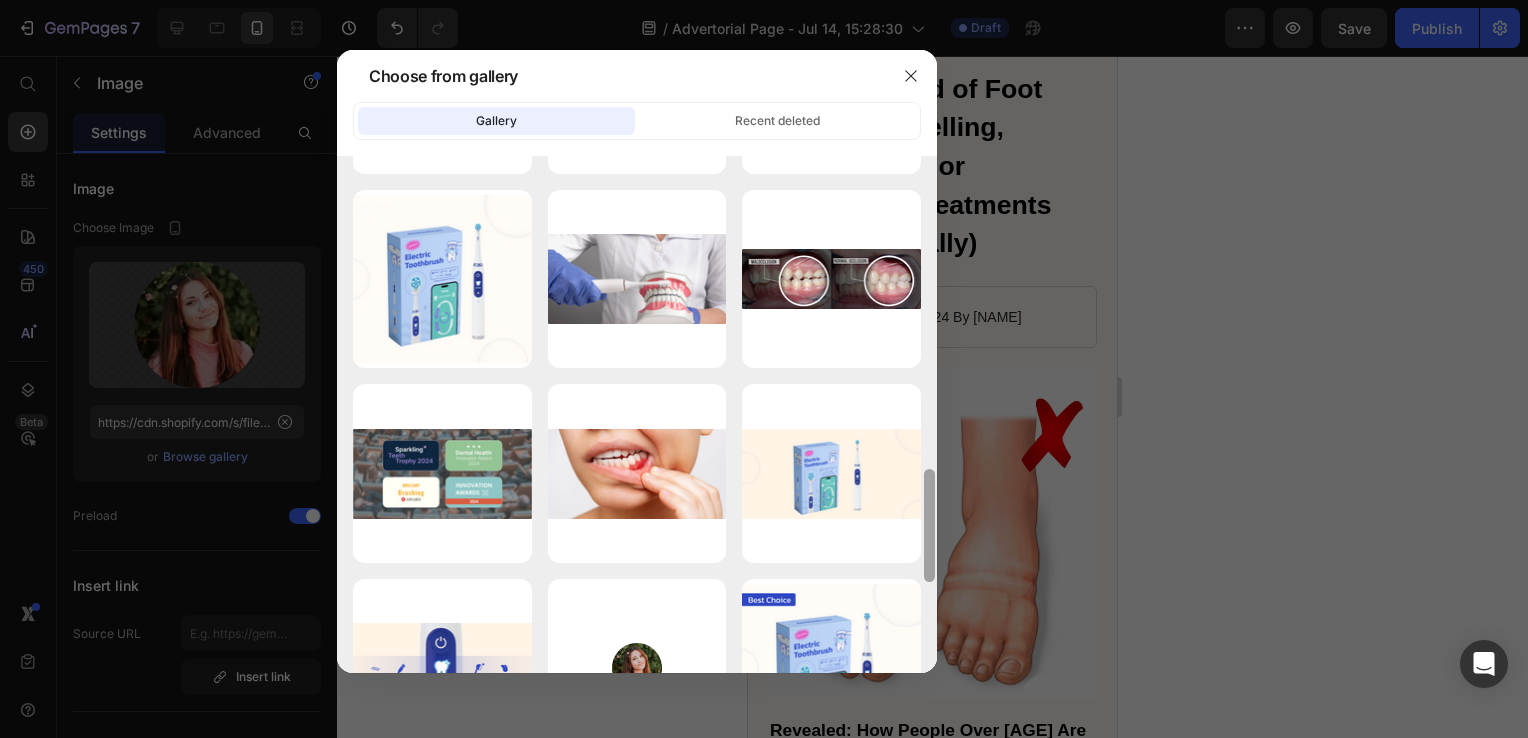 scroll, scrollTop: 1359, scrollLeft: 0, axis: vertical 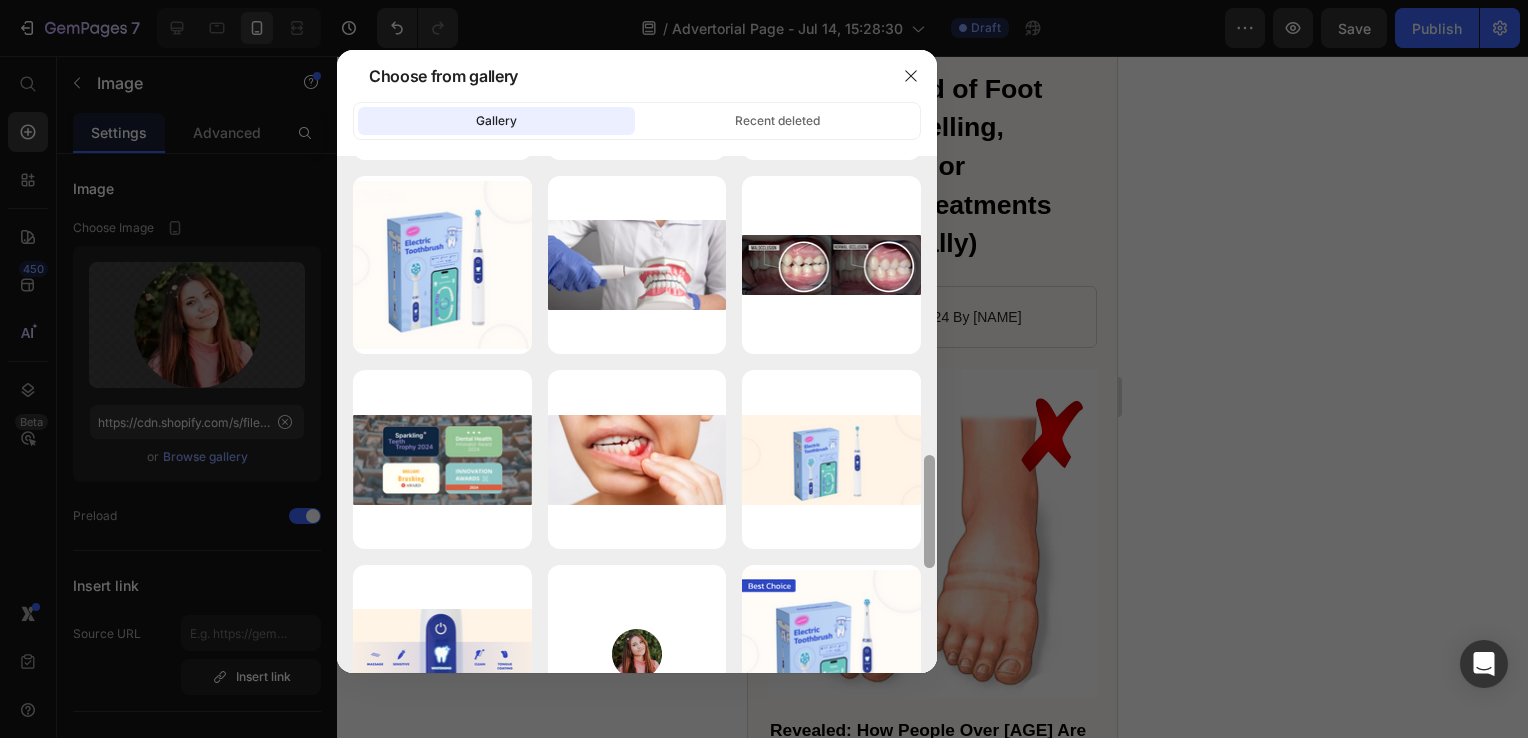 drag, startPoint x: 934, startPoint y: 194, endPoint x: 952, endPoint y: 789, distance: 595.2722 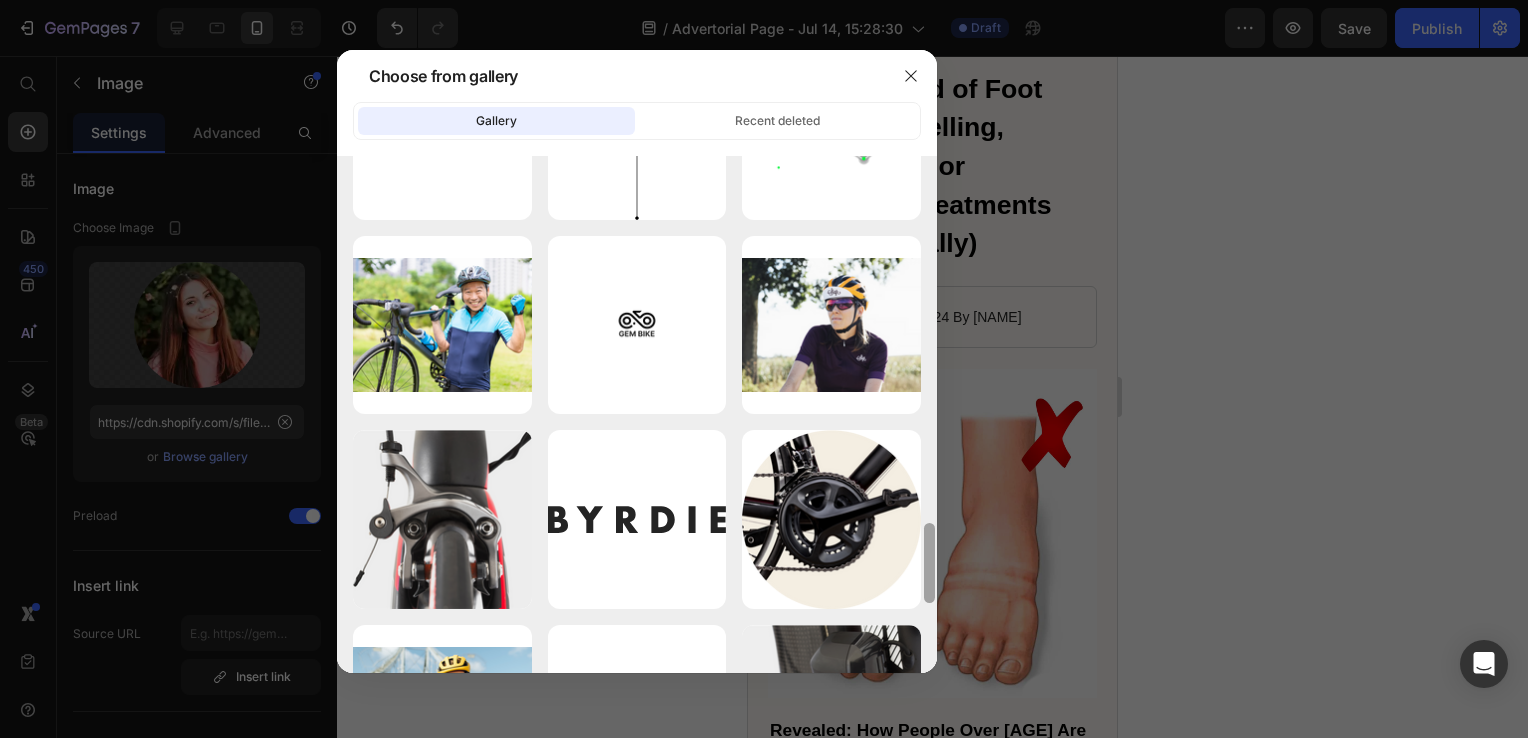 scroll, scrollTop: 2472, scrollLeft: 0, axis: vertical 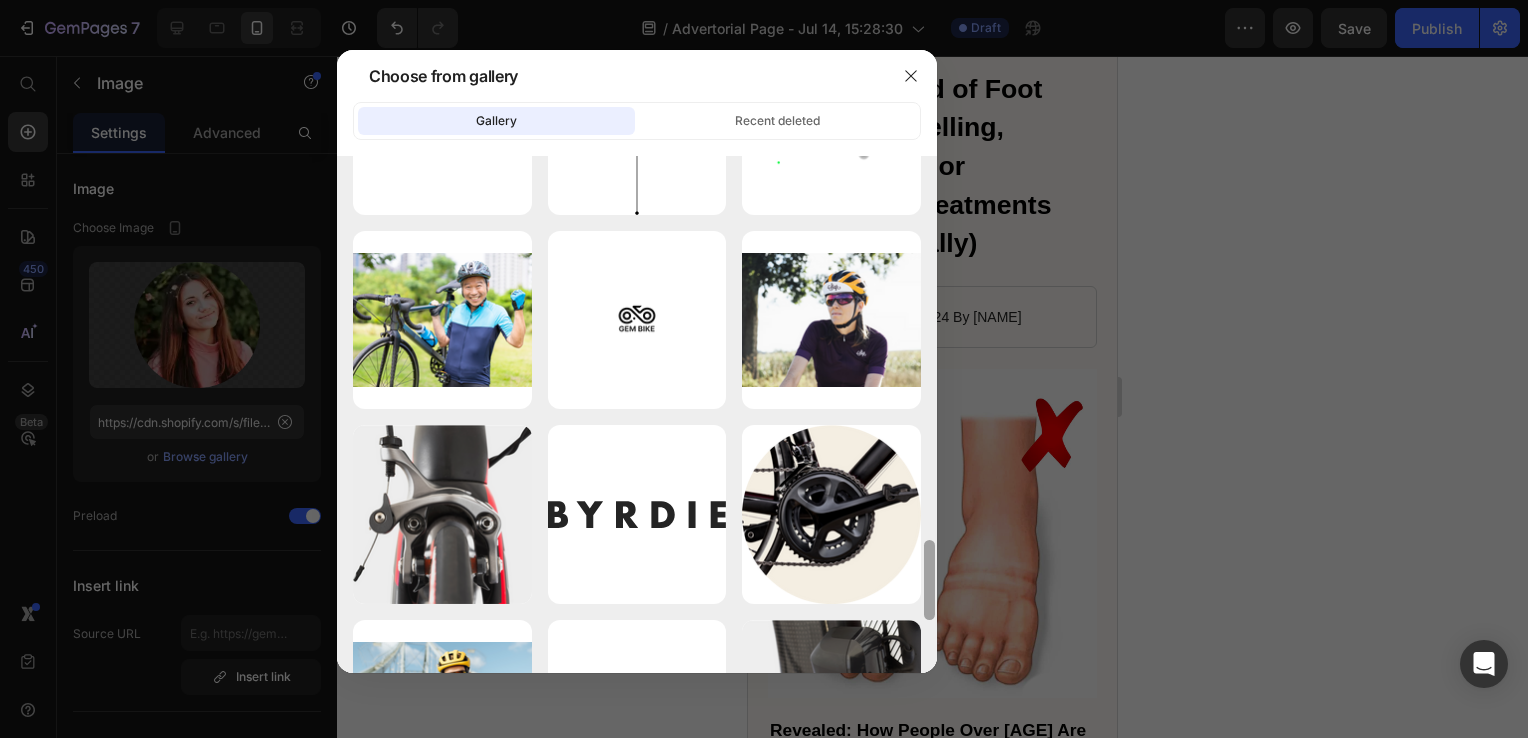 drag, startPoint x: 928, startPoint y: 477, endPoint x: 929, endPoint y: 722, distance: 245.00204 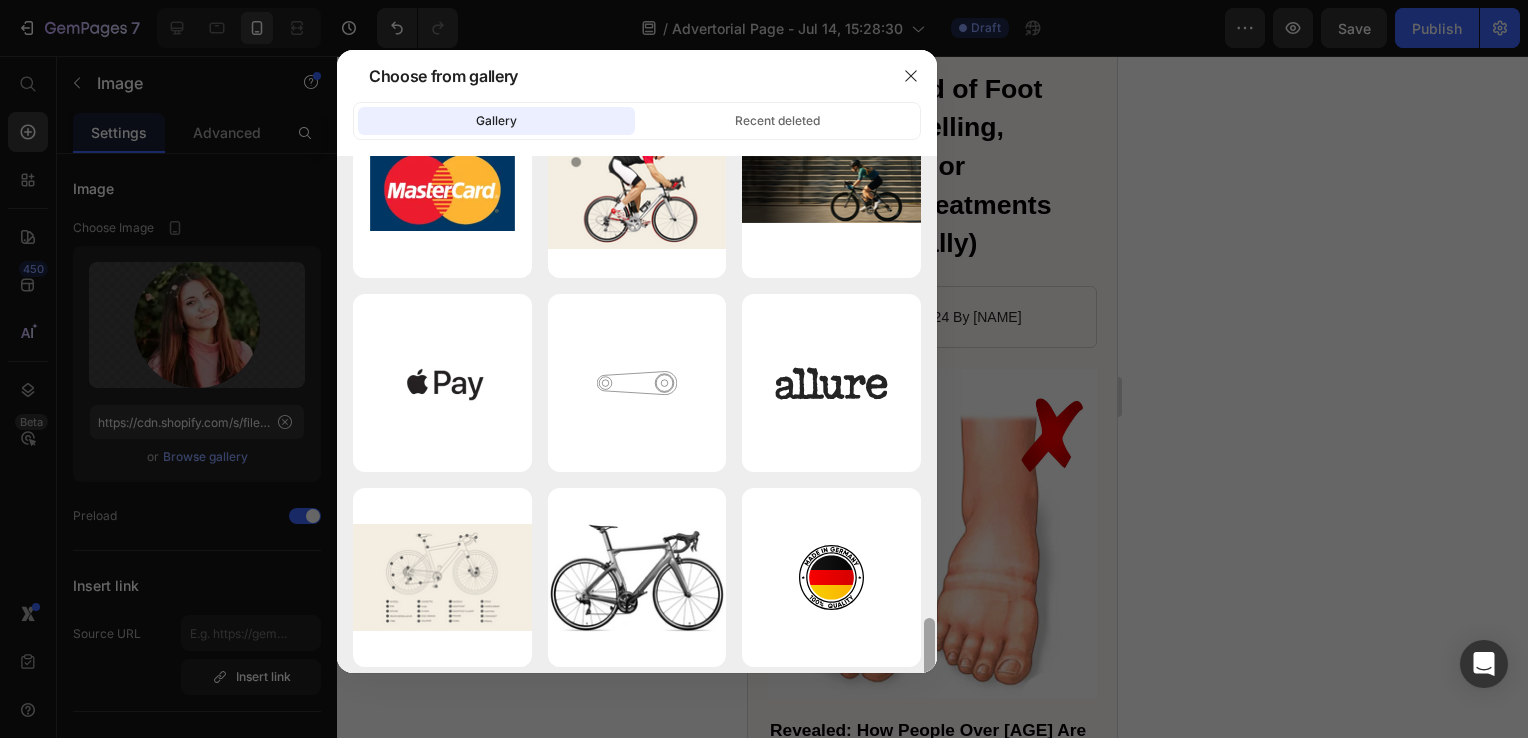 scroll, scrollTop: 3587, scrollLeft: 0, axis: vertical 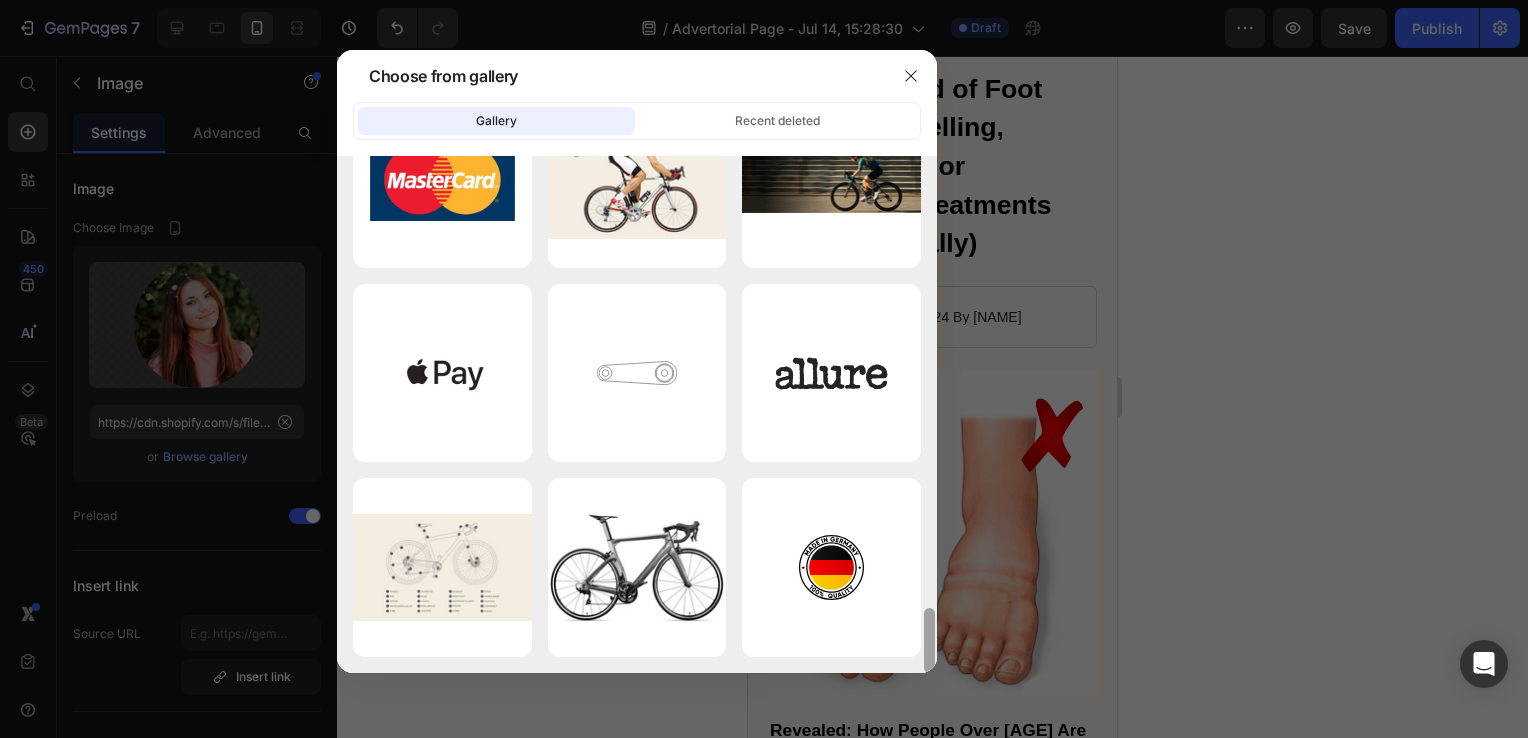 drag, startPoint x: 924, startPoint y: 559, endPoint x: 927, endPoint y: 747, distance: 188.02394 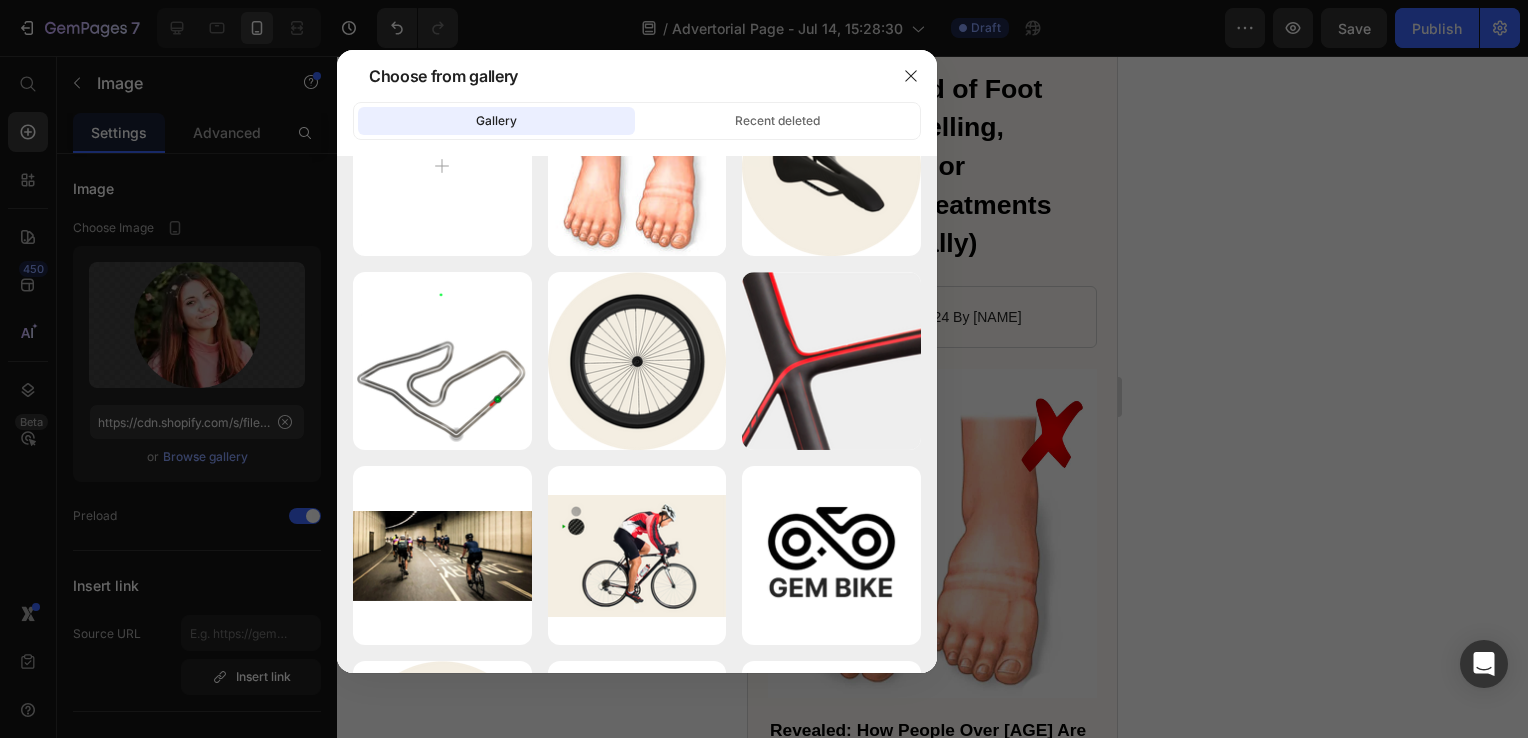 scroll, scrollTop: 0, scrollLeft: 0, axis: both 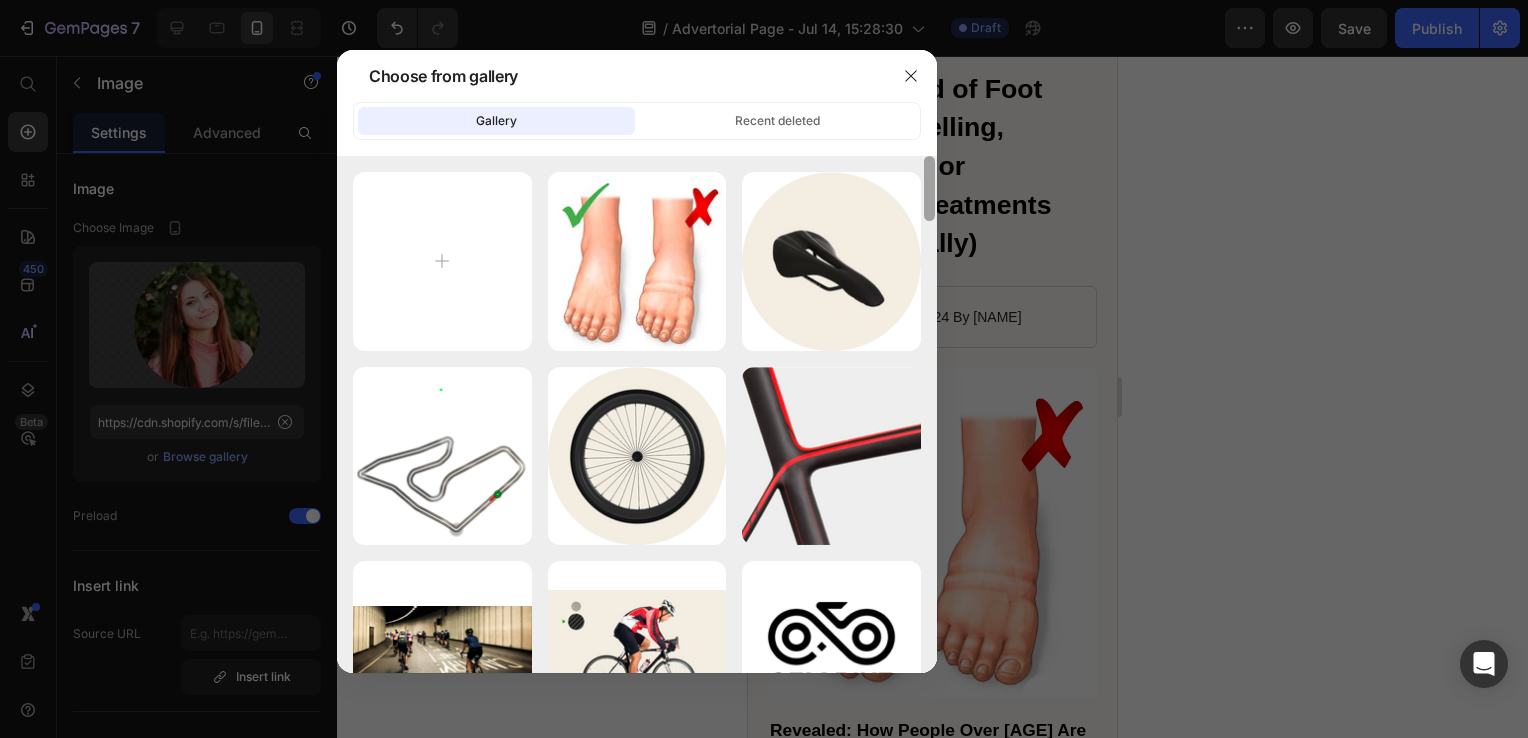 drag, startPoint x: 932, startPoint y: 622, endPoint x: 940, endPoint y: 127, distance: 495.06464 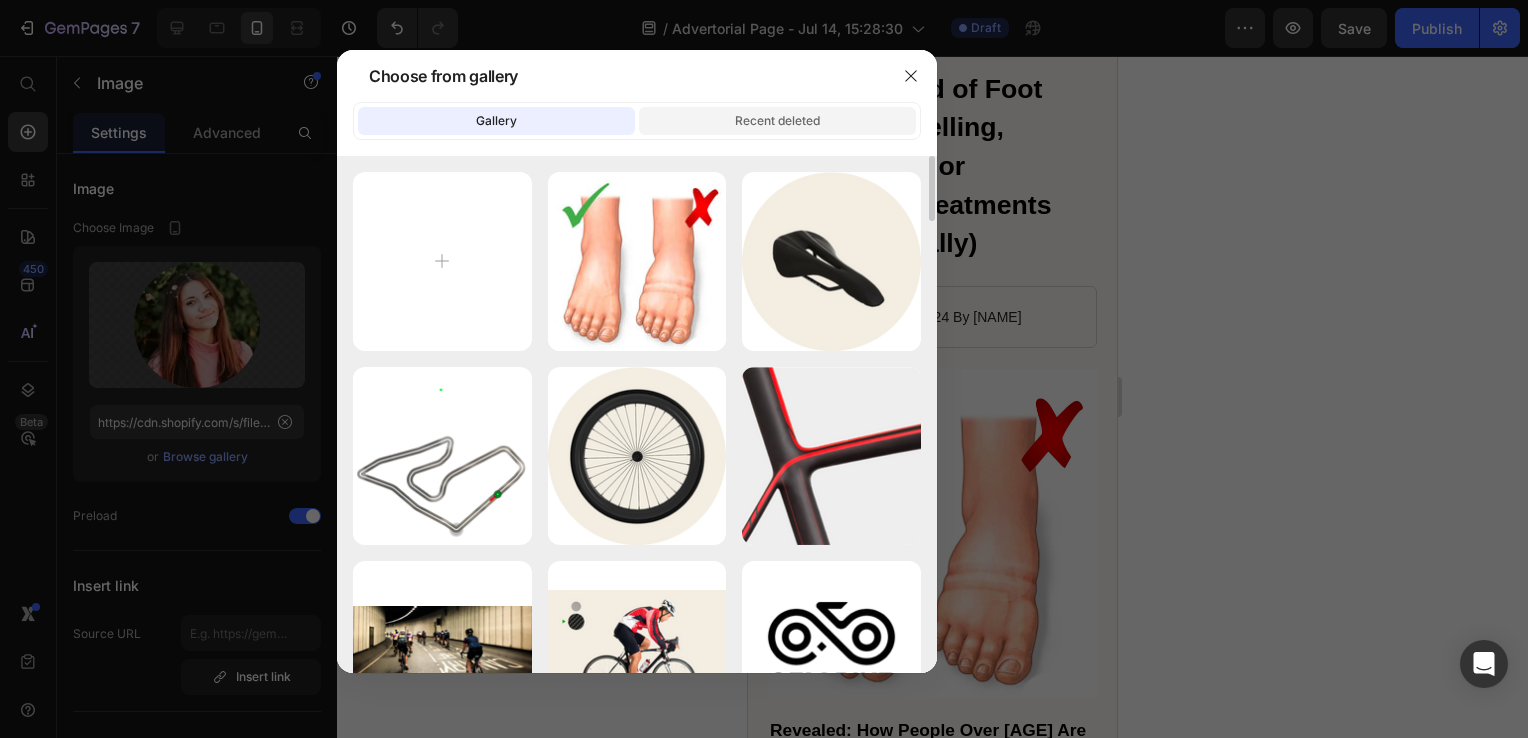 click on "Recent deleted" 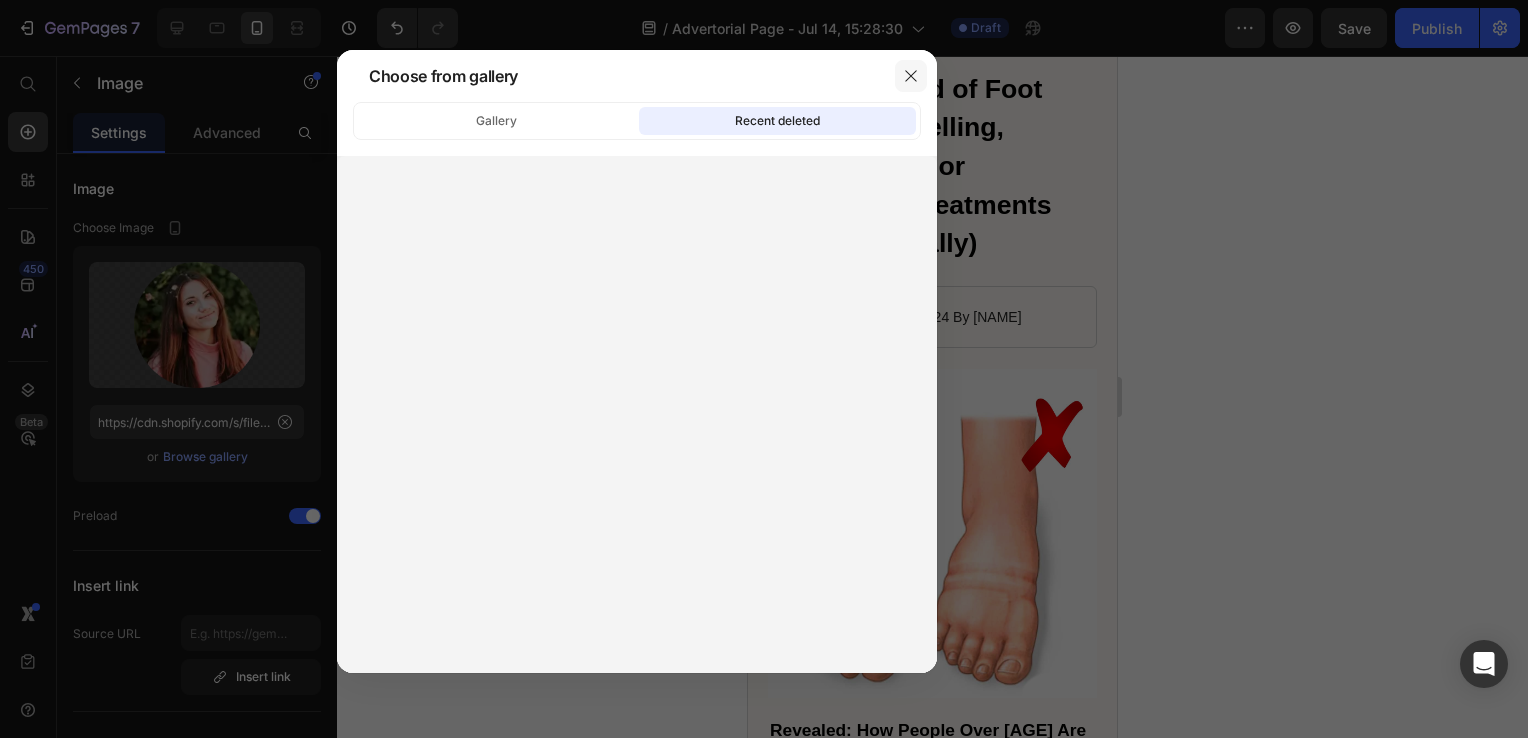 click 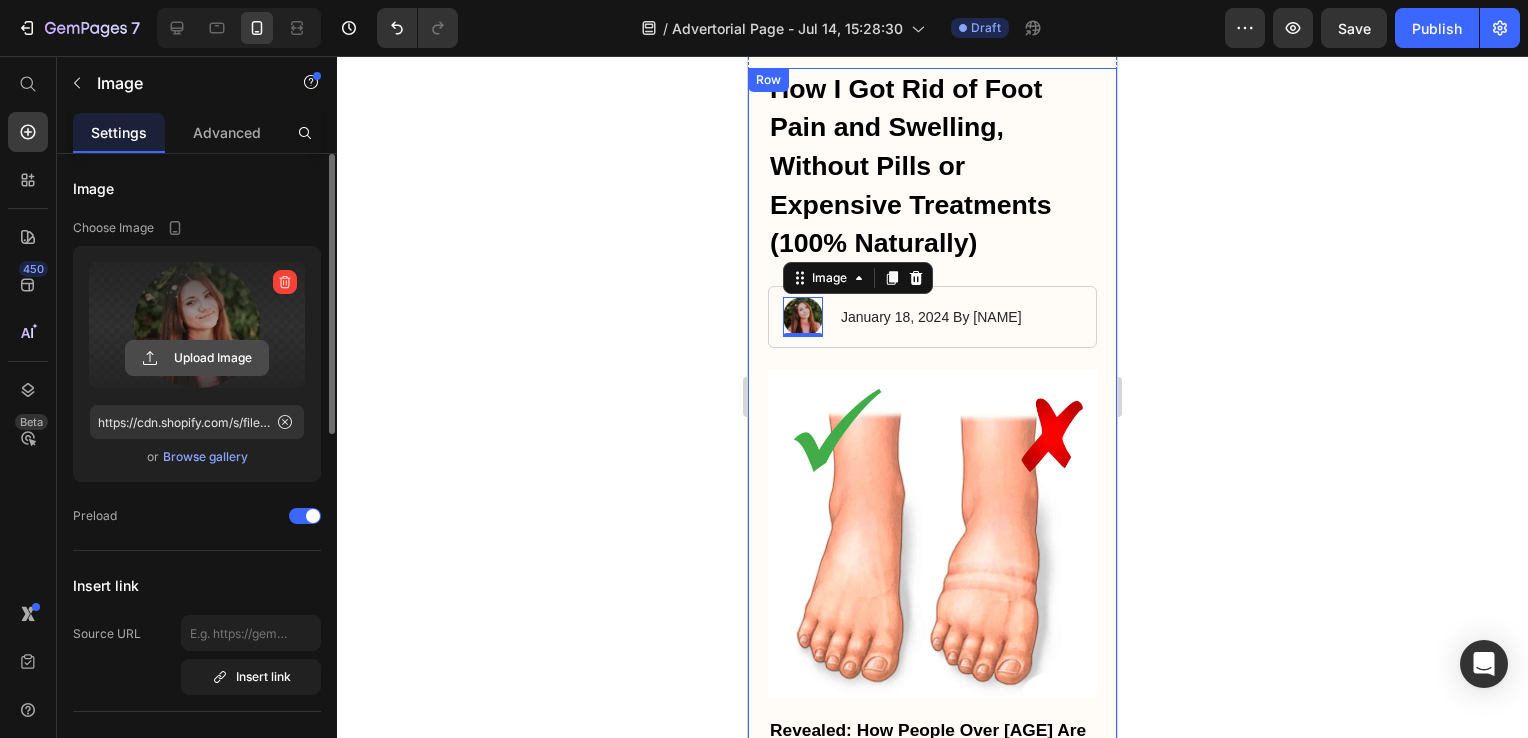 click 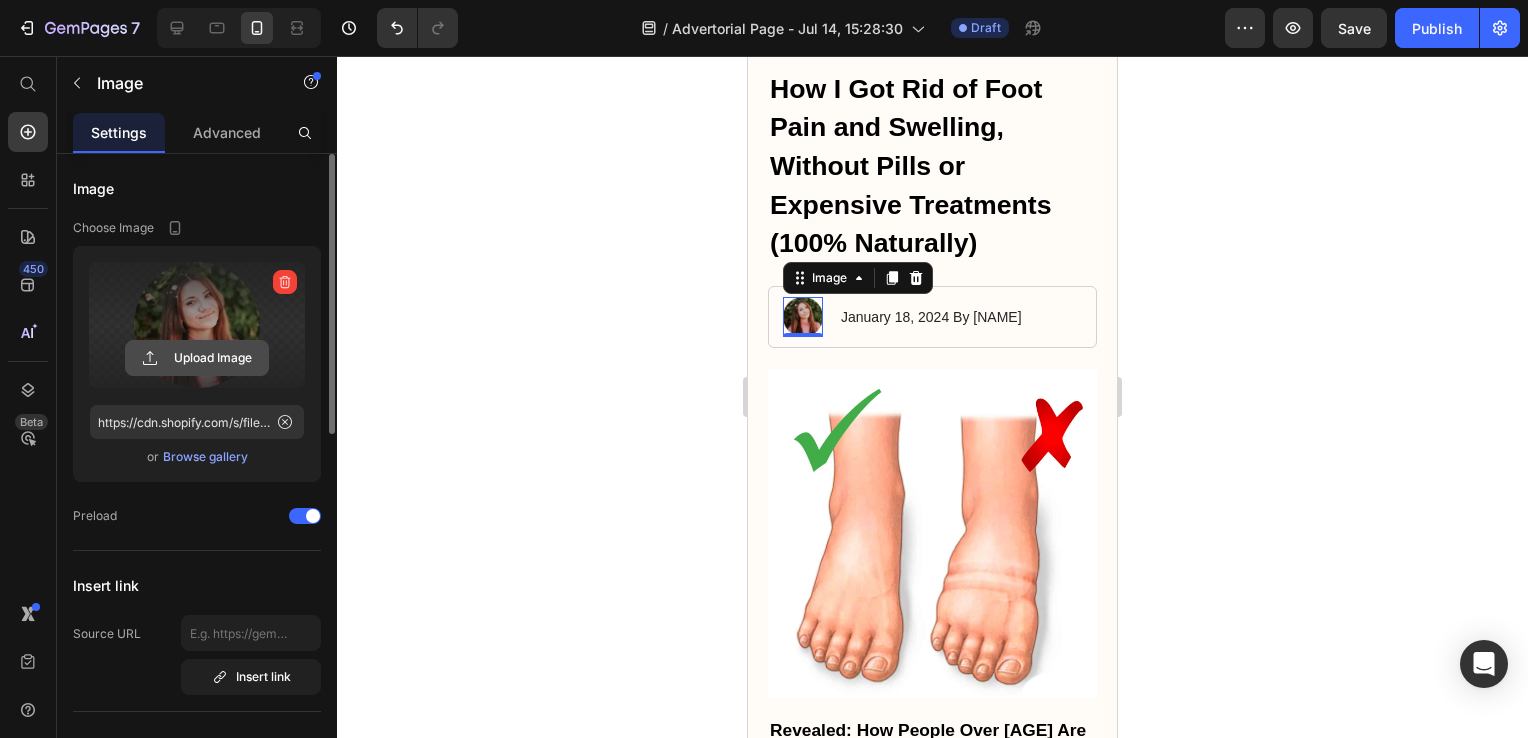 click 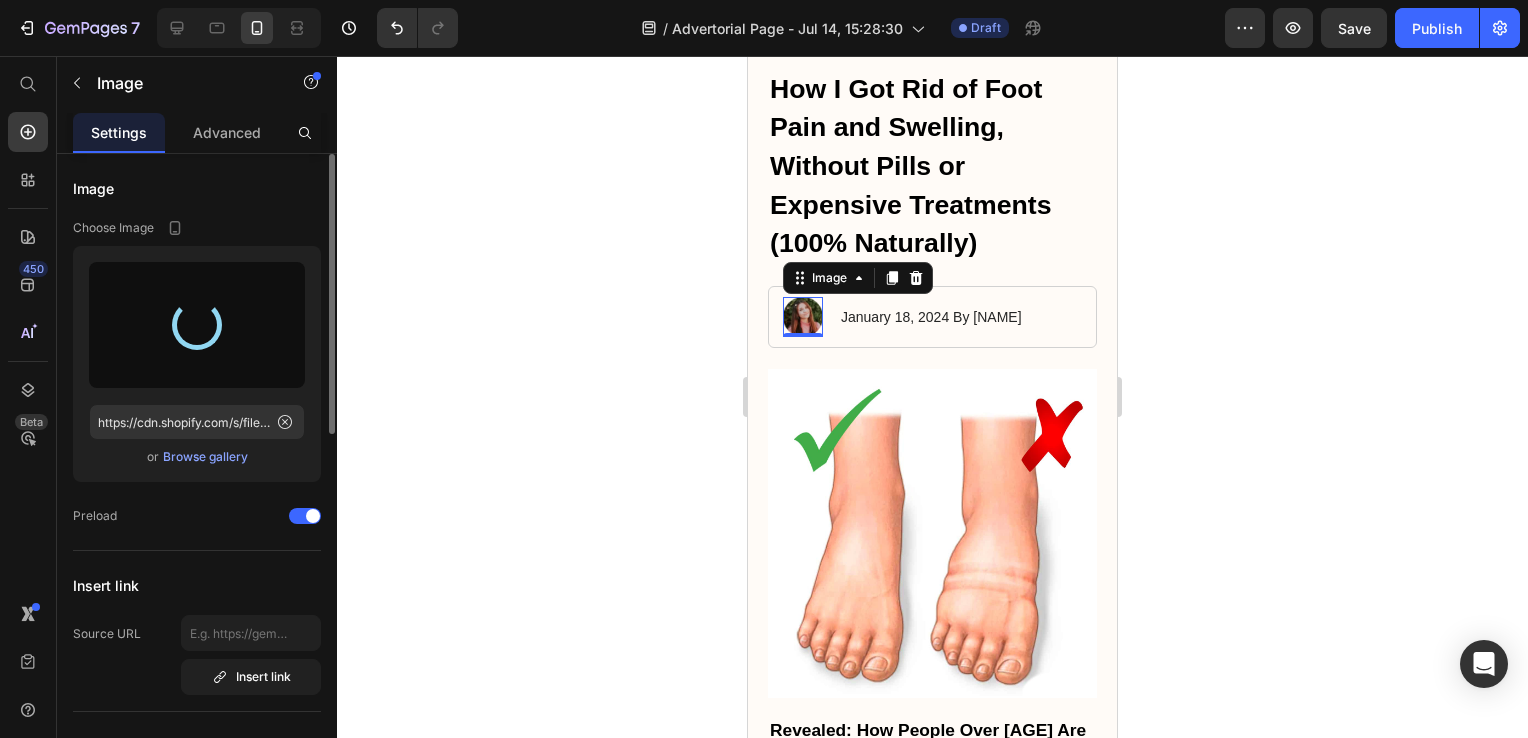 type on "https://cdn.shopify.com/s/files/1/0926/1173/9978/files/gempages_565413738543318001-4438ef42-5200-4b35-8807-6c796c5e5258.jpg" 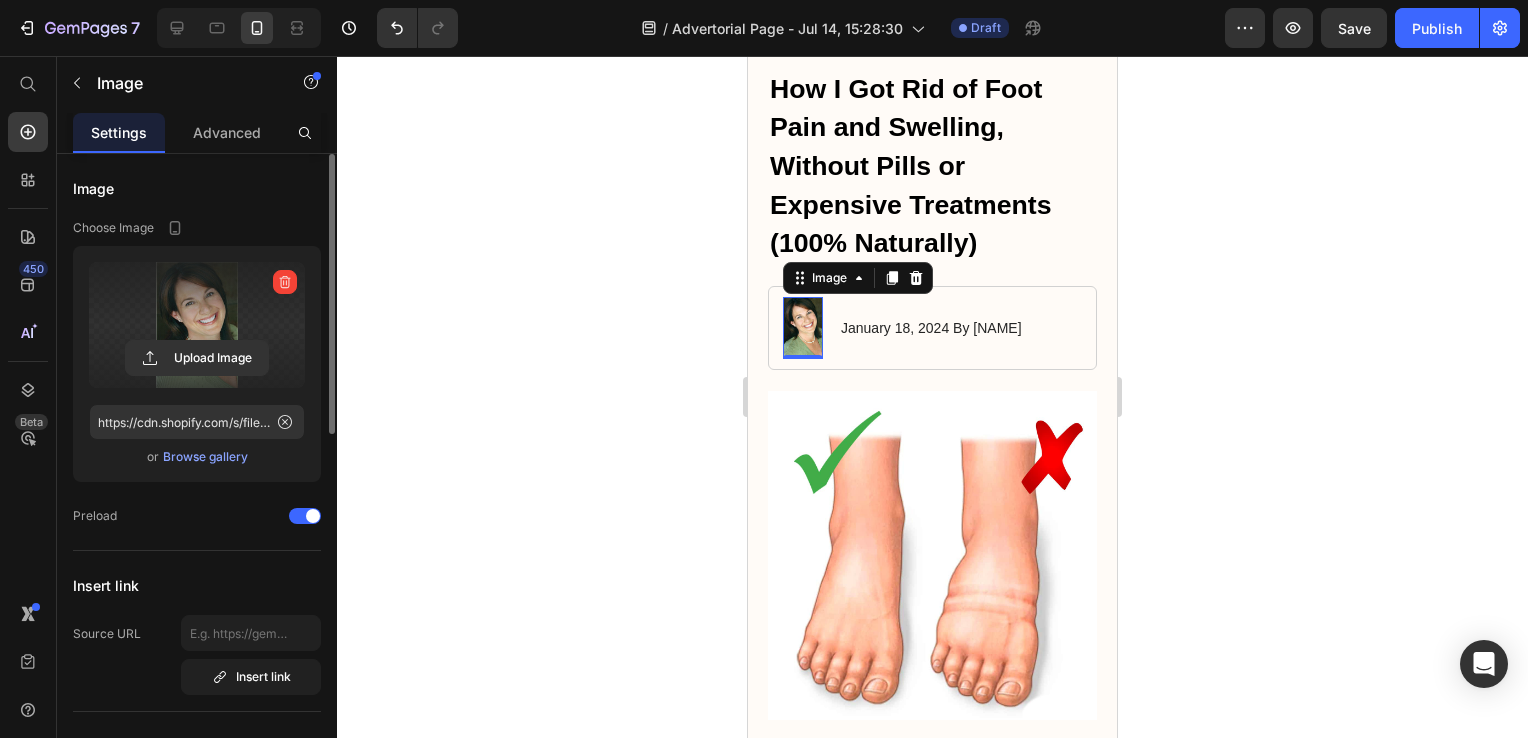 click 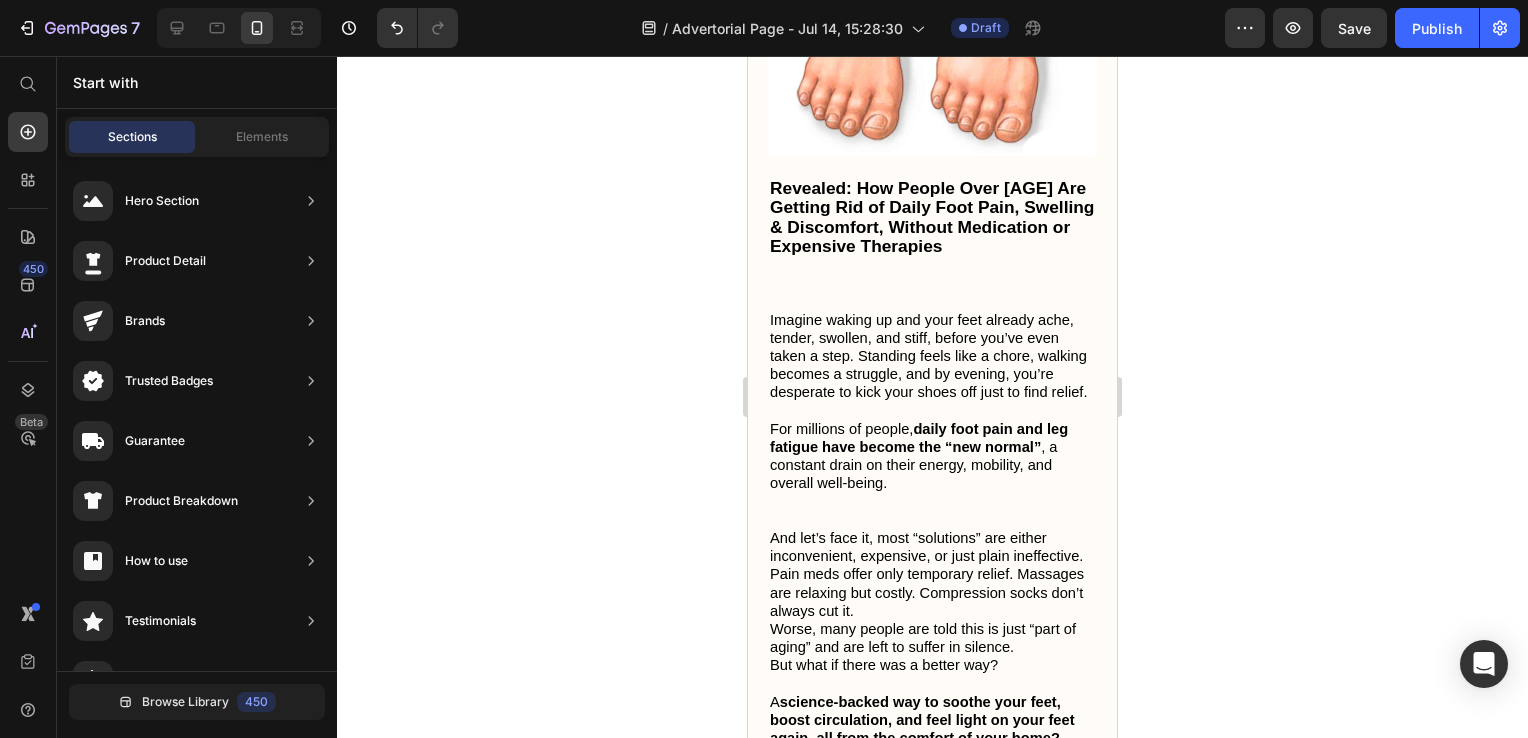 scroll, scrollTop: 692, scrollLeft: 0, axis: vertical 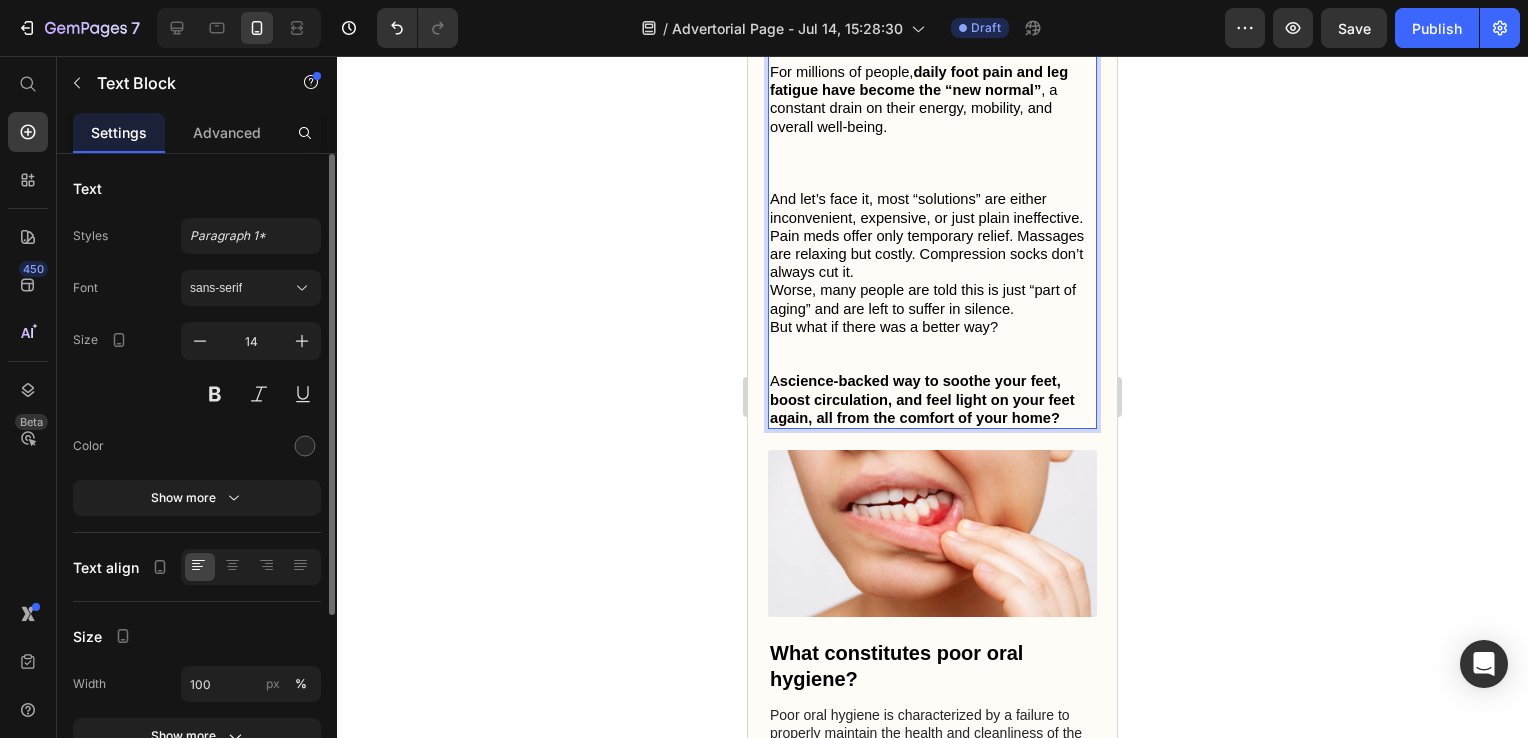 click on "And let’s face it, most “solutions” are either inconvenient, expensive, or just plain ineffective. Pain meds offer only temporary relief. Massages are relaxing but costly. Compression socks don’t always cut it." at bounding box center (932, 235) 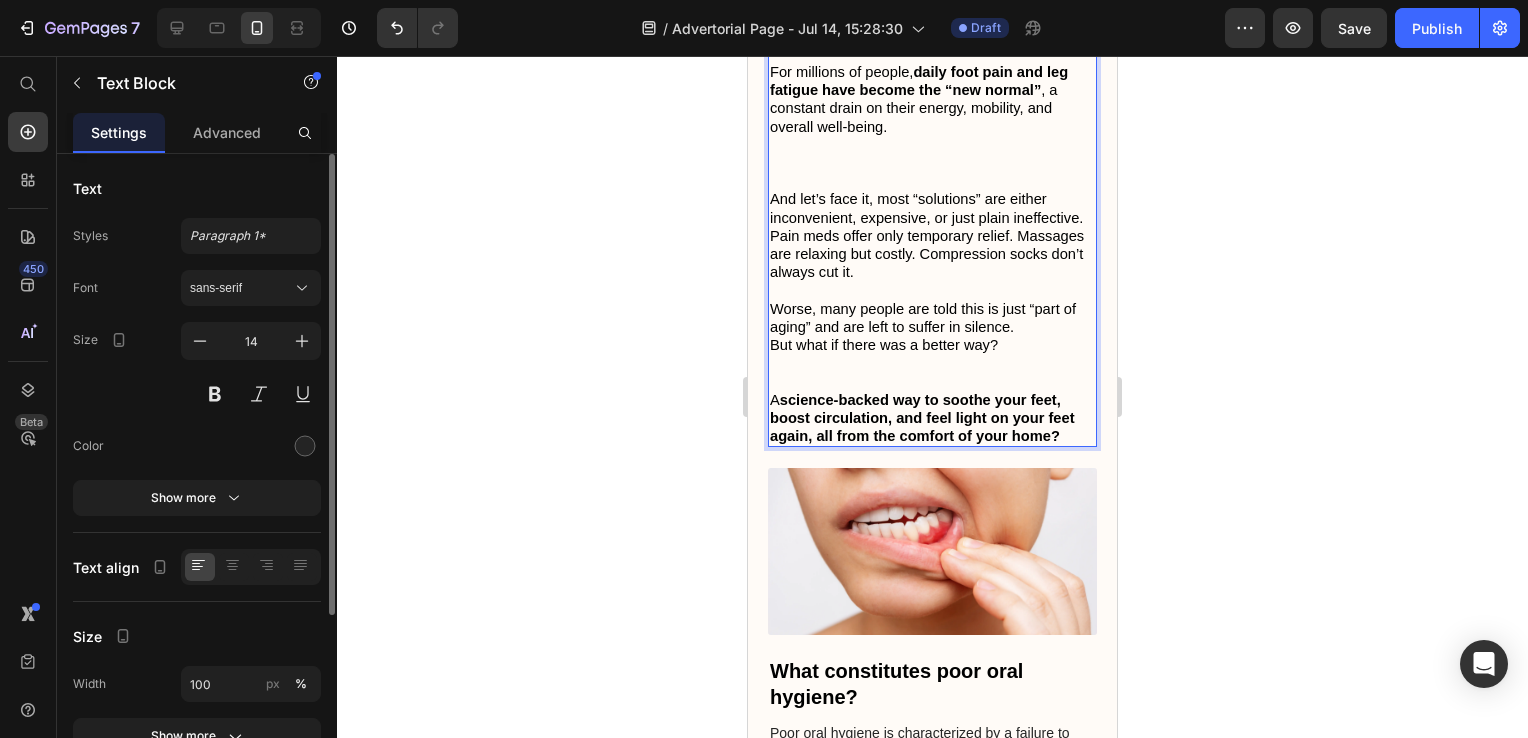 click on "Worse, many people are told this is just “part of aging” and are left to suffer in silence." at bounding box center [923, 318] 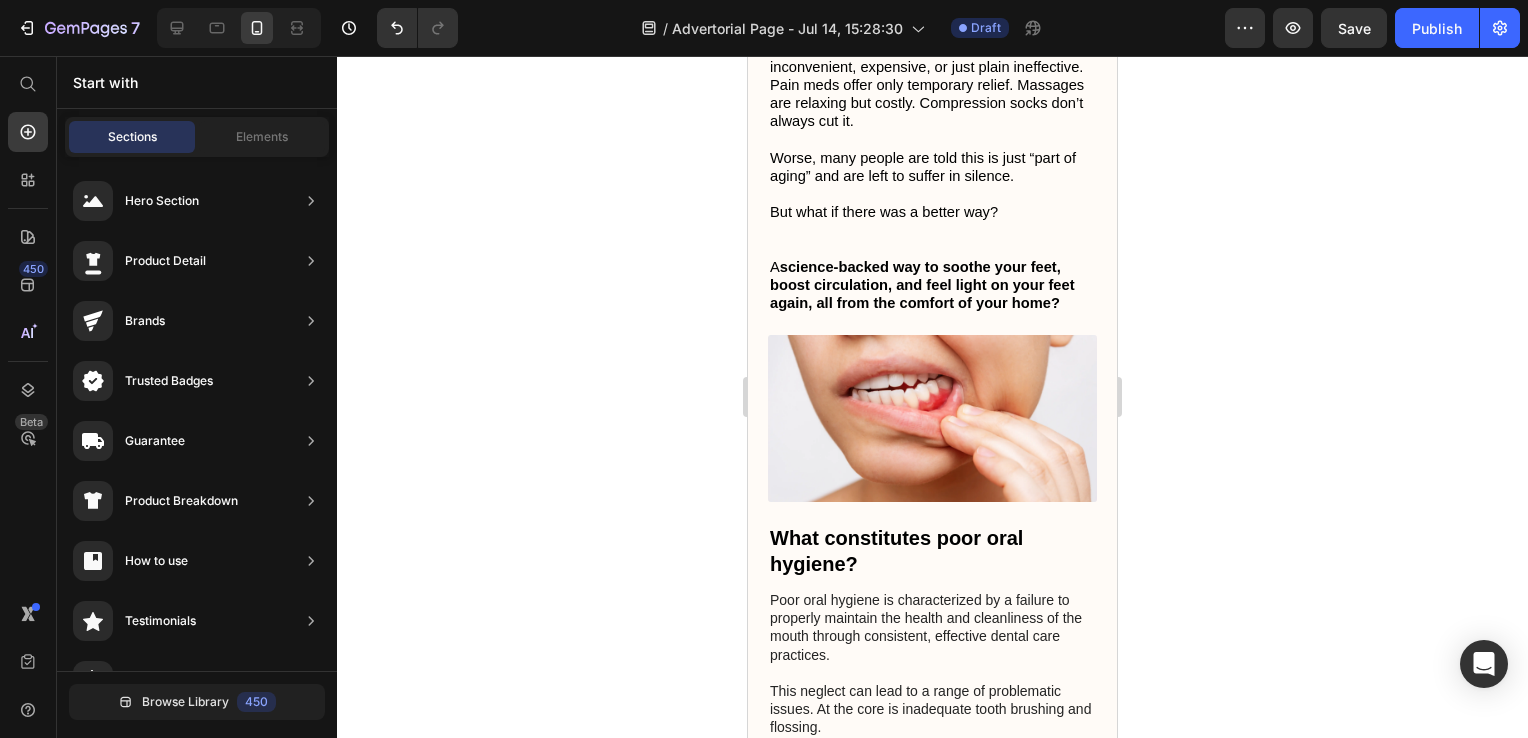 scroll, scrollTop: 1204, scrollLeft: 0, axis: vertical 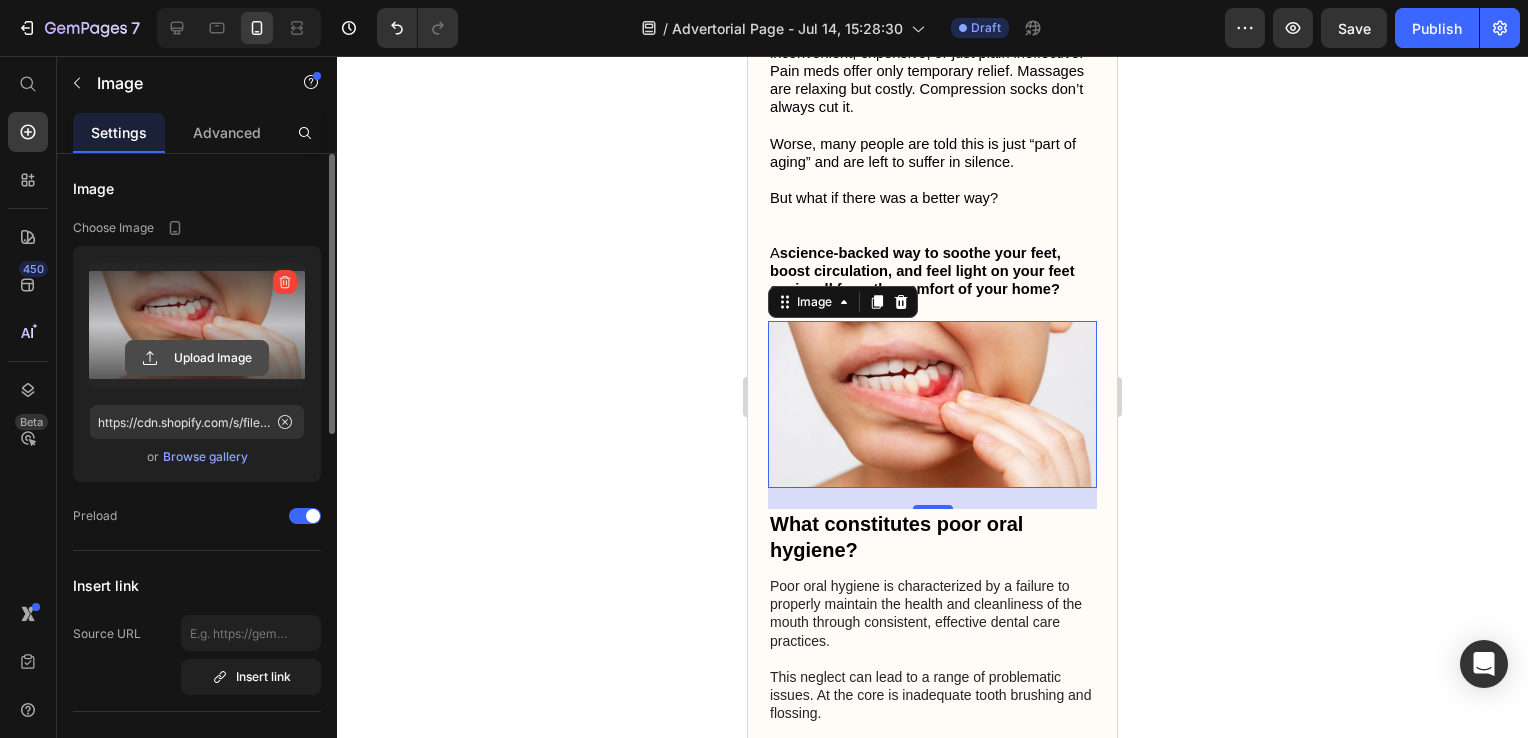 click 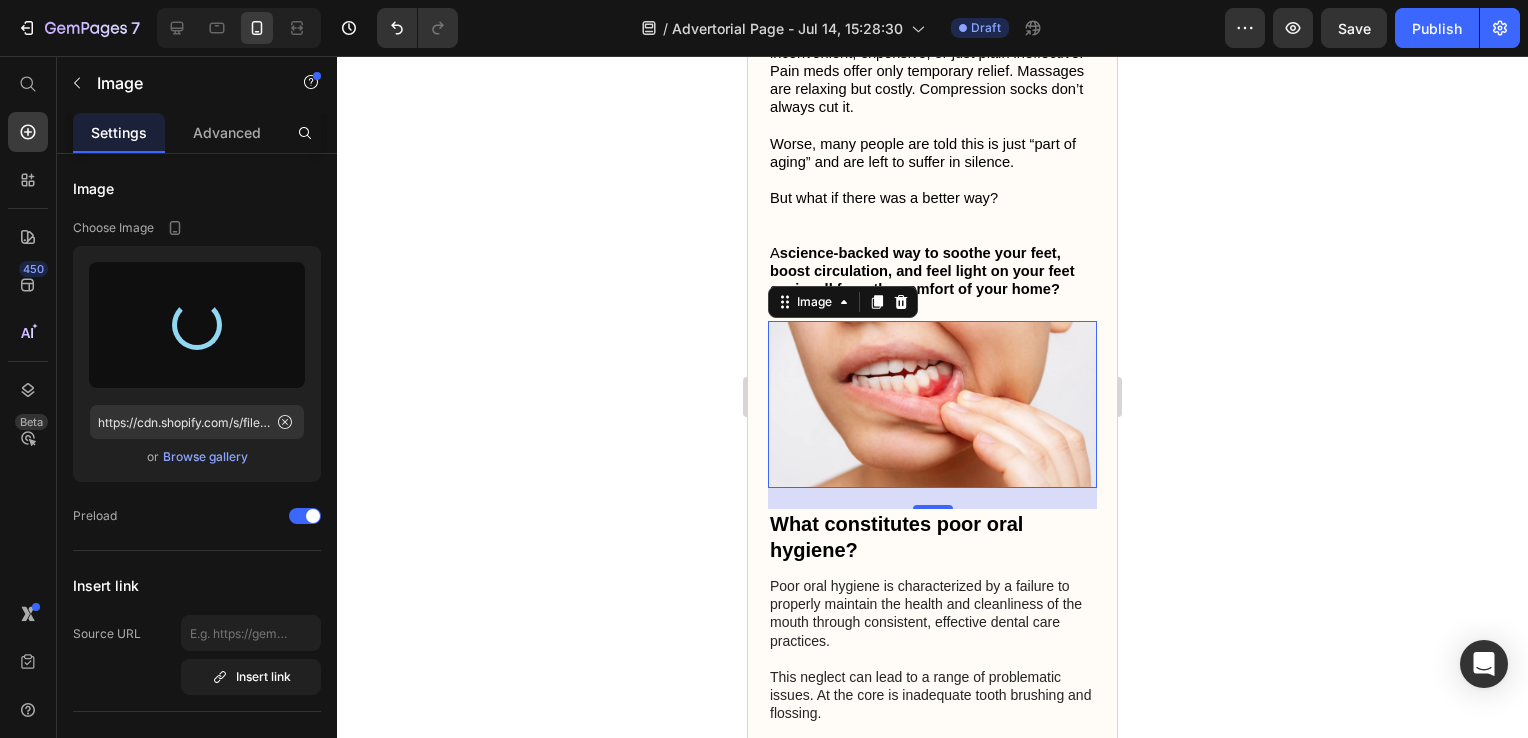 type on "https://cdn.shopify.com/s/files/1/0926/1173/9978/files/gempages_565413738543318001-66b57fb8-f133-46eb-9405-1e02b2a7d96d.gif" 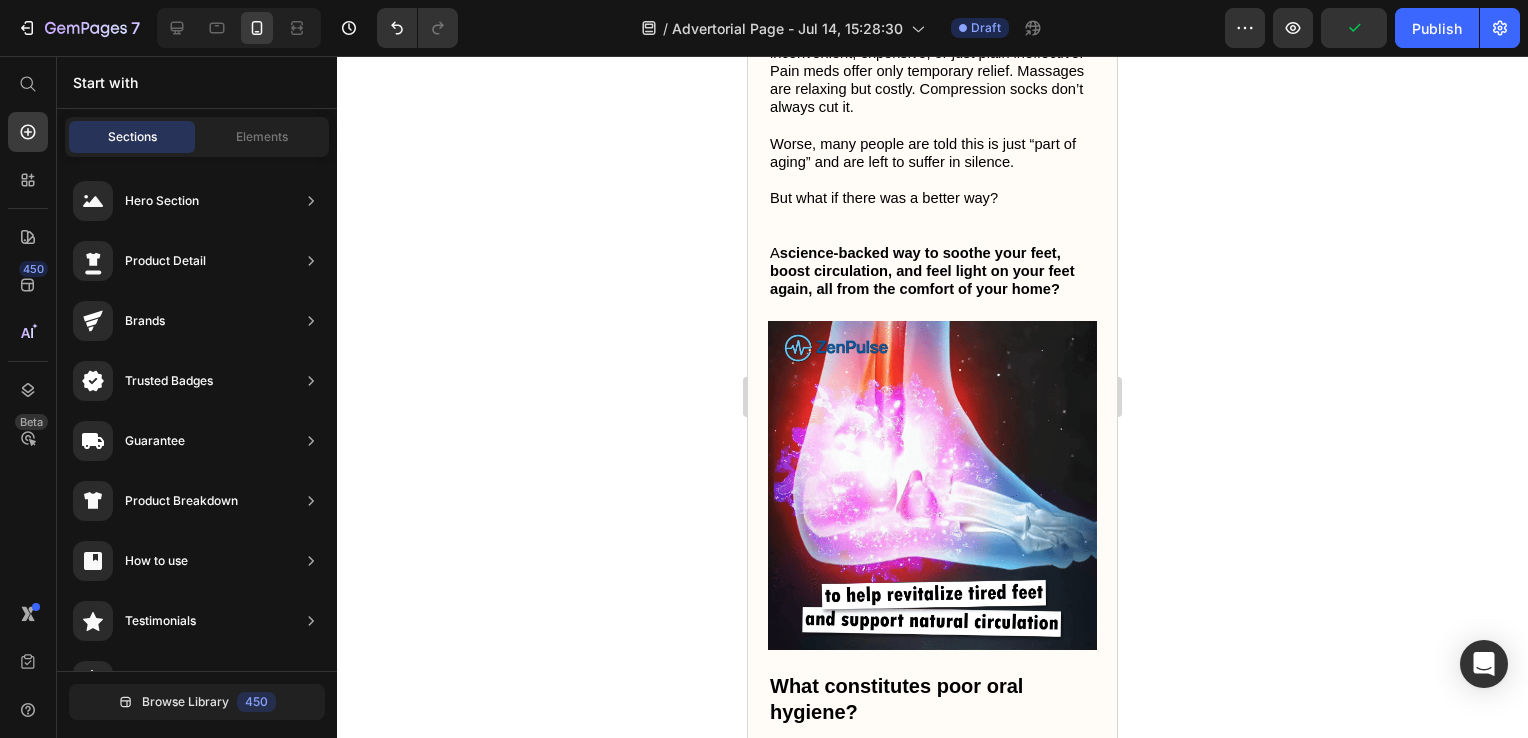 scroll, scrollTop: 1197, scrollLeft: 0, axis: vertical 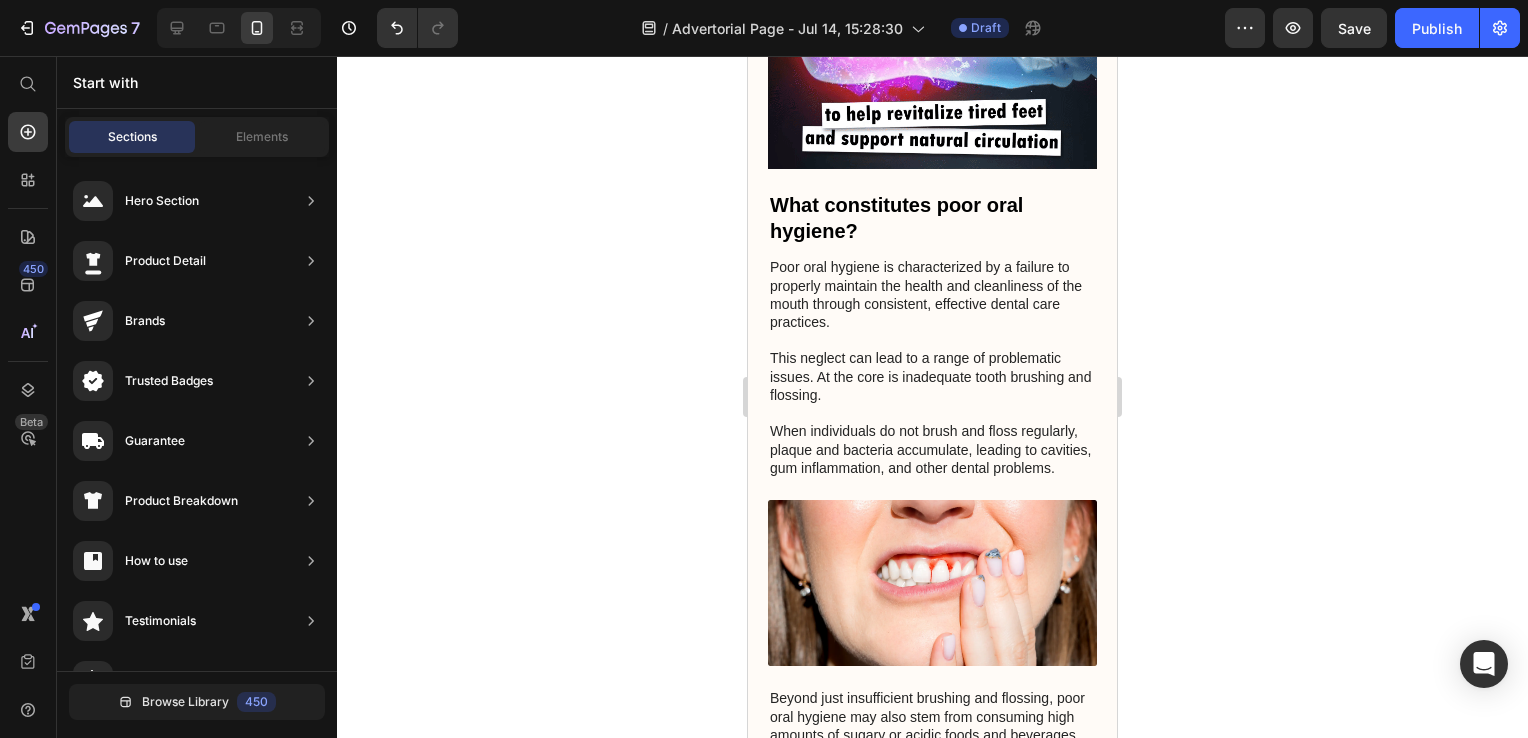 drag, startPoint x: 1114, startPoint y: 164, endPoint x: 1864, endPoint y: 247, distance: 754.5787 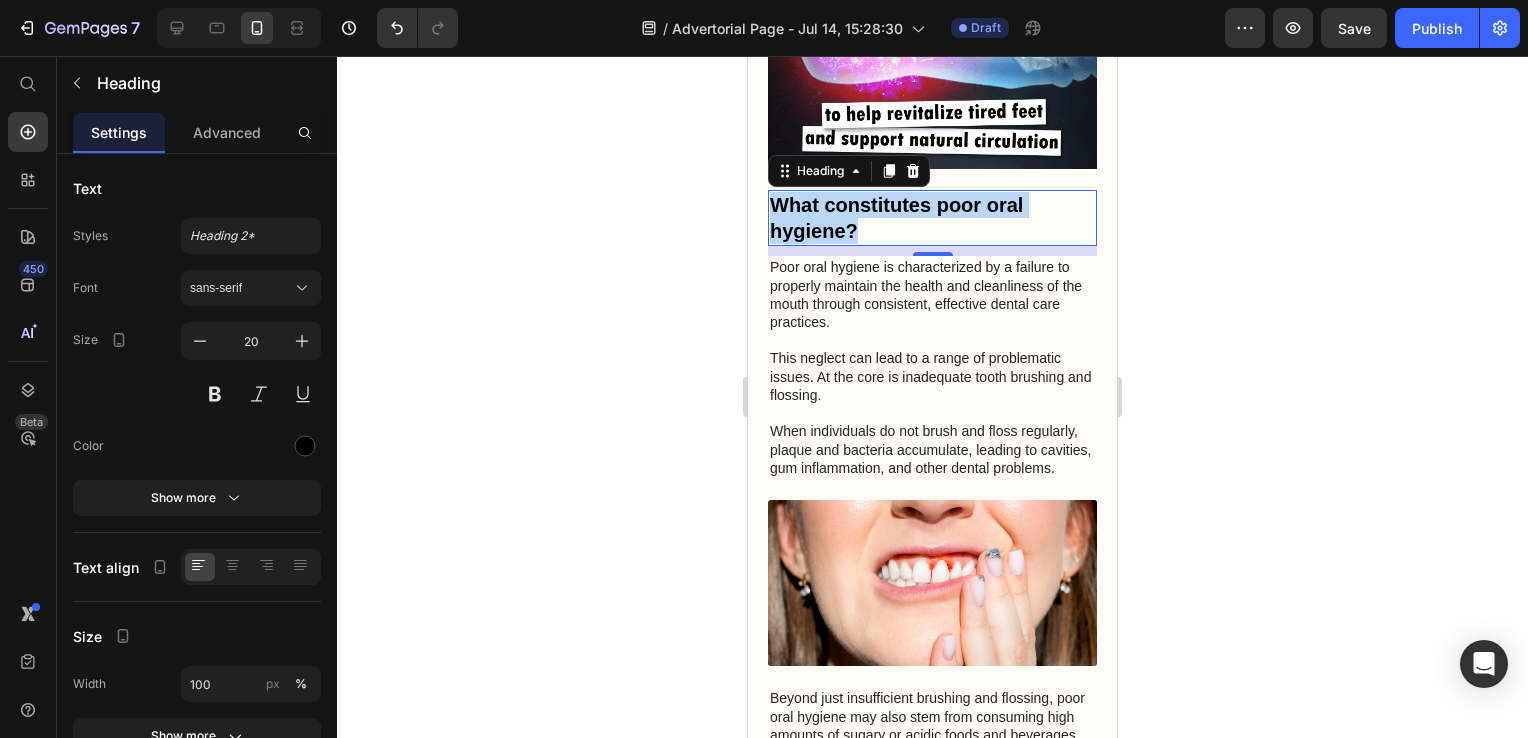 drag, startPoint x: 855, startPoint y: 216, endPoint x: 770, endPoint y: 194, distance: 87.80091 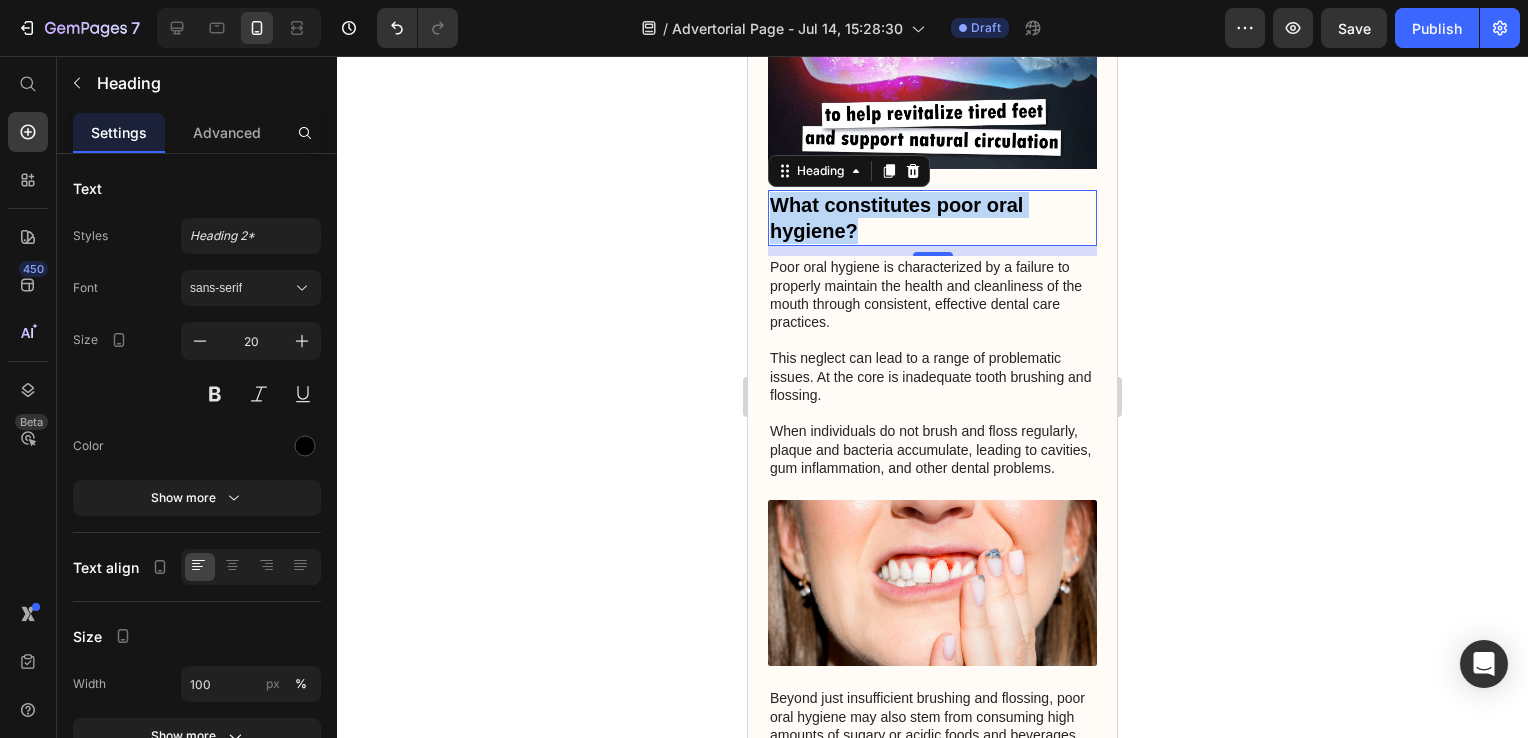 click on "What constitutes poor oral hygiene?" at bounding box center (932, 218) 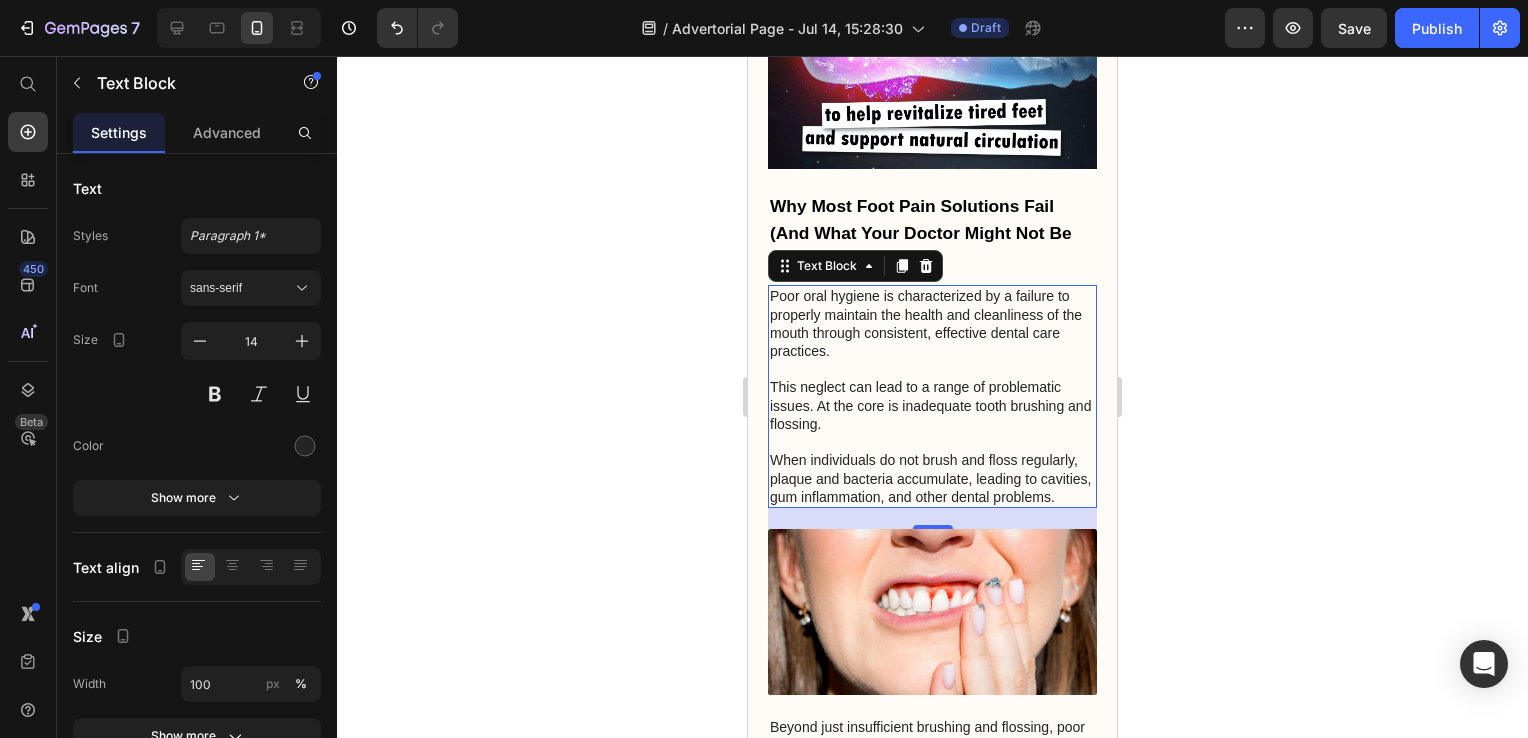 click on "Poor oral hygiene is characterized by a failure to properly maintain the health and cleanliness of the mouth through consistent, effective dental care practices. This neglect can lead to a range of problematic issues. At the core is inadequate tooth brushing and flossing.  When individuals do not brush and floss regularly, plaque and bacteria accumulate, leading to cavities, gum inflammation, and other dental problems." at bounding box center [932, 396] 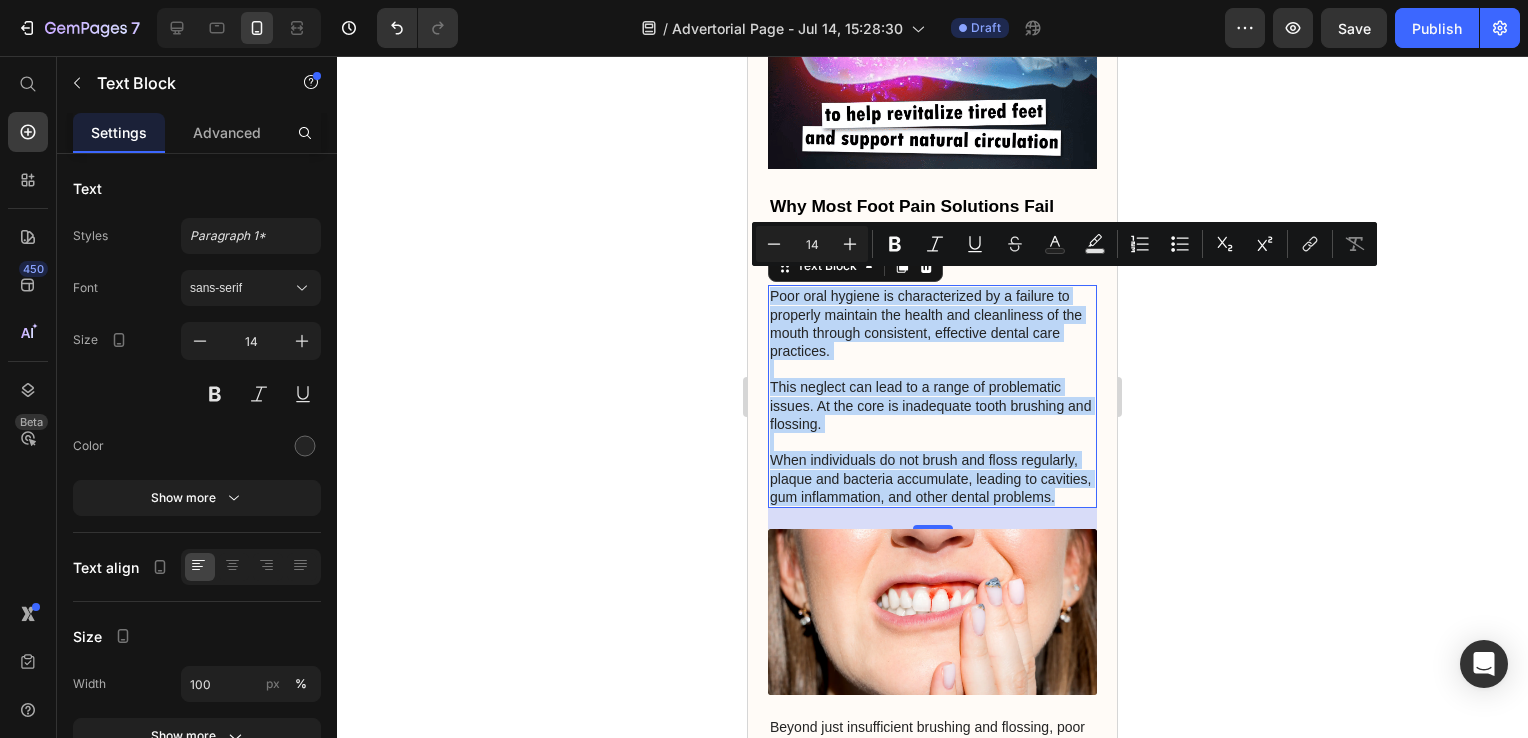 drag, startPoint x: 772, startPoint y: 280, endPoint x: 934, endPoint y: 518, distance: 287.90277 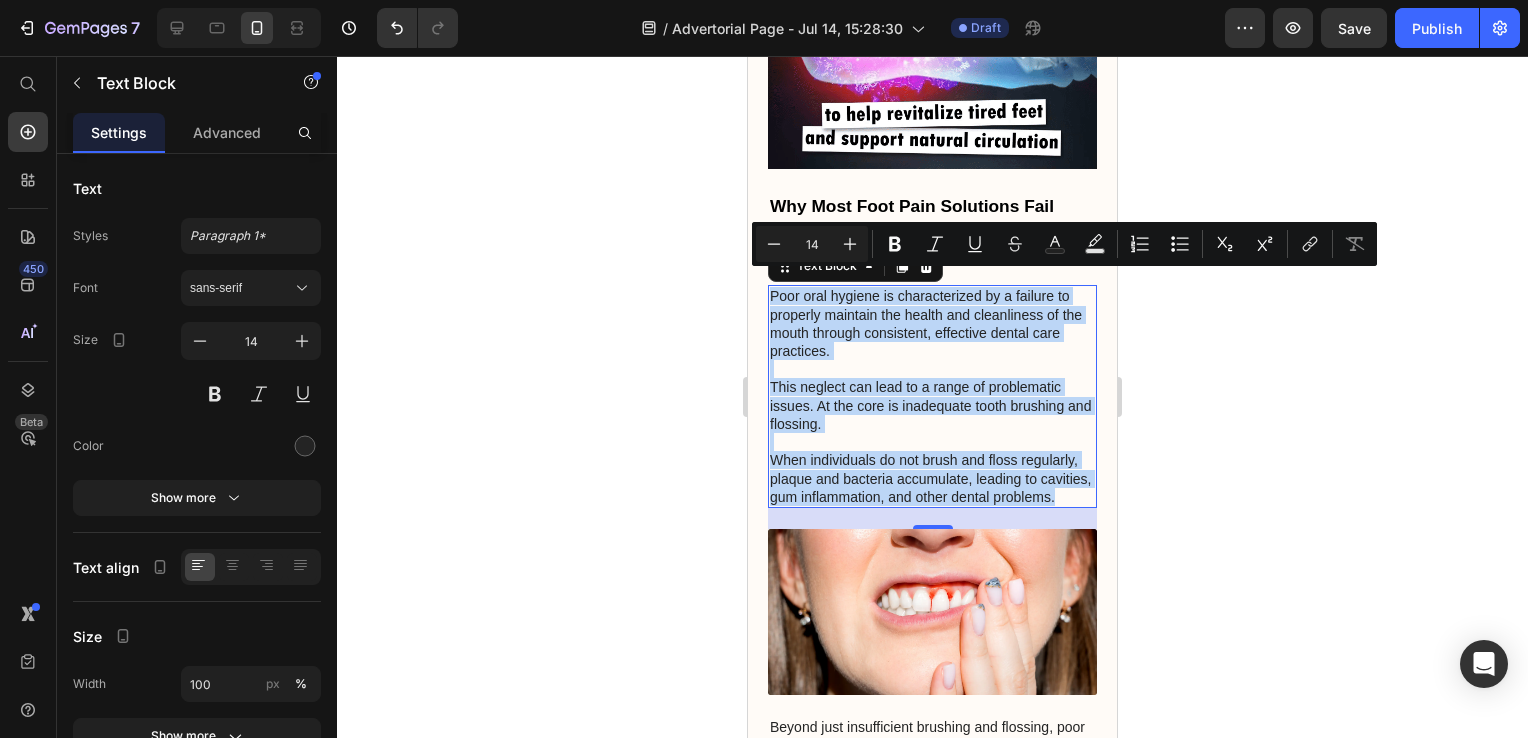 click on "Poor oral hygiene is characterized by a failure to properly maintain the health and cleanliness of the mouth through consistent, effective dental care practices. This neglect can lead to a range of problematic issues. At the core is inadequate tooth brushing and flossing.  When individuals do not brush and floss regularly, plaque and bacteria accumulate, leading to cavities, gum inflammation, and other dental problems. Text Block   21" at bounding box center (932, 396) 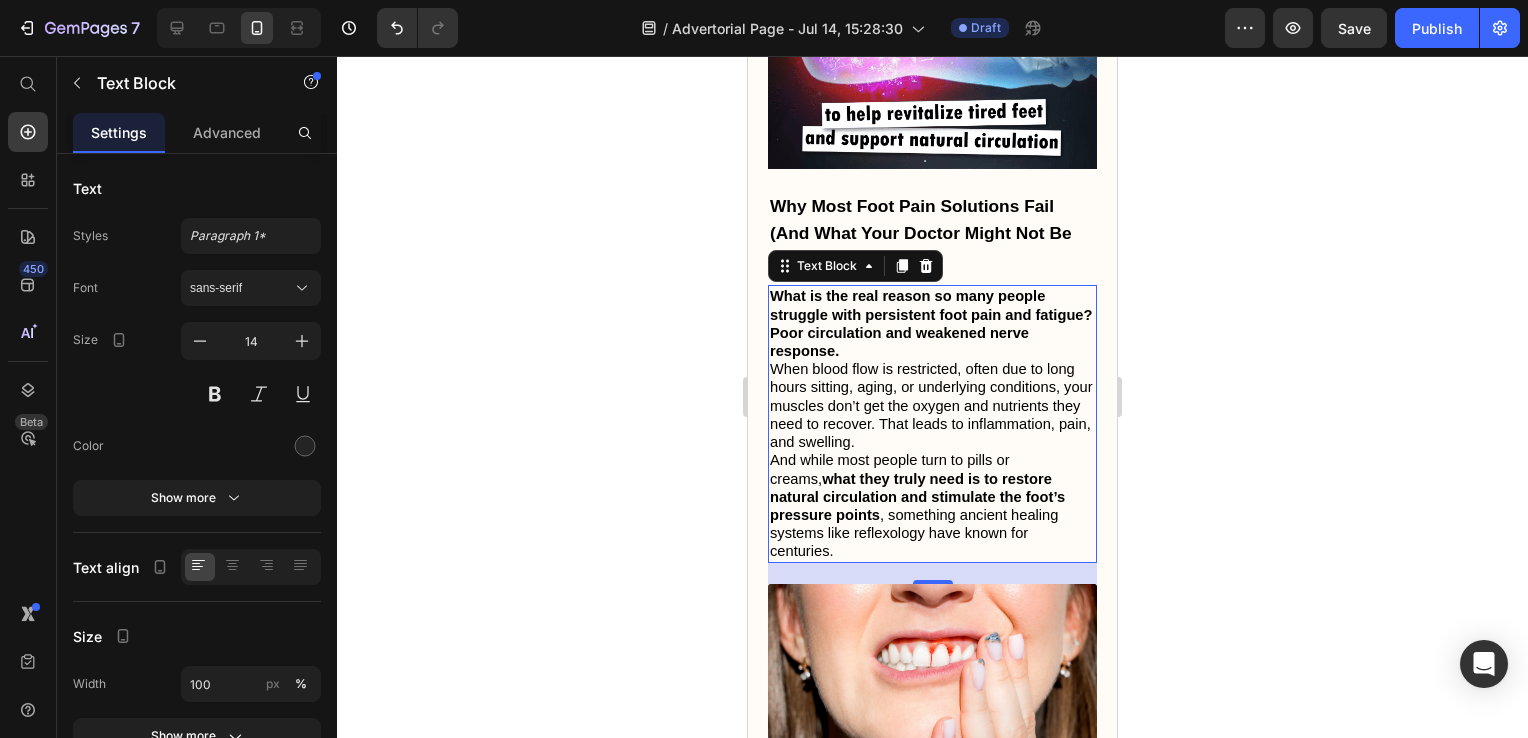 click on "What is the real reason so many people struggle with persistent foot pain and fatigue? Poor circulation and weakened nerve response." at bounding box center (932, 323) 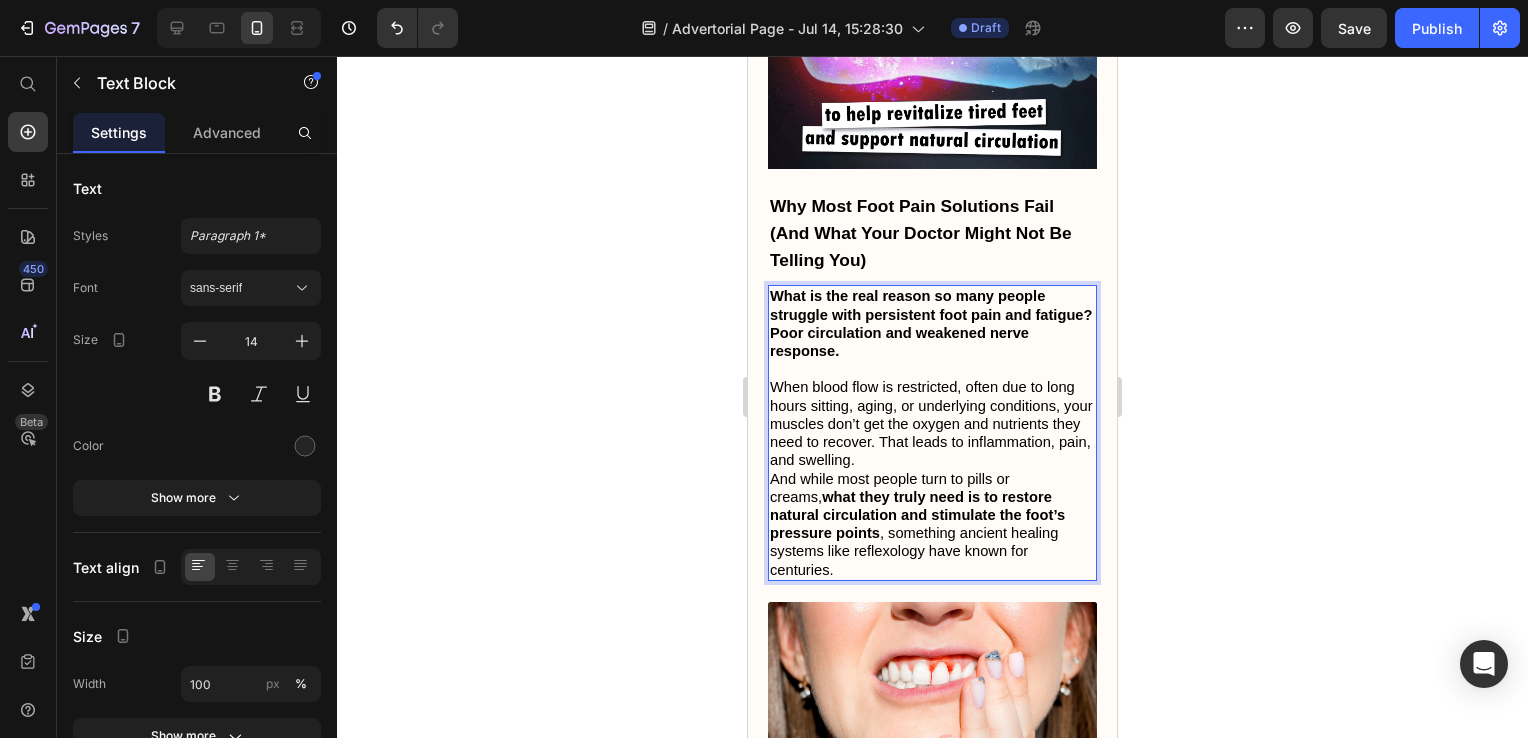click on "When blood flow is restricted, often due to long hours sitting, aging, or underlying conditions, your muscles don’t get the oxygen and nutrients they need to recover. That leads to inflammation, pain, and swelling." at bounding box center (931, 423) 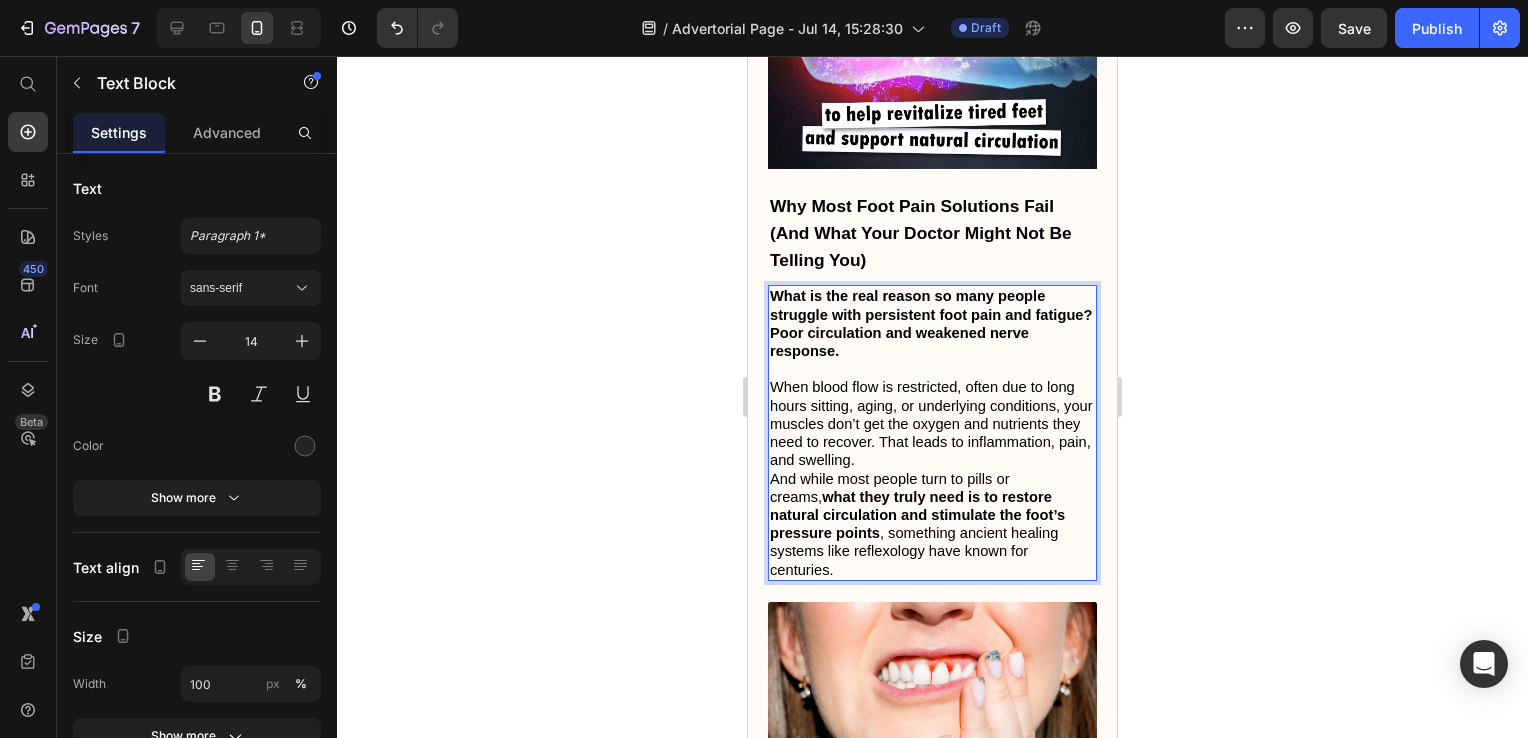 click on "When blood flow is restricted, often due to long hours sitting, aging, or underlying conditions, your muscles don’t get the oxygen and nutrients they need to recover. That leads to inflammation, pain, and swelling." at bounding box center (931, 423) 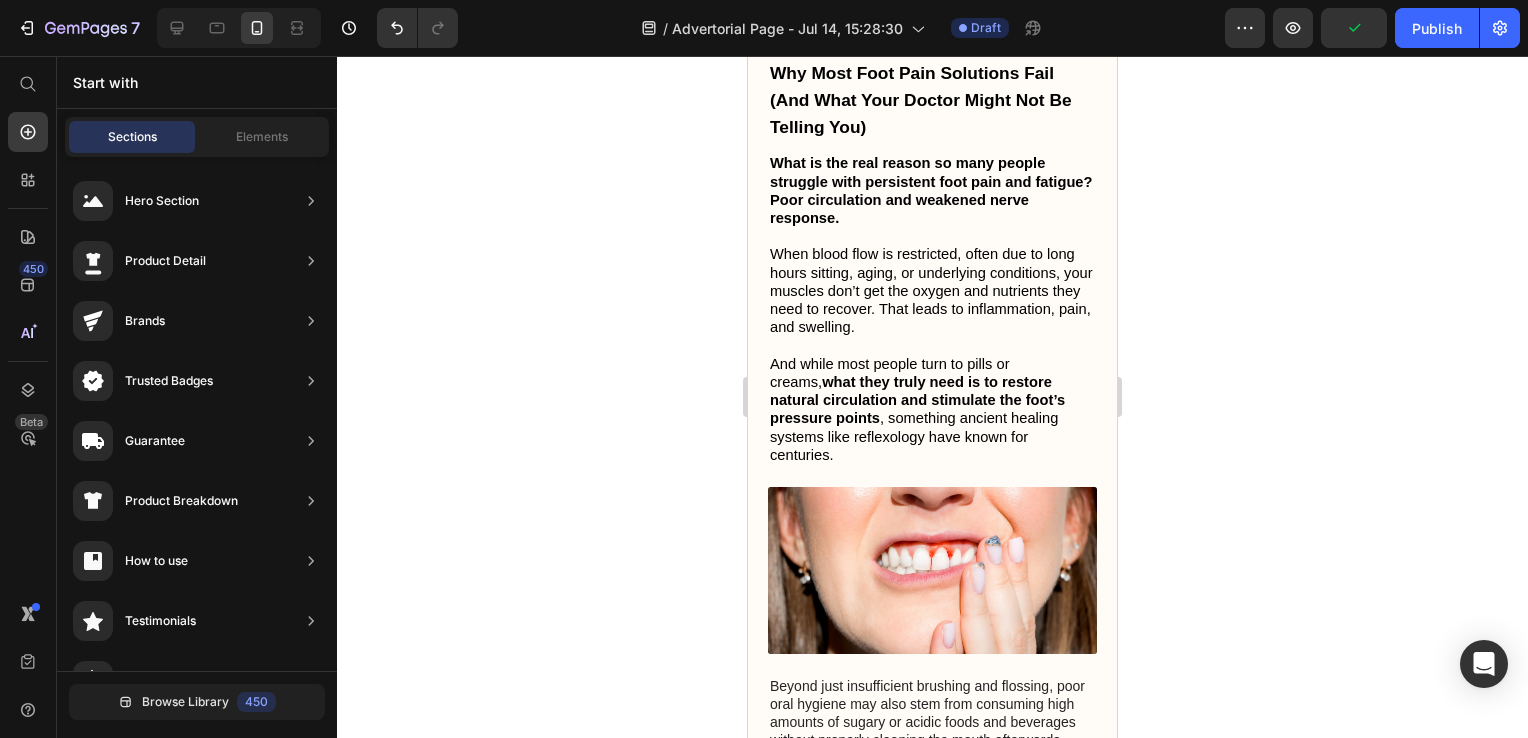 scroll, scrollTop: 1803, scrollLeft: 0, axis: vertical 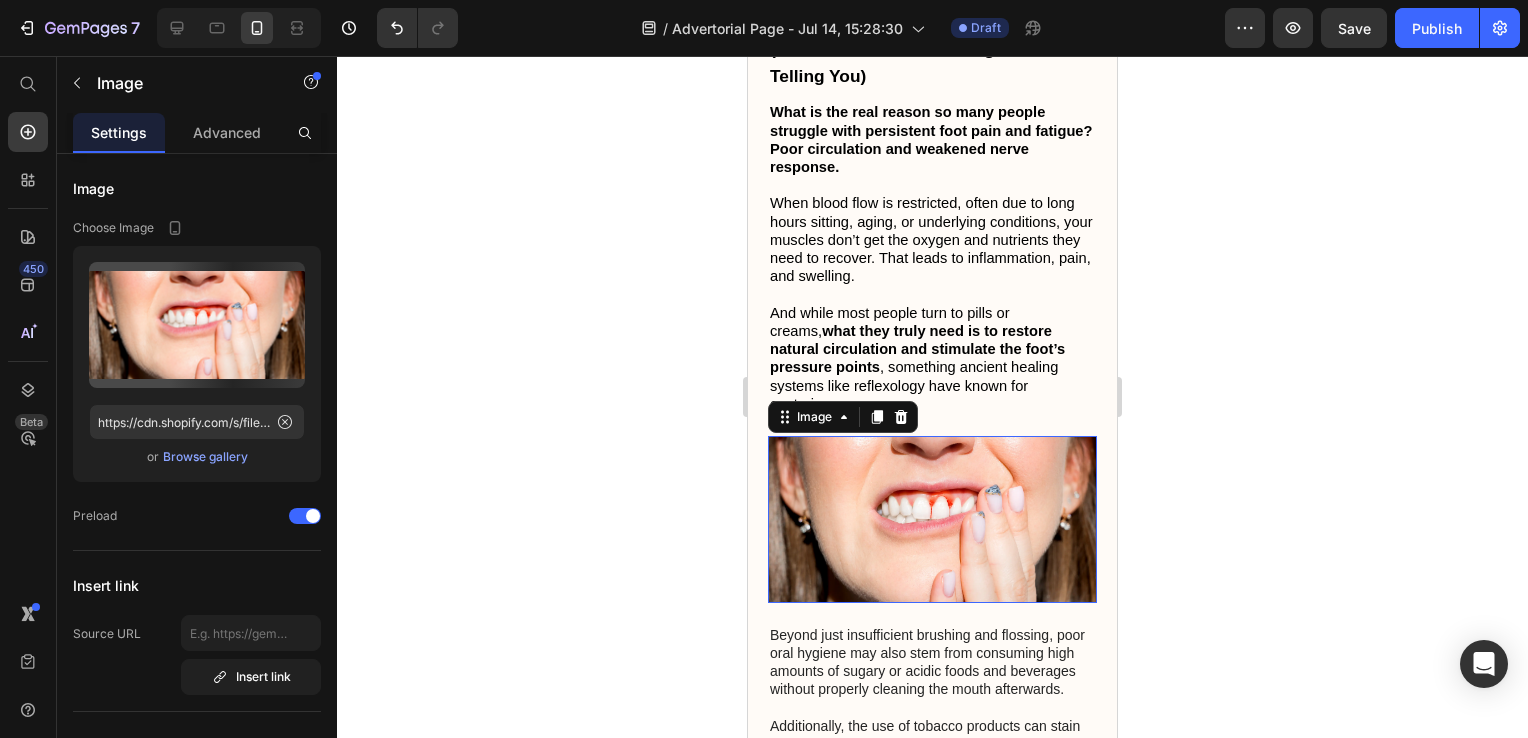 click at bounding box center [932, 519] 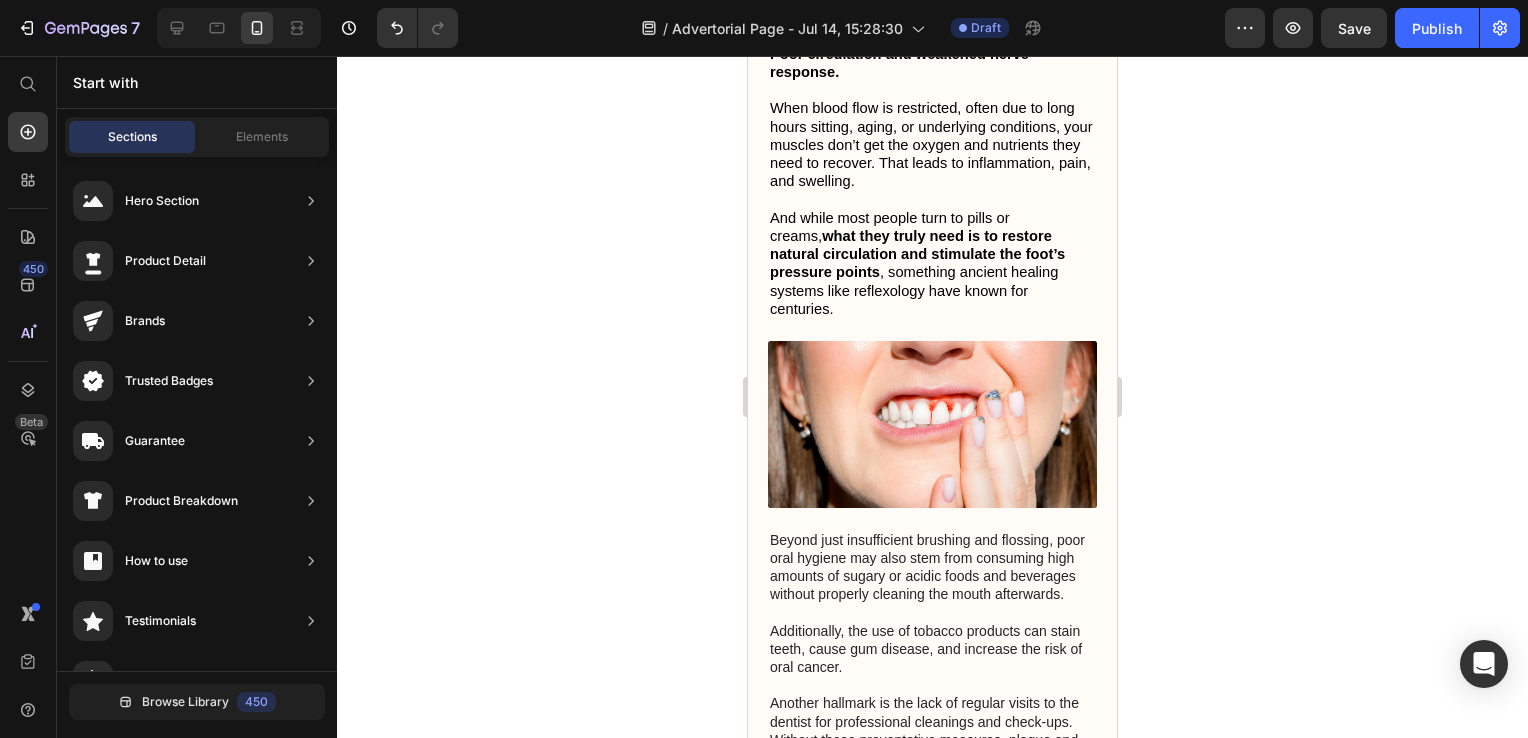 scroll, scrollTop: 2038, scrollLeft: 0, axis: vertical 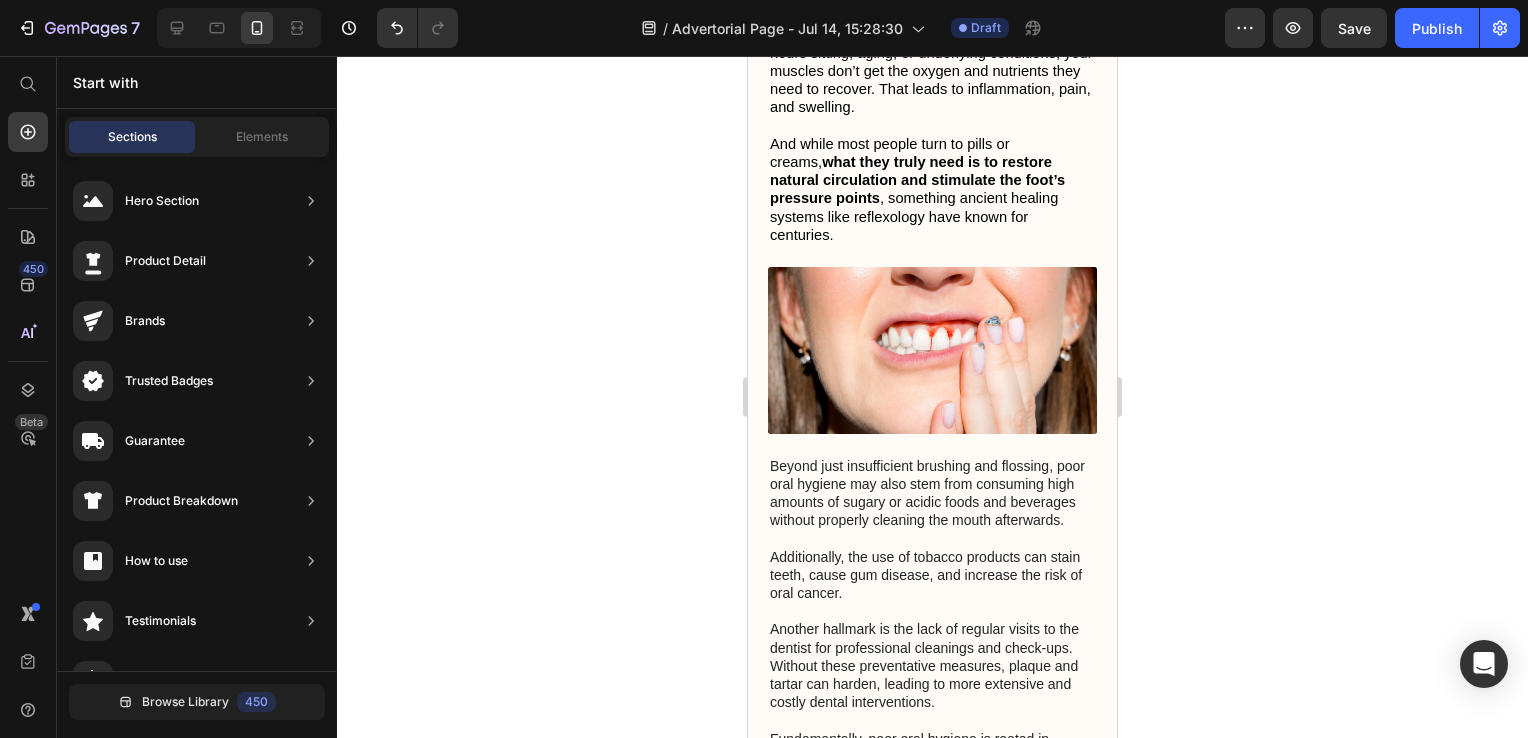 drag, startPoint x: 1107, startPoint y: 187, endPoint x: 1868, endPoint y: 253, distance: 763.8567 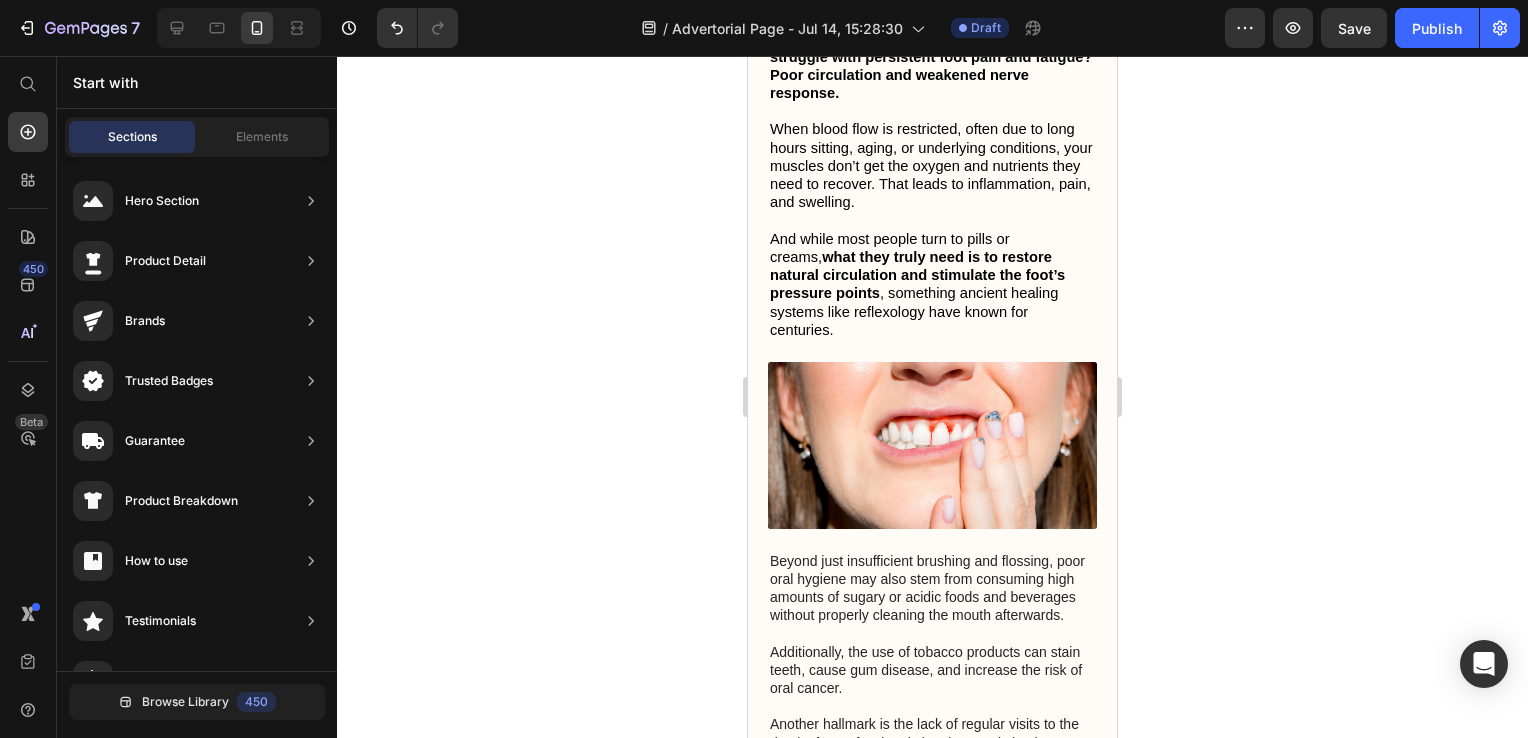 scroll, scrollTop: 1928, scrollLeft: 0, axis: vertical 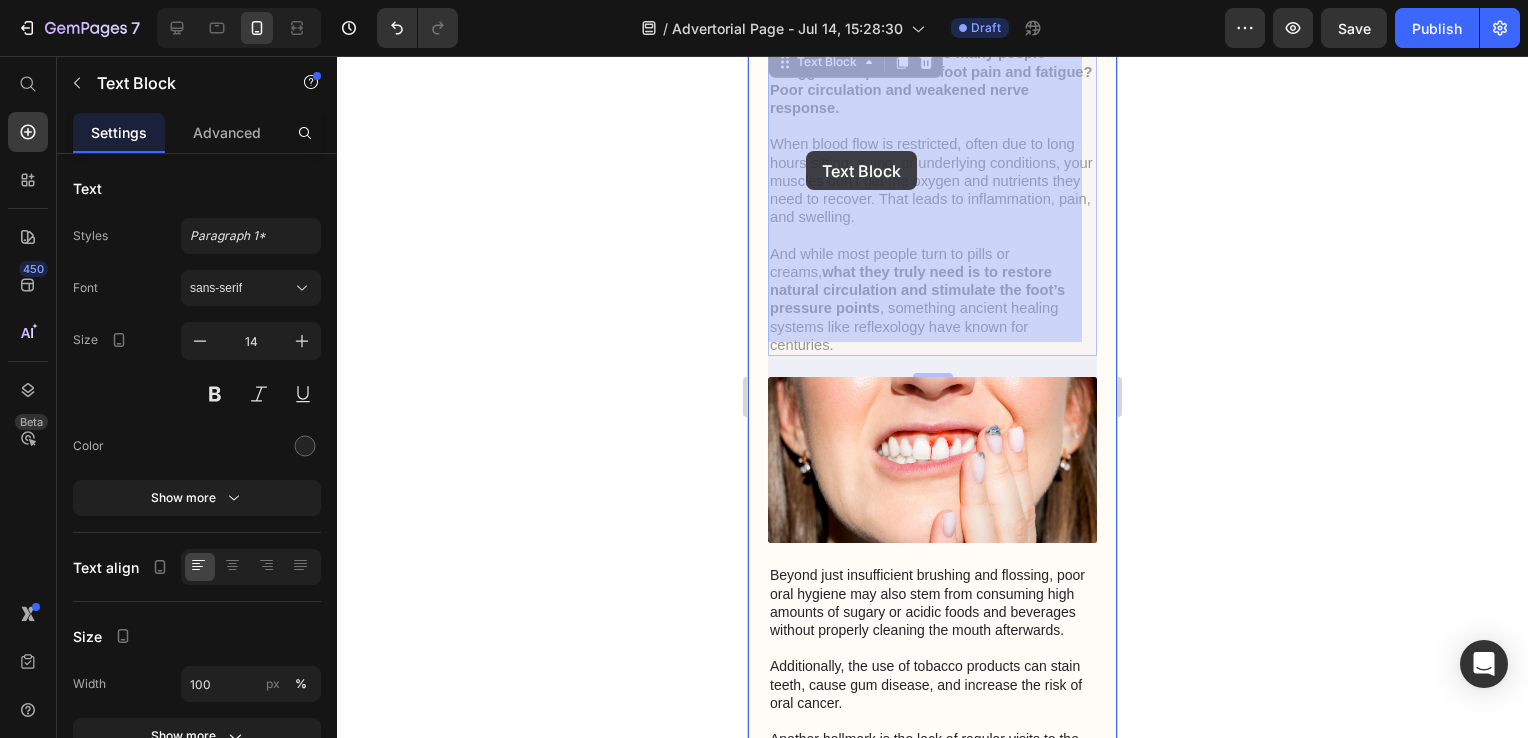 drag, startPoint x: 774, startPoint y: 126, endPoint x: 805, endPoint y: 150, distance: 39.20459 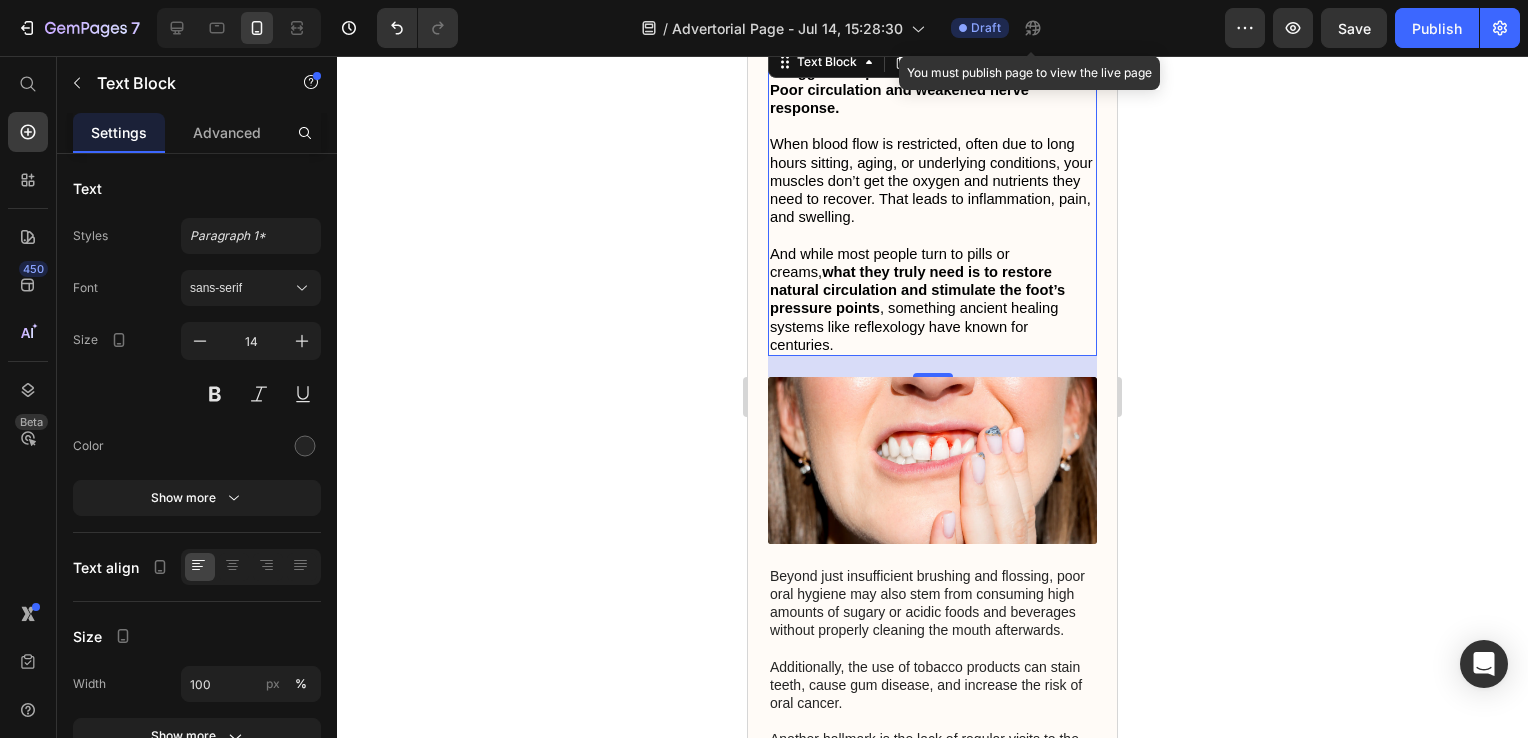 click on "7   /  Advertorial Page - Jul 14, 15:28:30 Draft You must publish page to view the live page Preview  Save   Publish  450 Beta Start with Sections Elements Hero Section Product Detail Brands Trusted Badges Guarantee Product Breakdown How to use Testimonials Compare Bundle FAQs Social Proof Brand Story Product List Collection Blog List Contact Sticky Add to Cart Custom Footer Browse Library 450 Layout
Row
Row
Row
Row Text
Heading
Text Block Button
Button
Button
Sticky Back to top Media" at bounding box center (764, 0) 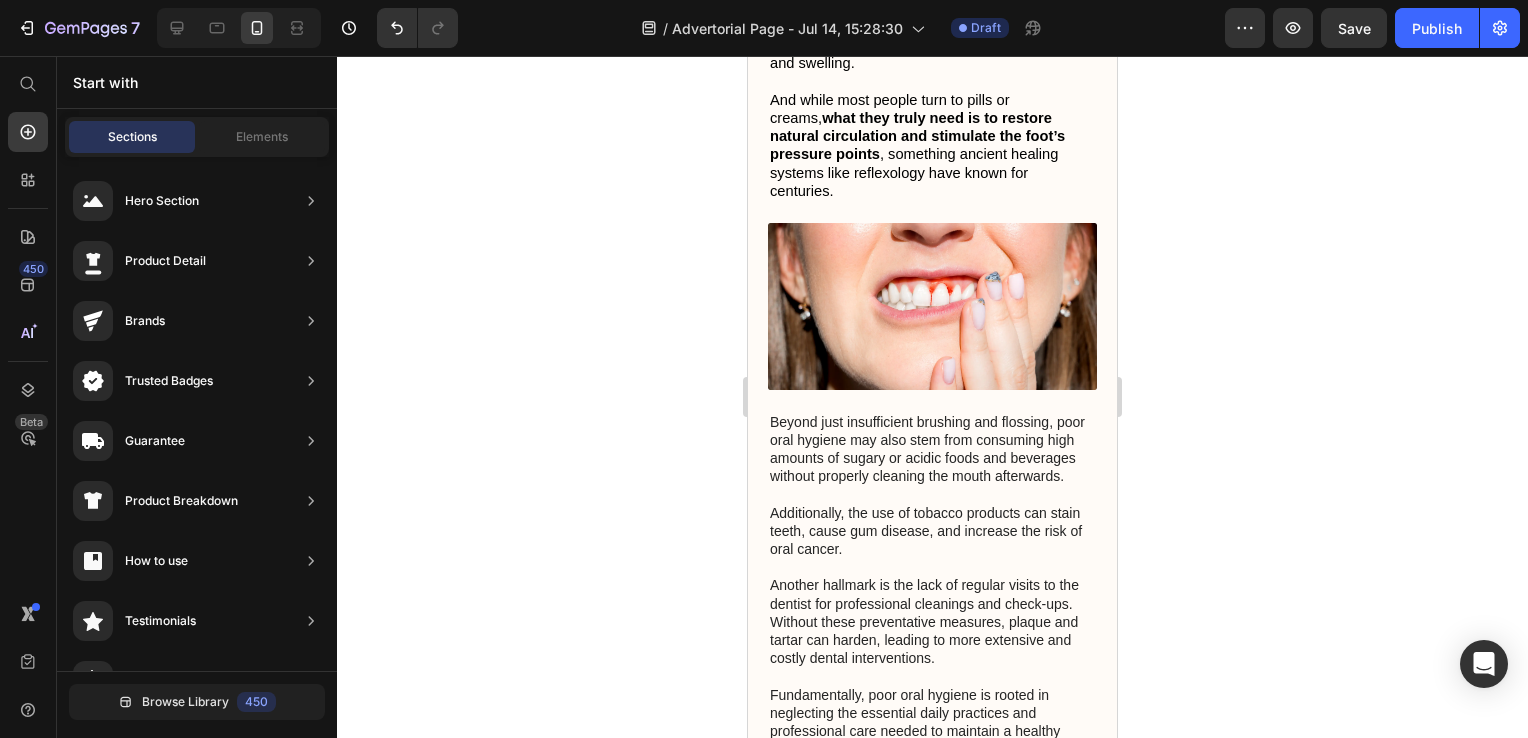 scroll, scrollTop: 2024, scrollLeft: 0, axis: vertical 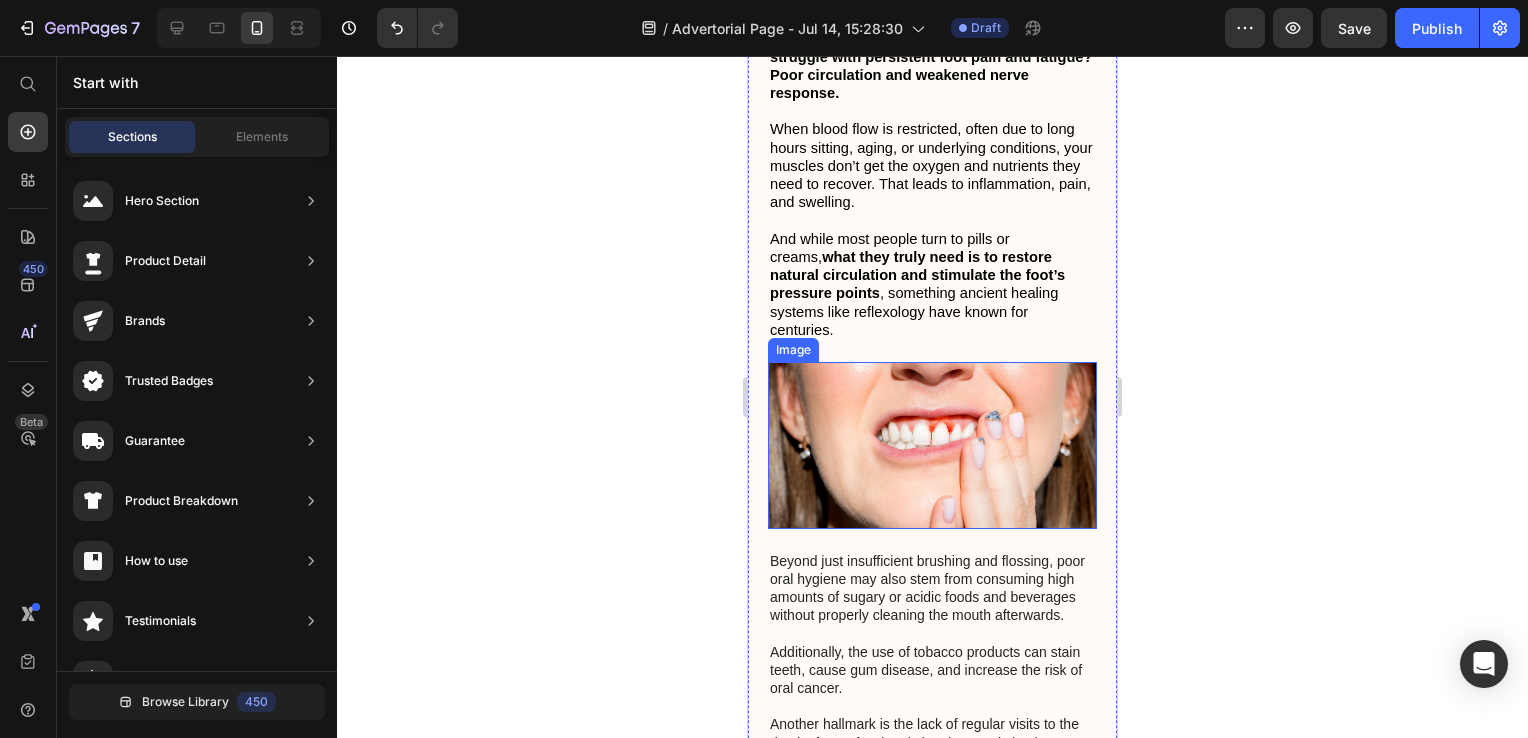 click at bounding box center (932, 445) 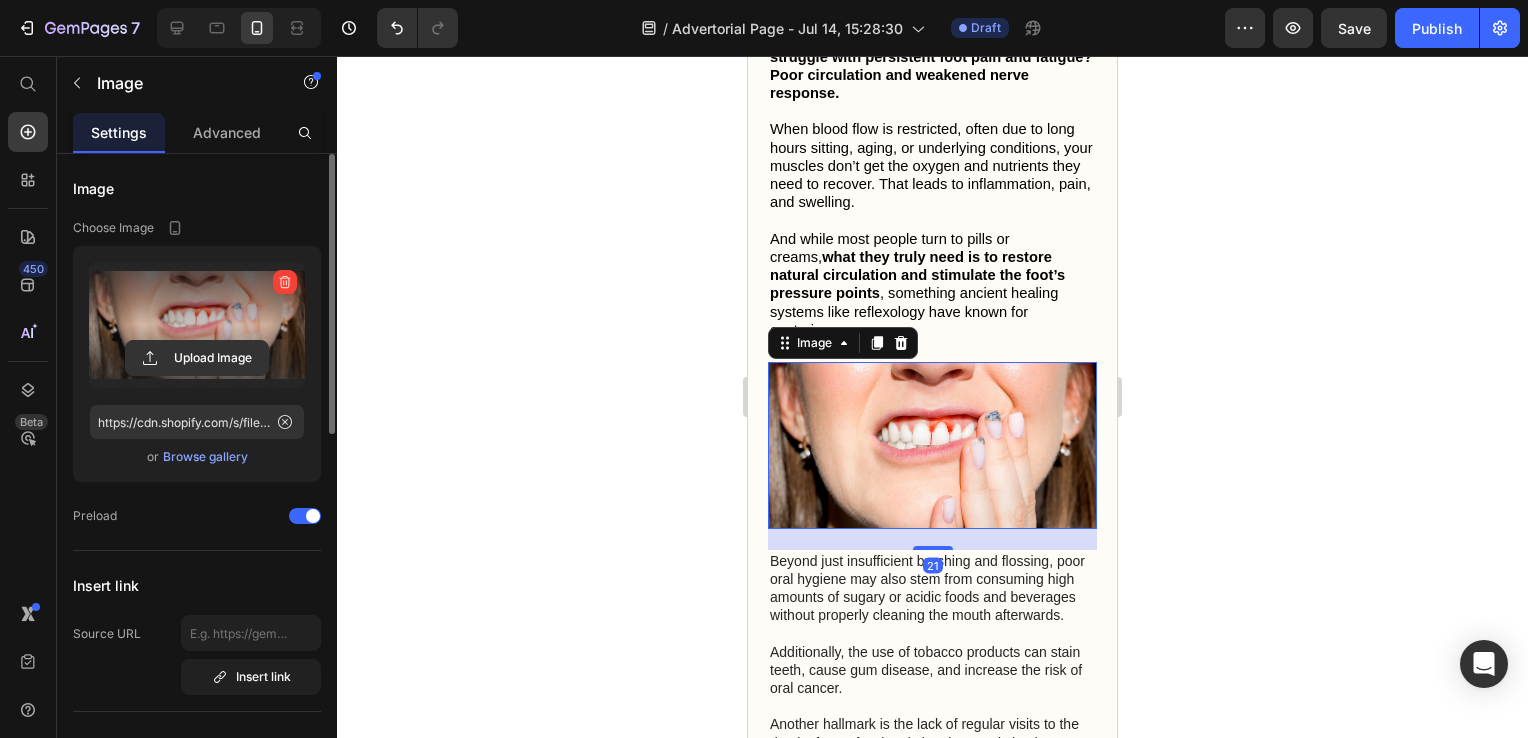 click at bounding box center [197, 325] 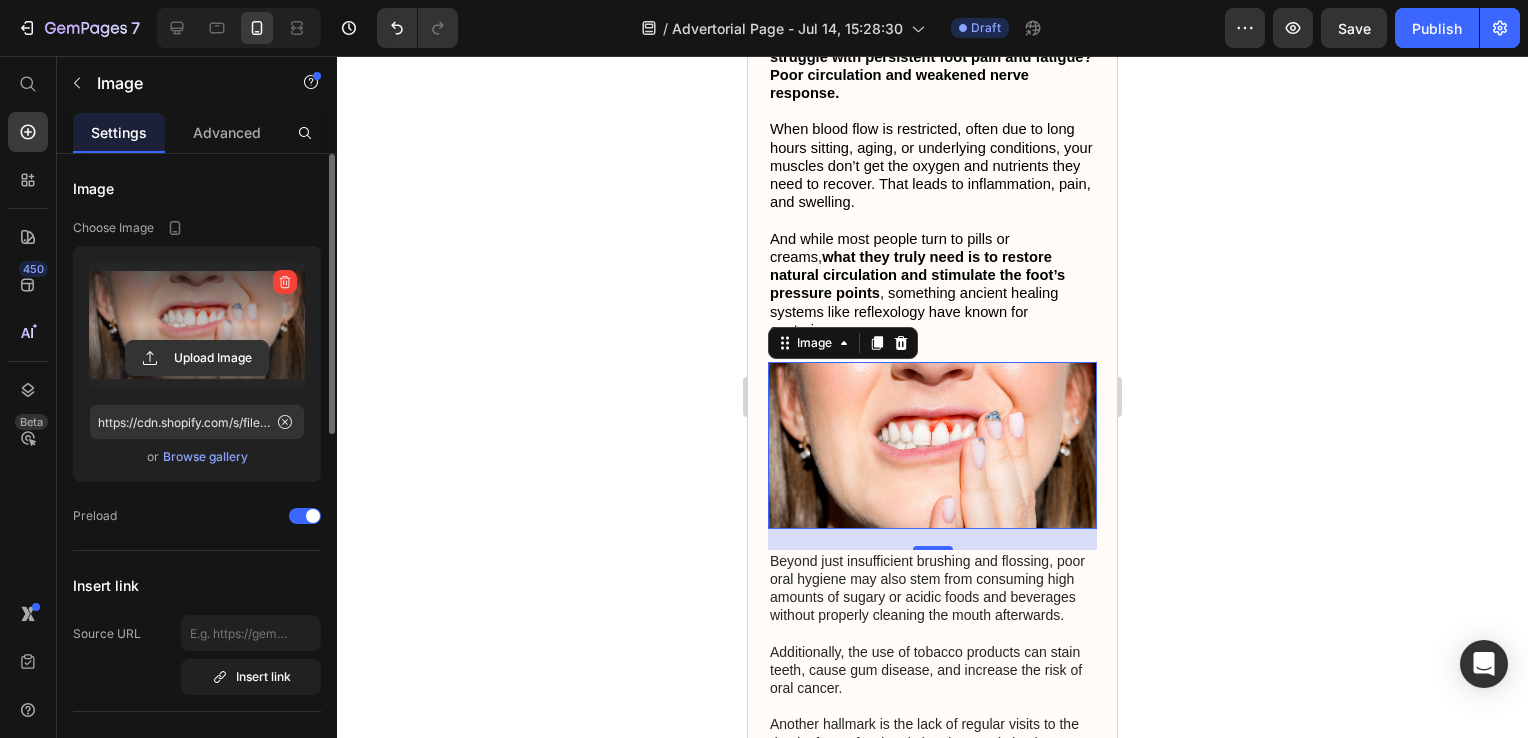 type on "C:\fakepath\0705 (1).gif" 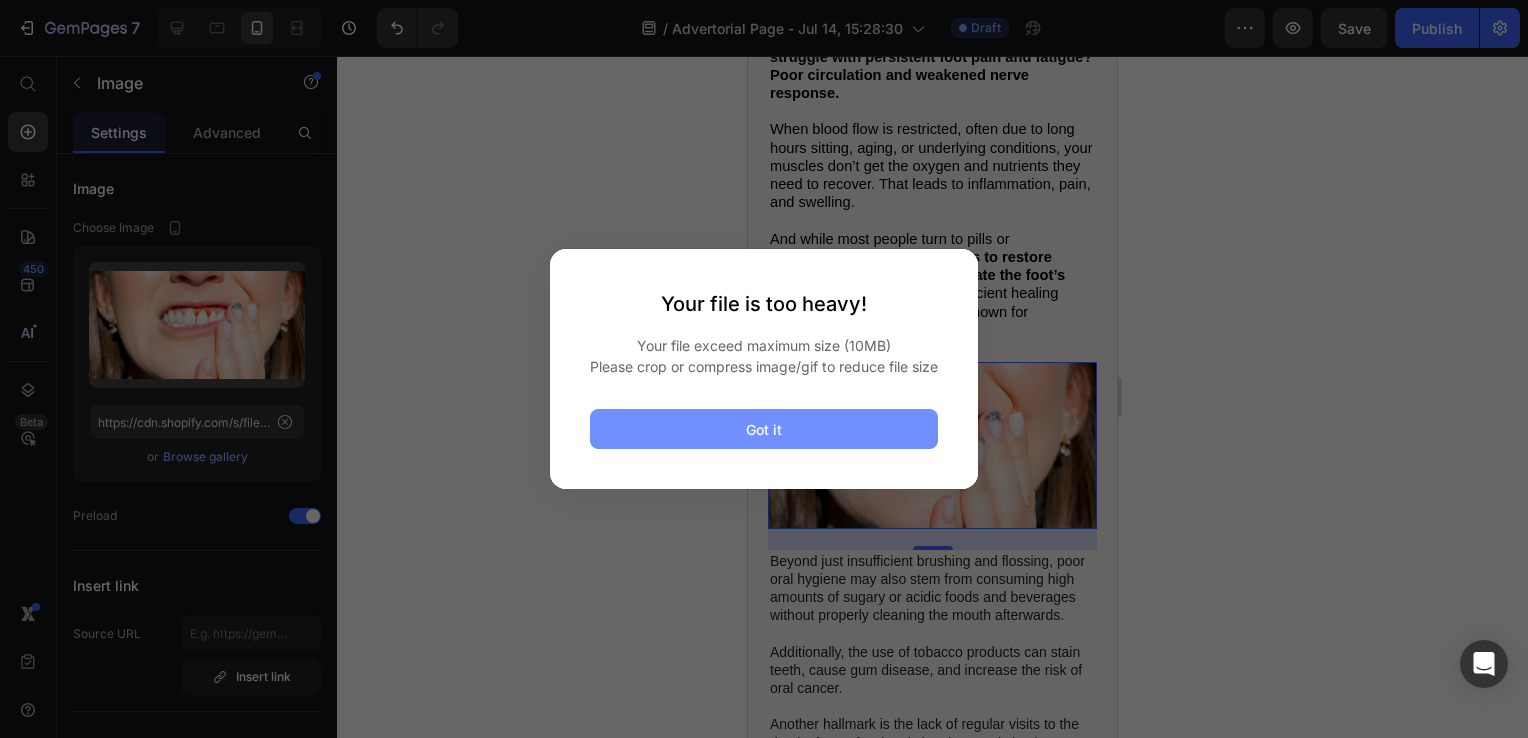 click on "Got it" at bounding box center [764, 429] 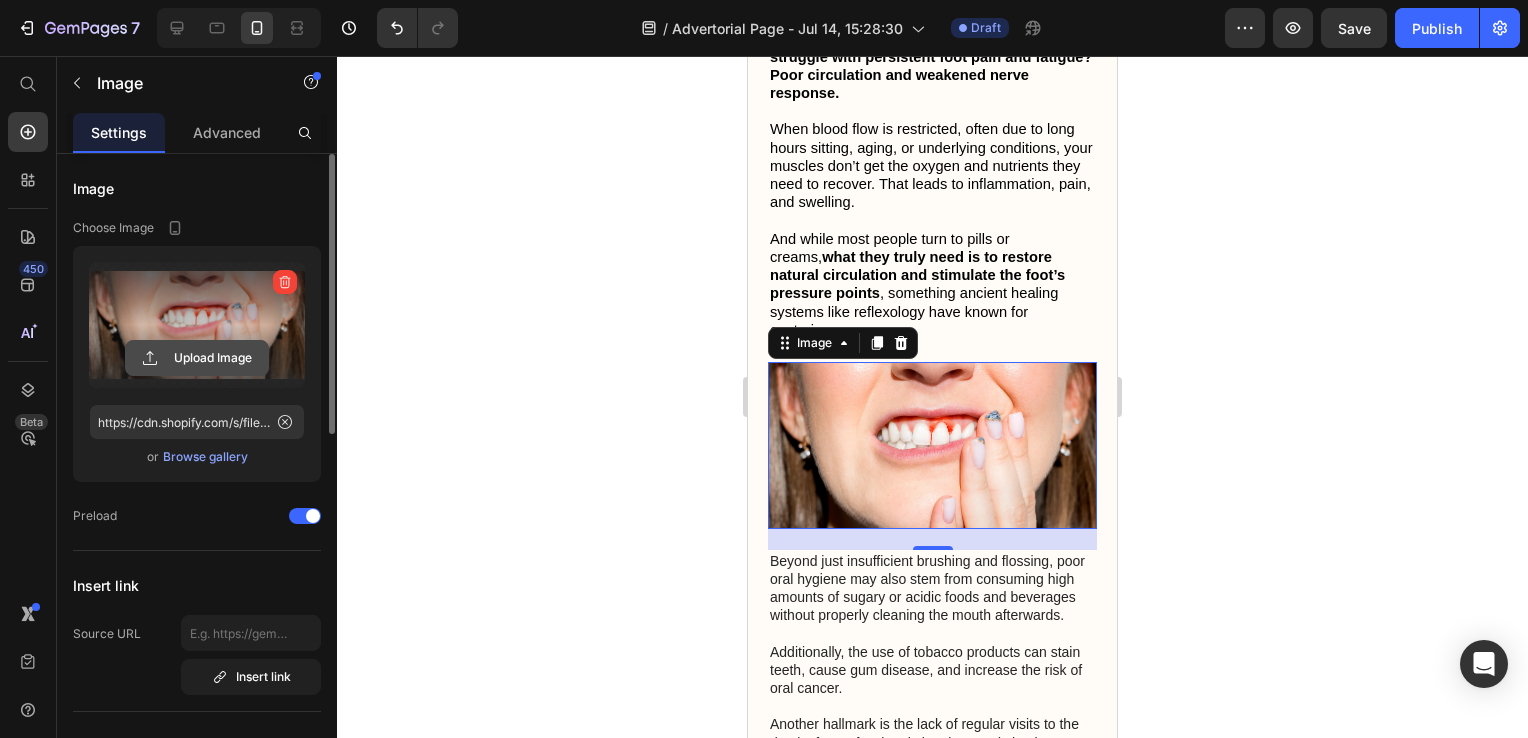click on "Upload Image" at bounding box center [197, 358] 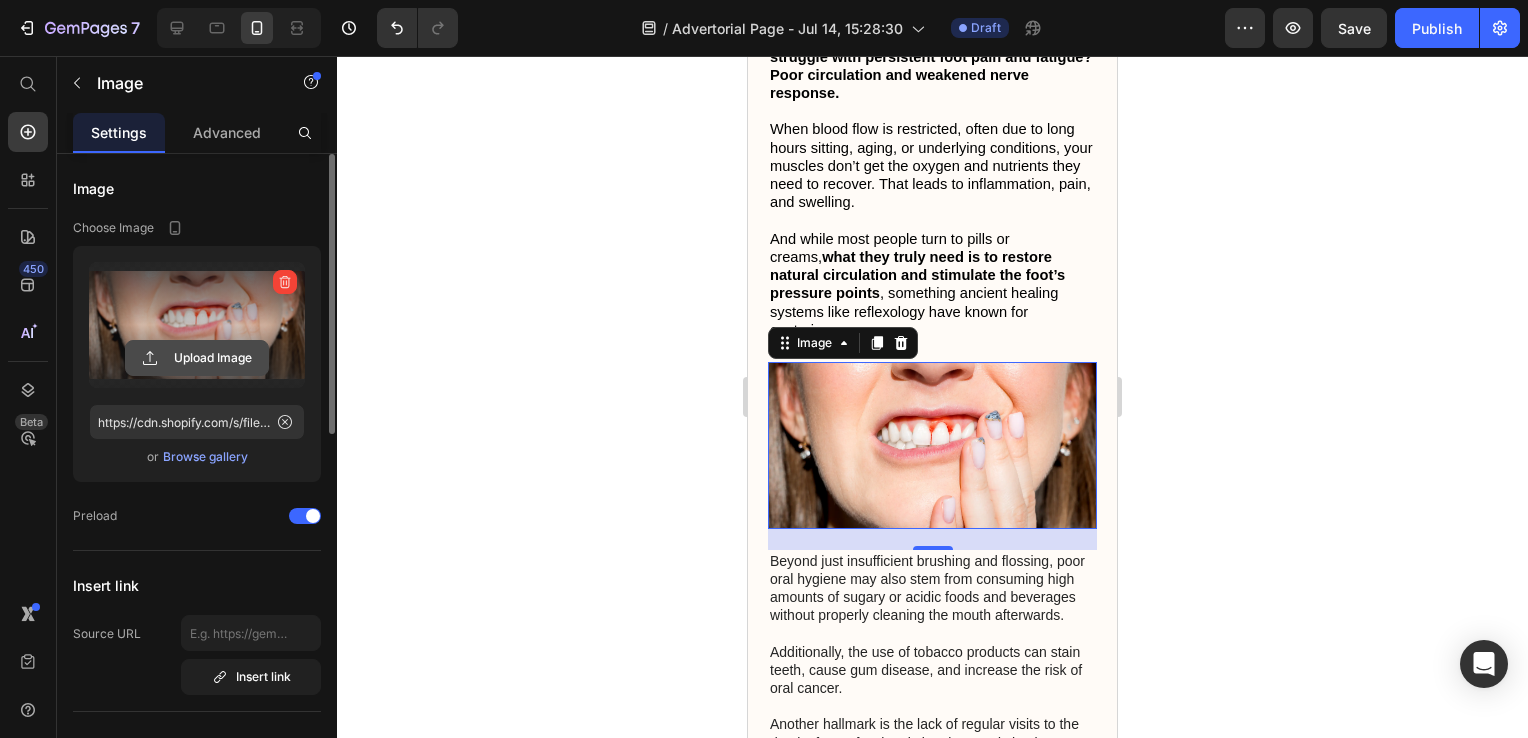click 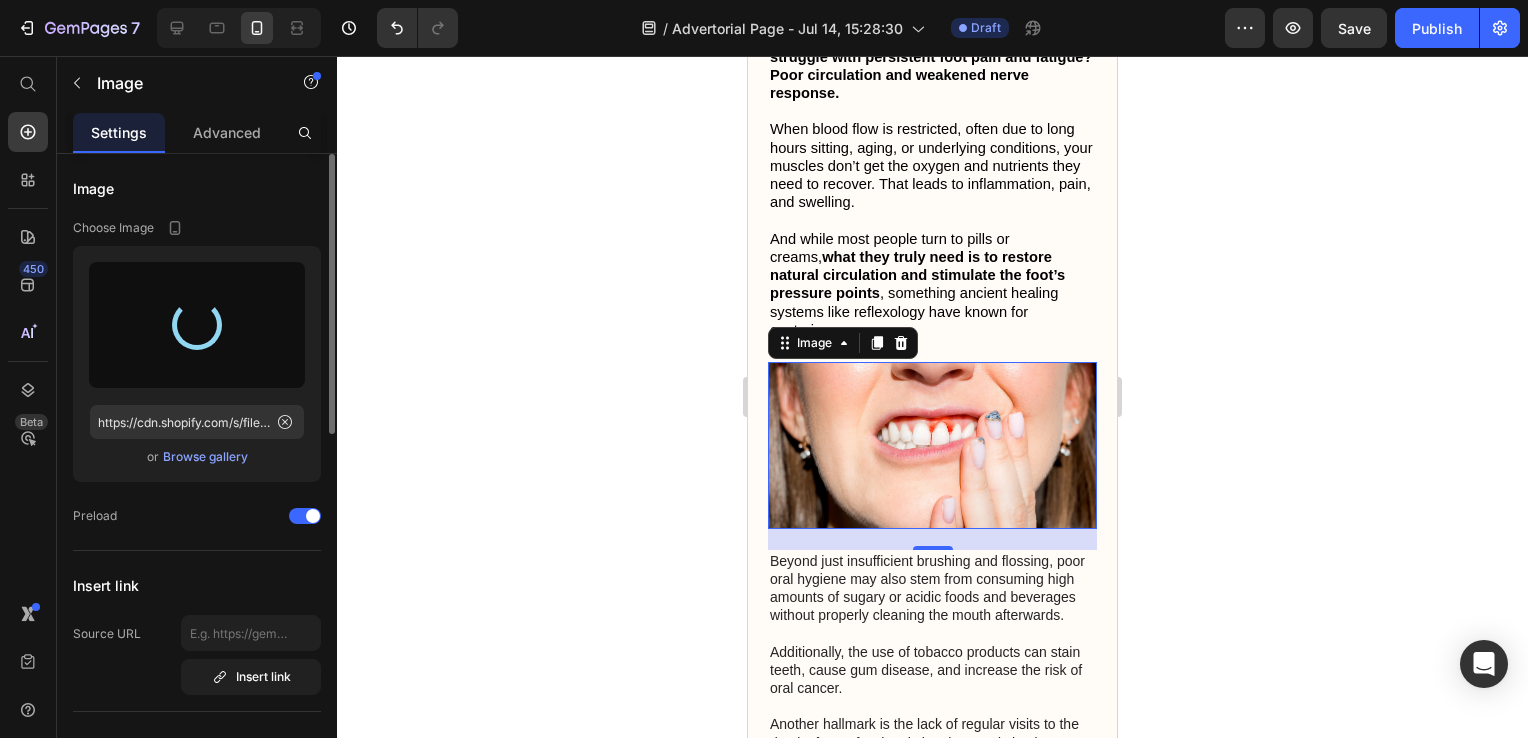 type on "https://cdn.shopify.com/s/files/1/0926/1173/9978/files/gempages_565413738543318001-4bb18b2f-60f9-41db-b8f8-7c4f7968fc09.gif" 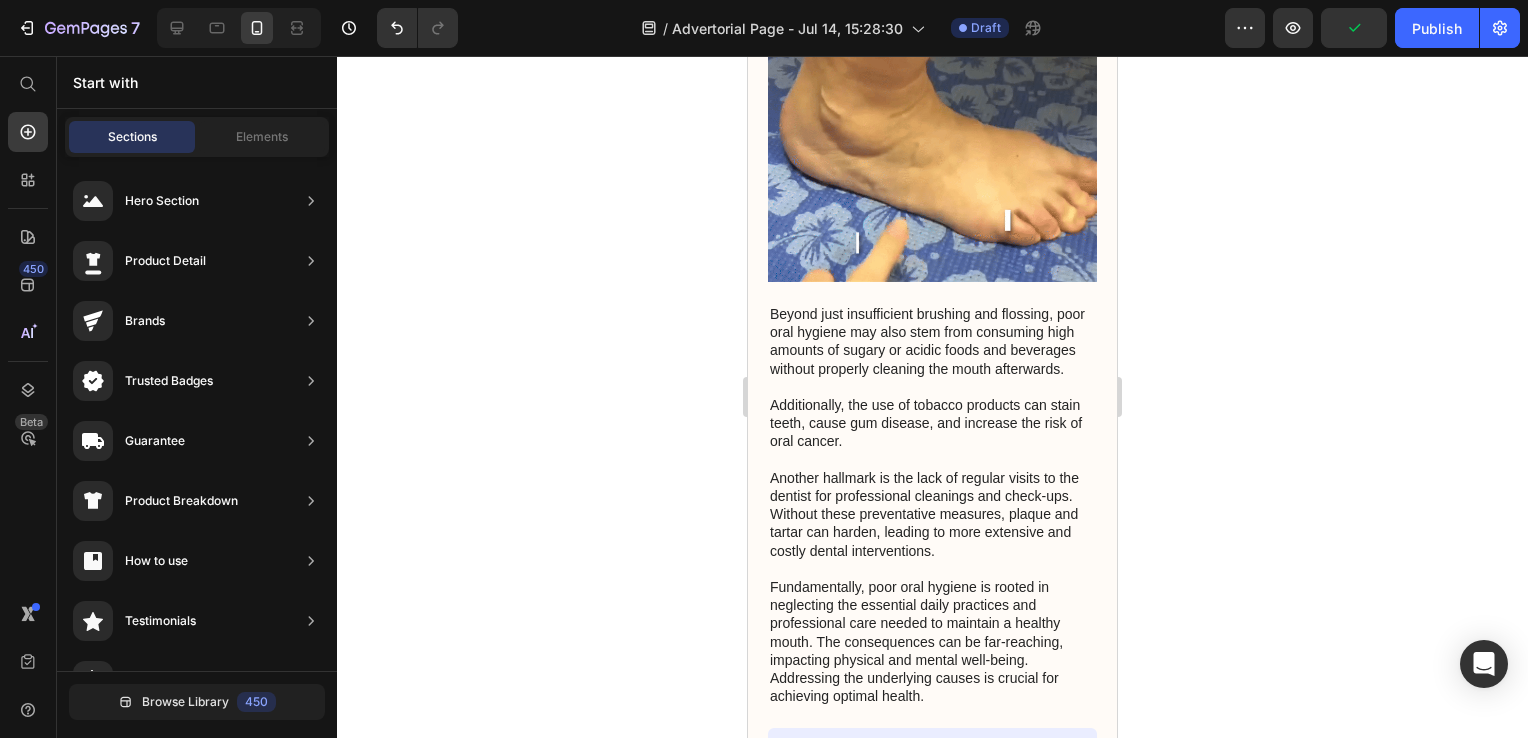 scroll, scrollTop: 2368, scrollLeft: 0, axis: vertical 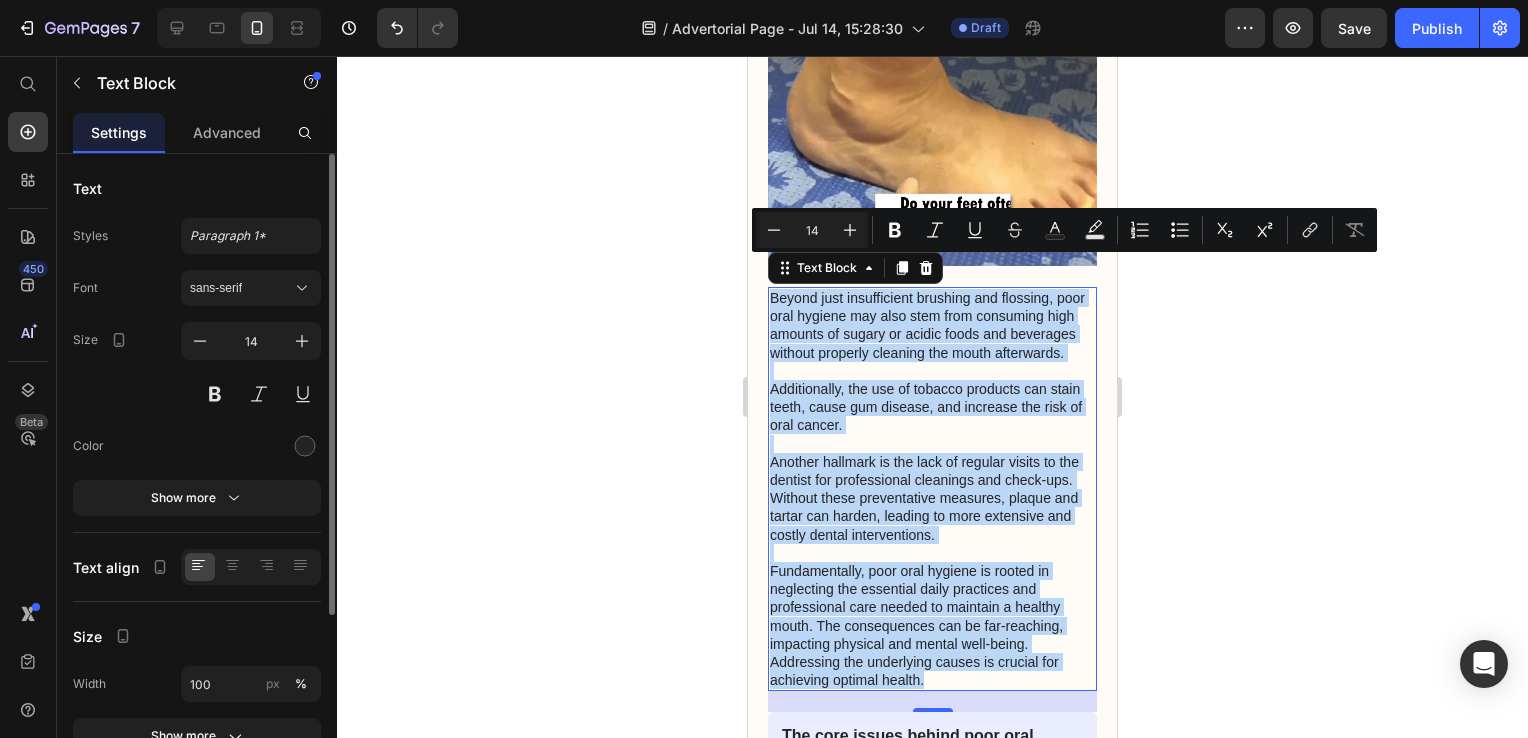 drag, startPoint x: 931, startPoint y: 667, endPoint x: 772, endPoint y: 274, distance: 423.94574 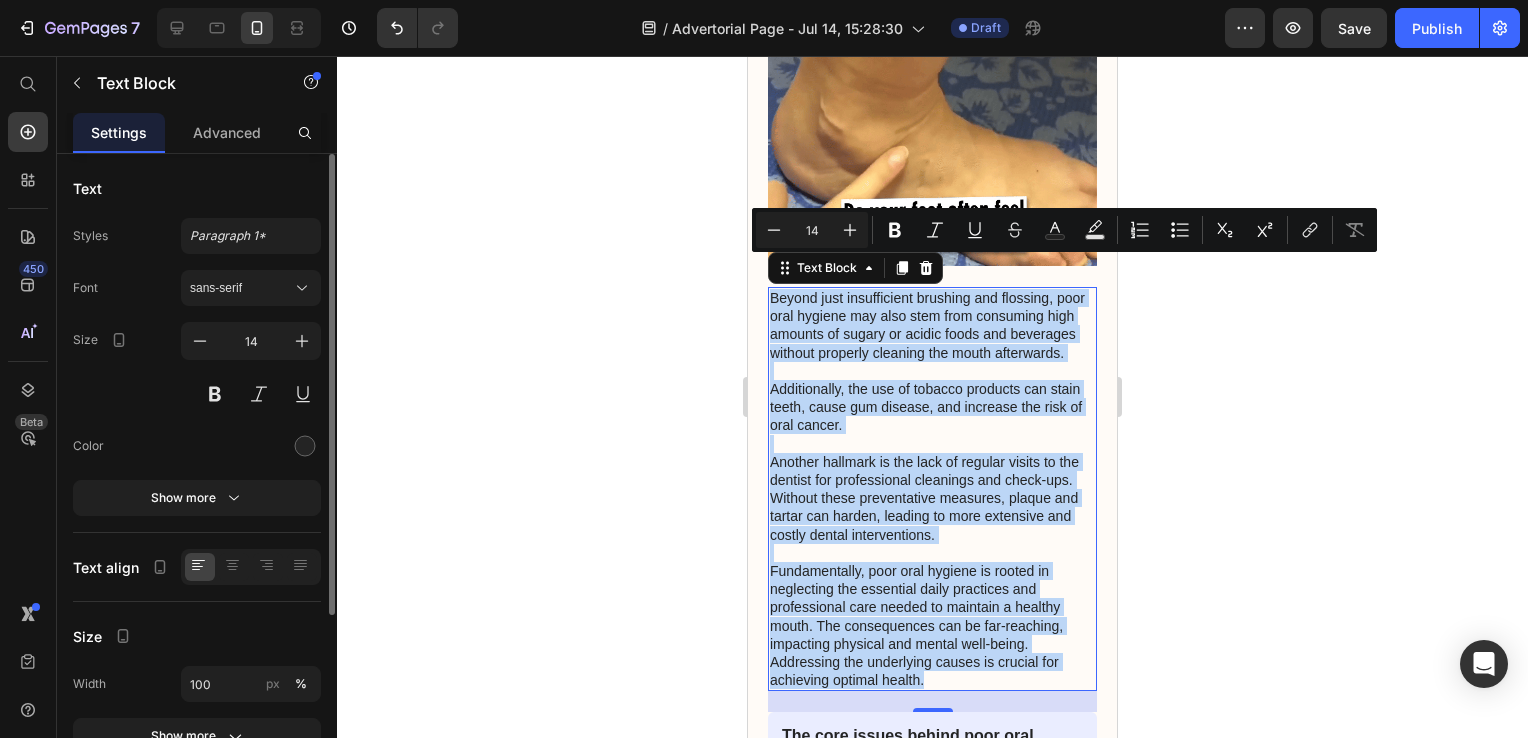 click on "Beyond just insufficient brushing and flossing, poor oral hygiene may also stem from consuming high amounts of sugary or acidic foods and beverages without properly cleaning the mouth afterwards.  Additionally, the use of tobacco products can stain teeth, cause gum disease, and increase the risk of oral cancer.  Another hallmark is the lack of regular visits to the dentist for professional cleanings and check-ups. Without these preventative measures, plaque and tartar can harden, leading to more extensive and costly dental interventions.  Fundamentally, poor oral hygiene is rooted in neglecting the essential daily practices and professional care needed to maintain a healthy mouth. The consequences can be far-reaching, impacting physical and mental well-being. Addressing the underlying causes is crucial for achieving optimal health." at bounding box center (932, 489) 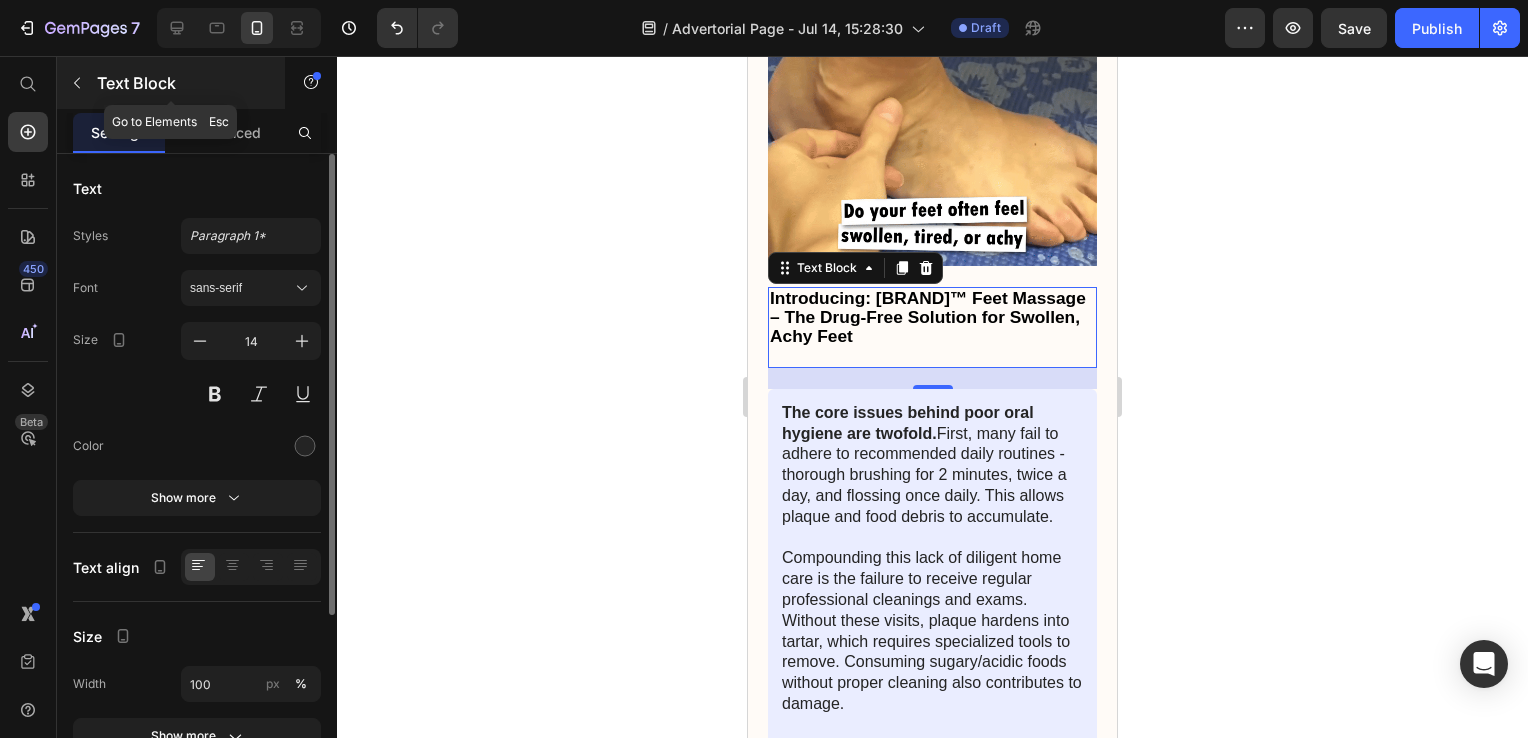 click 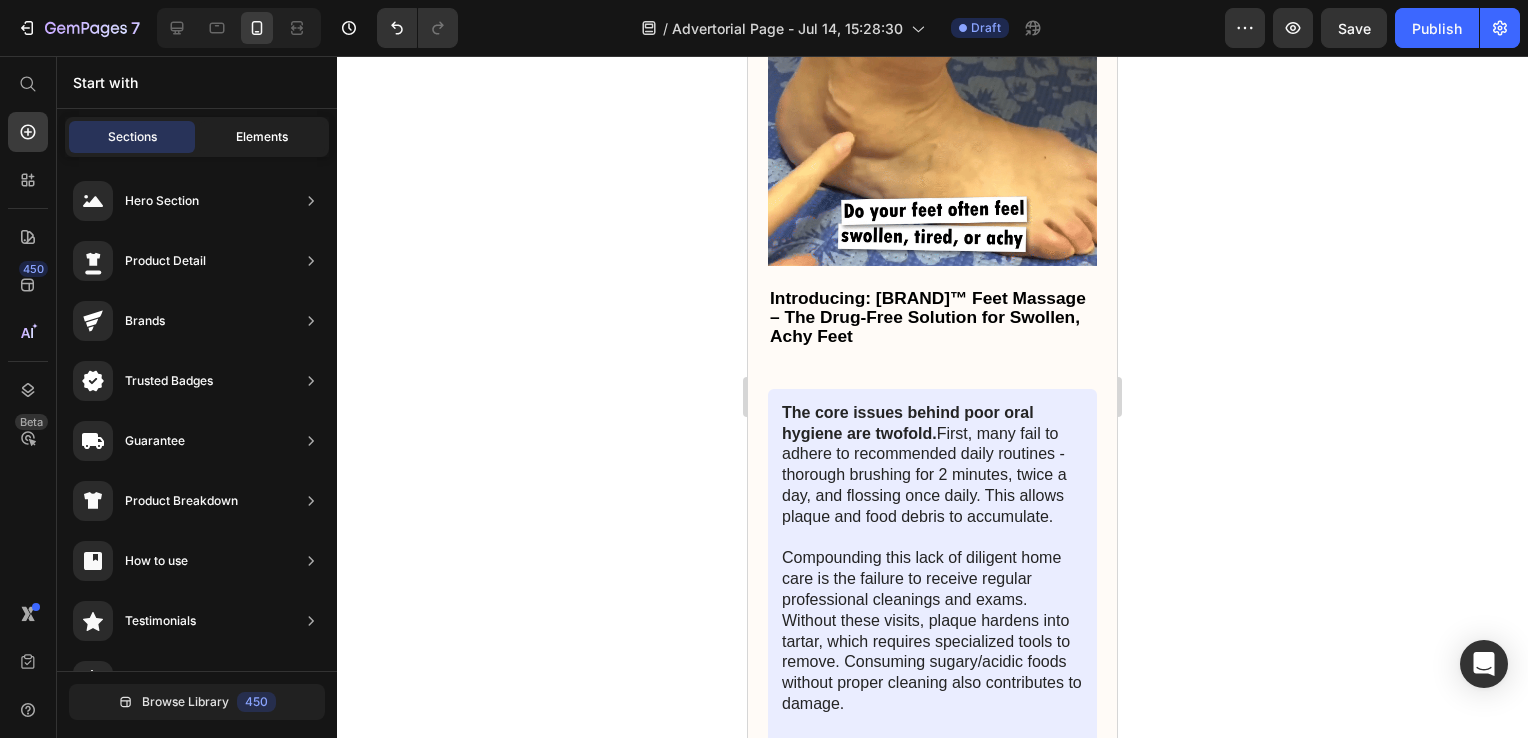 click on "Elements" at bounding box center [262, 137] 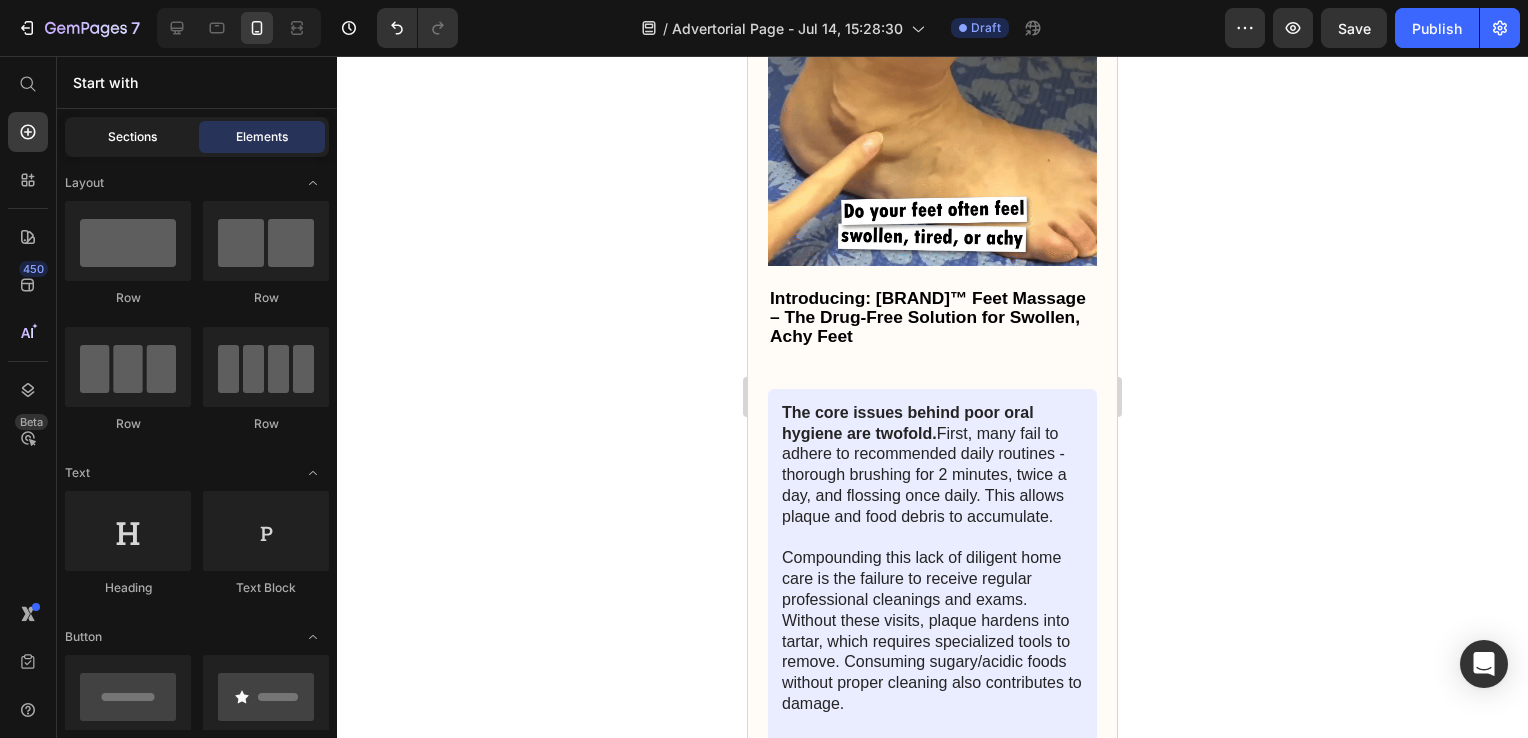 click on "Sections" at bounding box center [132, 137] 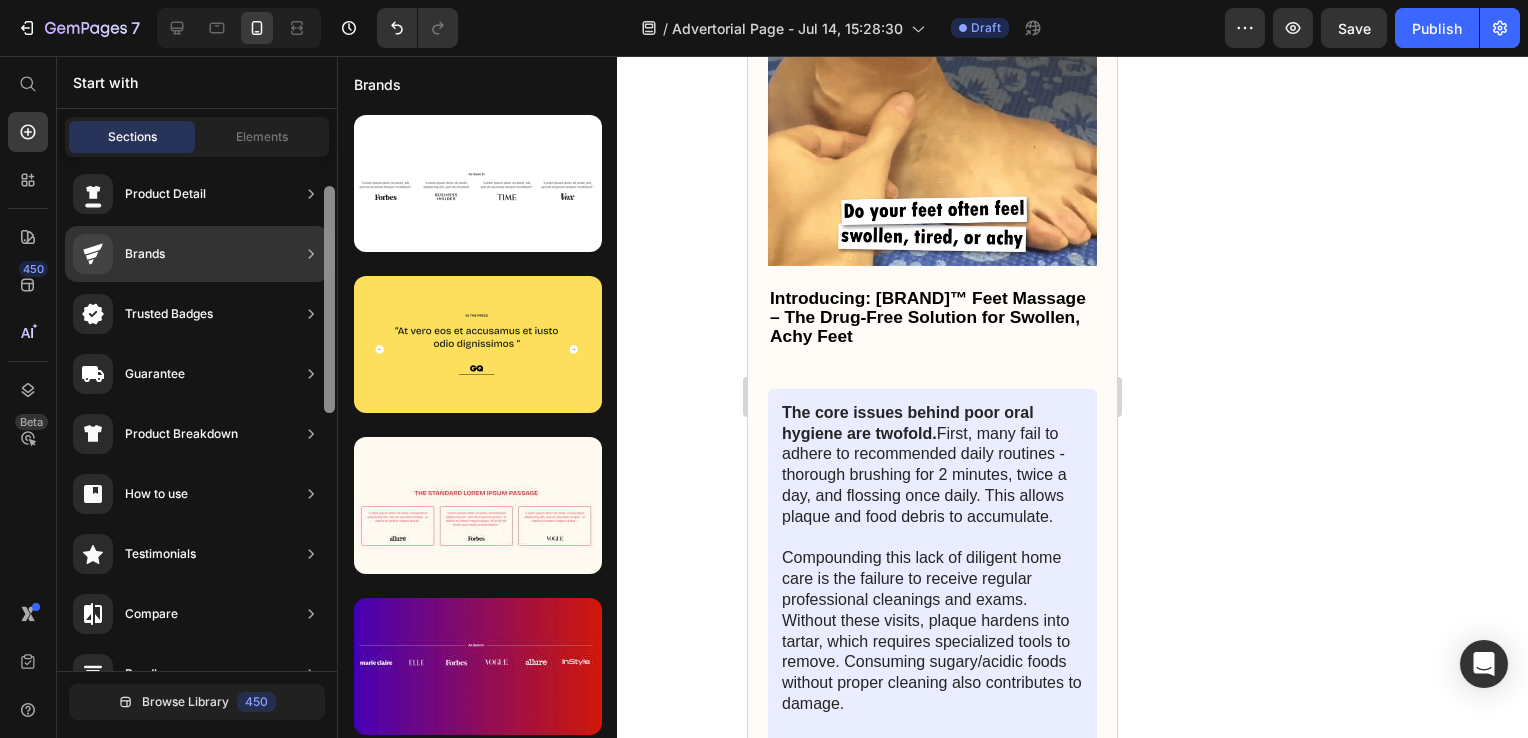 scroll, scrollTop: 0, scrollLeft: 0, axis: both 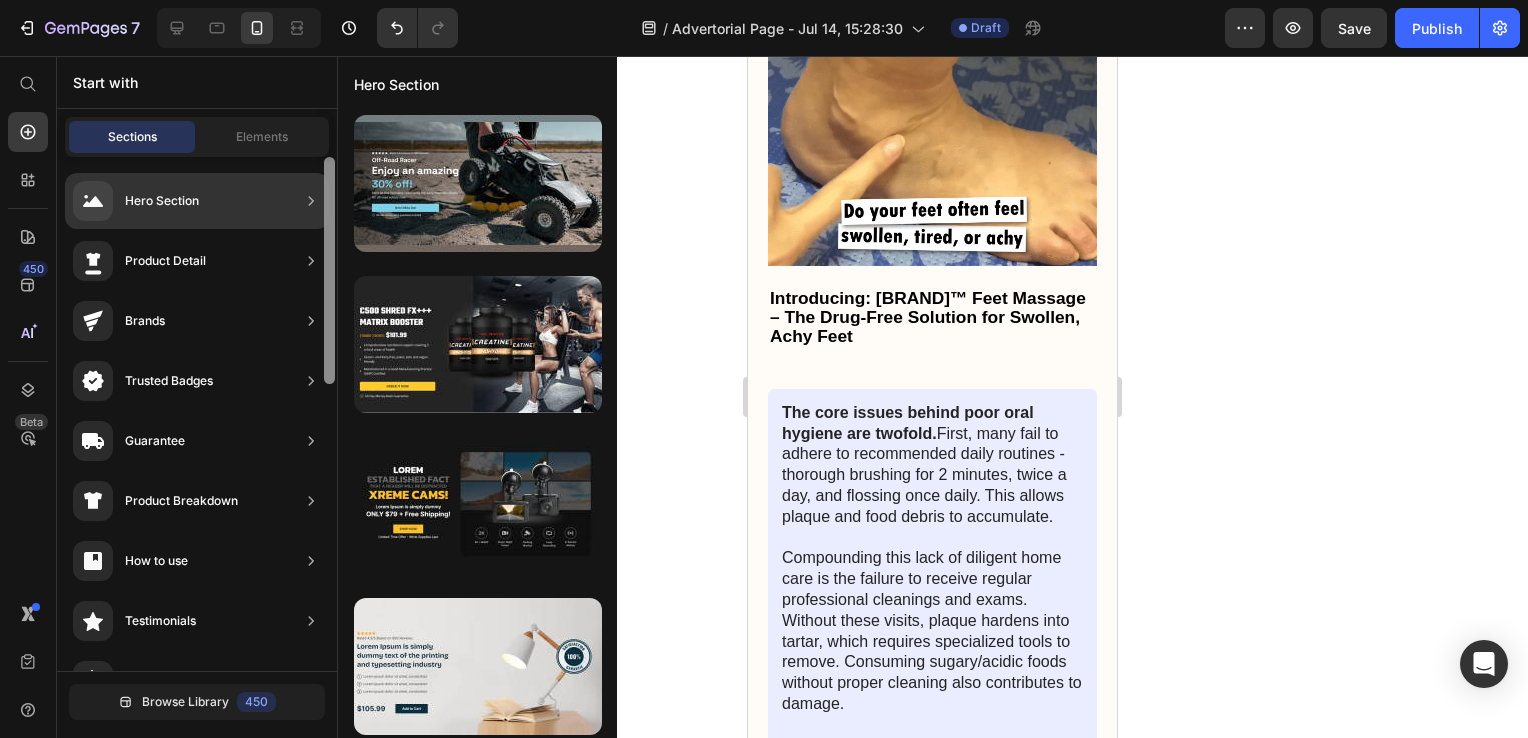 drag, startPoint x: 334, startPoint y: 272, endPoint x: 312, endPoint y: 194, distance: 81.0432 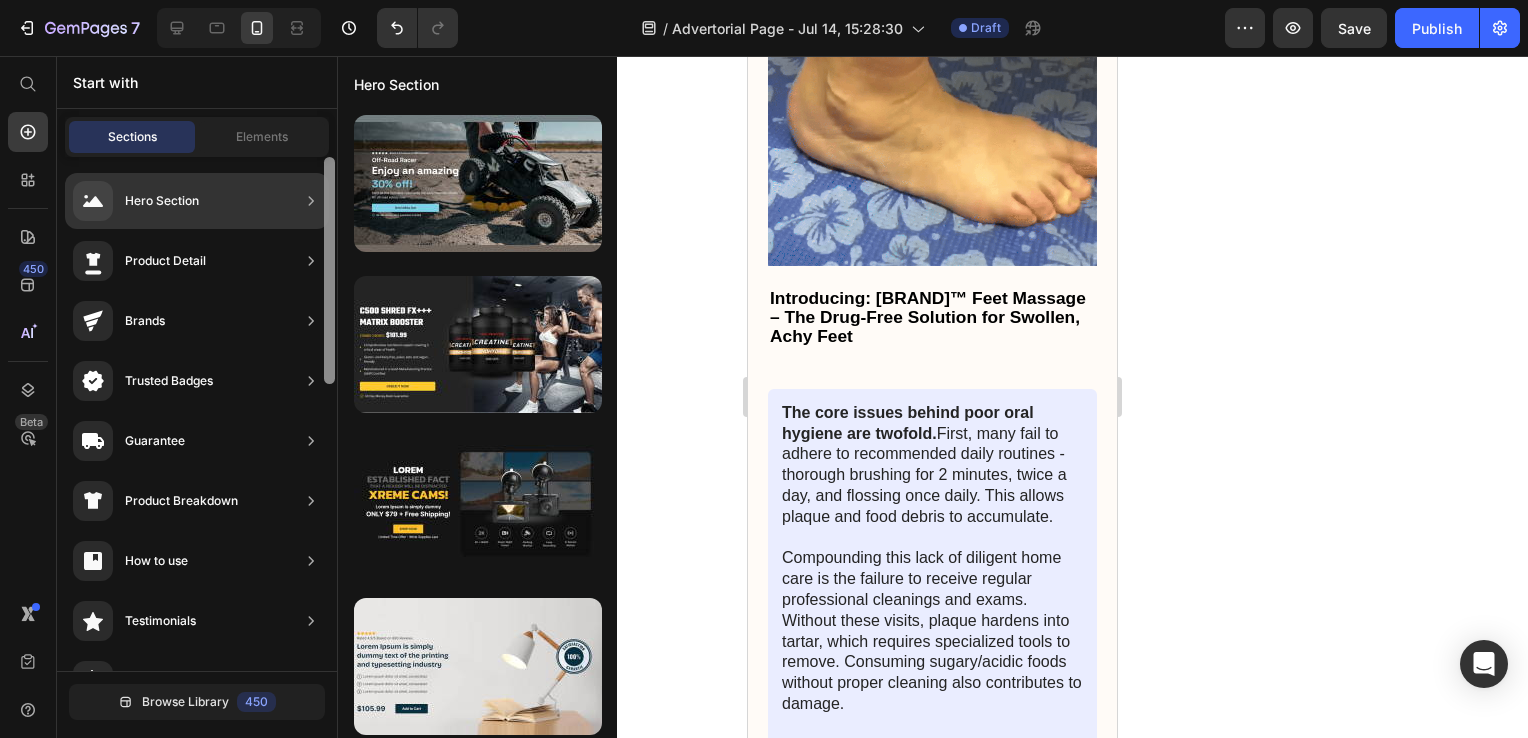 click on "Hero Section Product Detail Brands Trusted Badges Guarantee Product Breakdown How to use Testimonials Compare Bundle FAQs Social Proof Brand Story Product List Collection Blog List Contact Sticky Add to Cart Custom Footer" at bounding box center (197, 414) 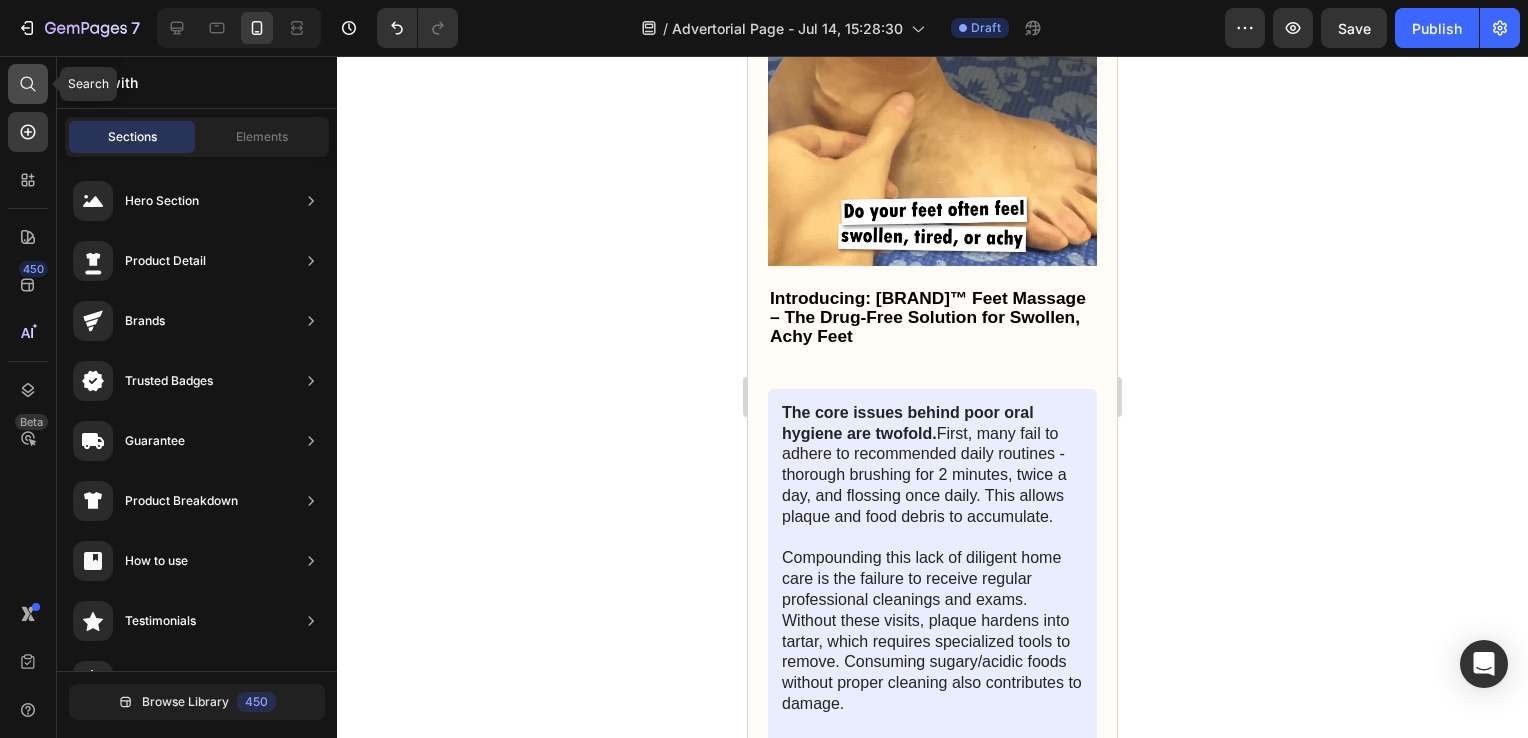 click 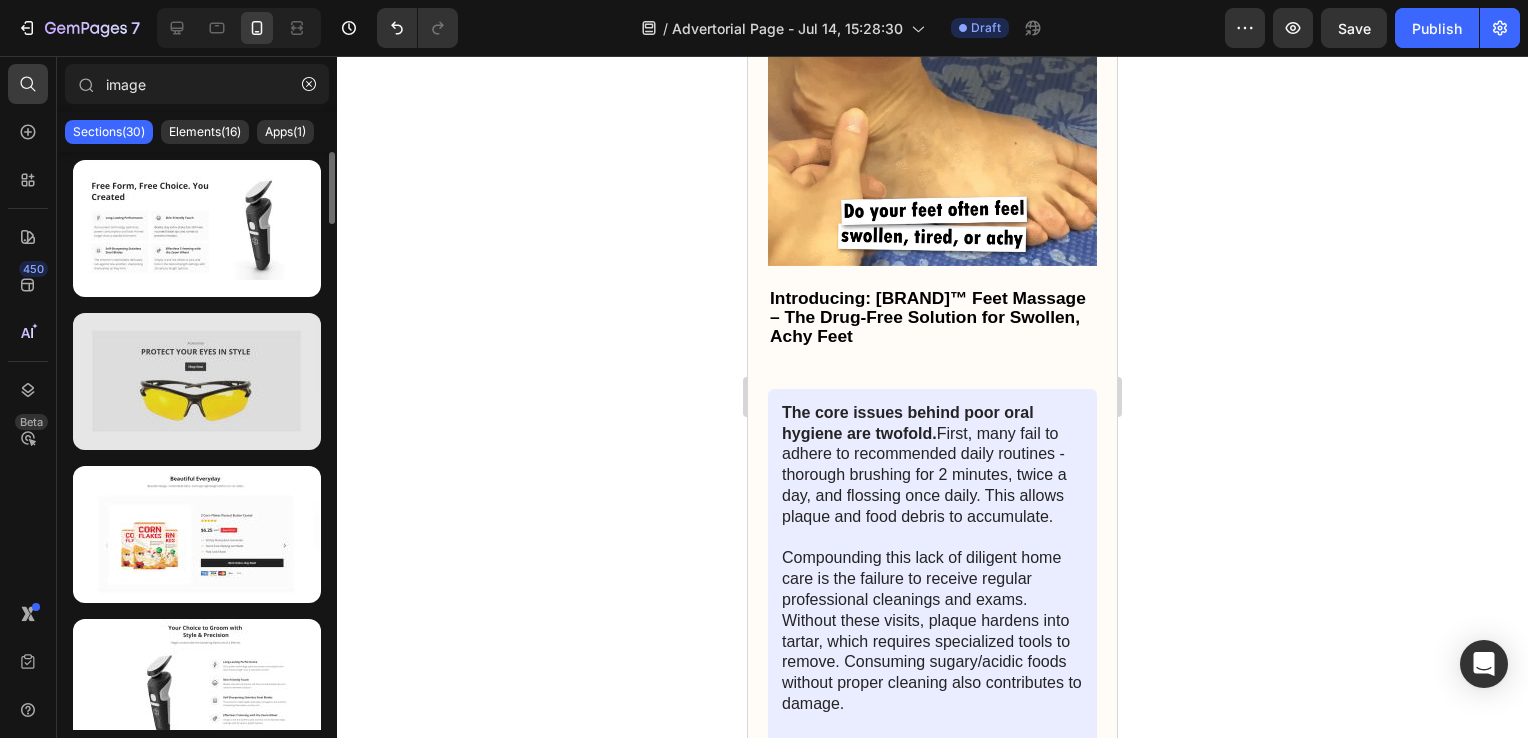 type on "image" 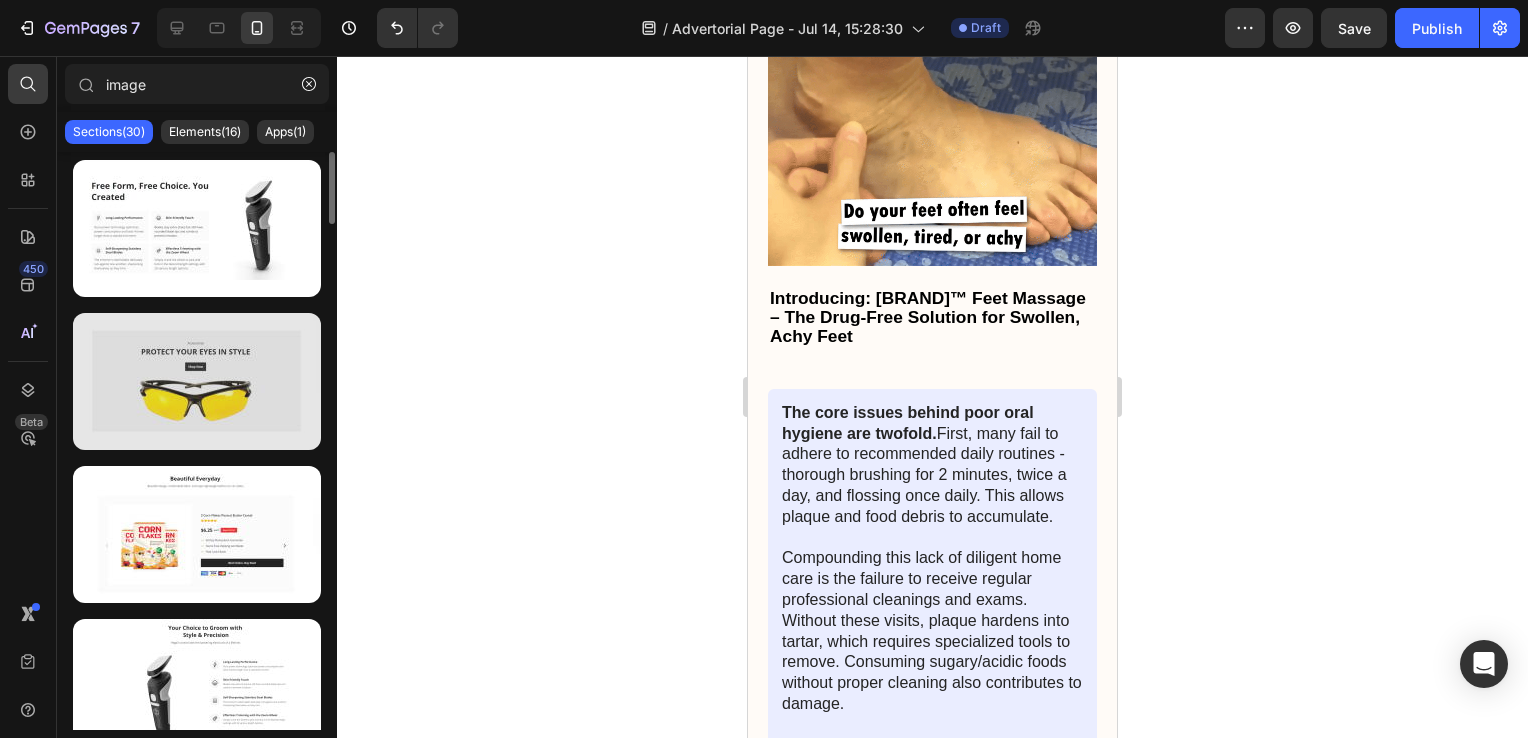 click at bounding box center [197, 381] 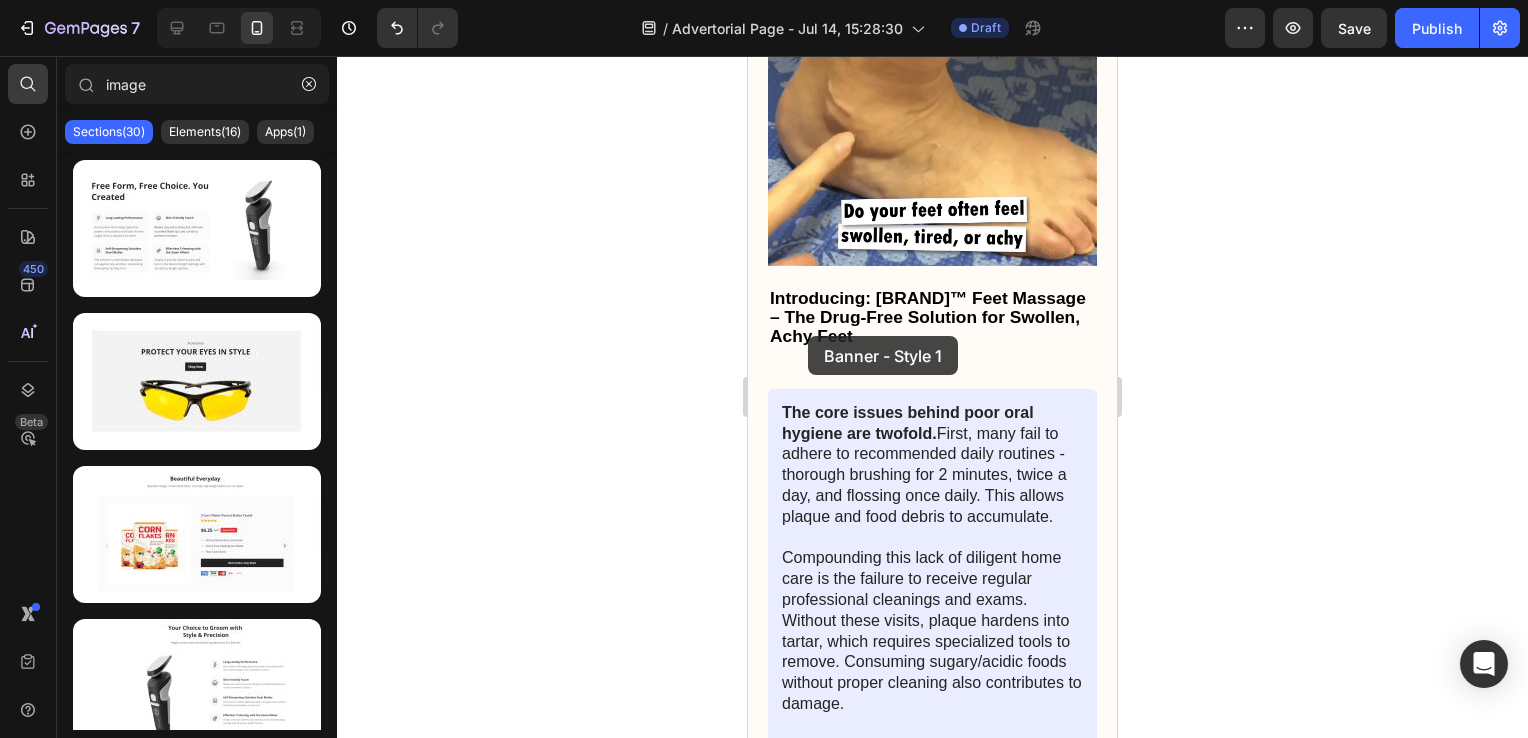 drag, startPoint x: 934, startPoint y: 433, endPoint x: 801, endPoint y: 330, distance: 168.2201 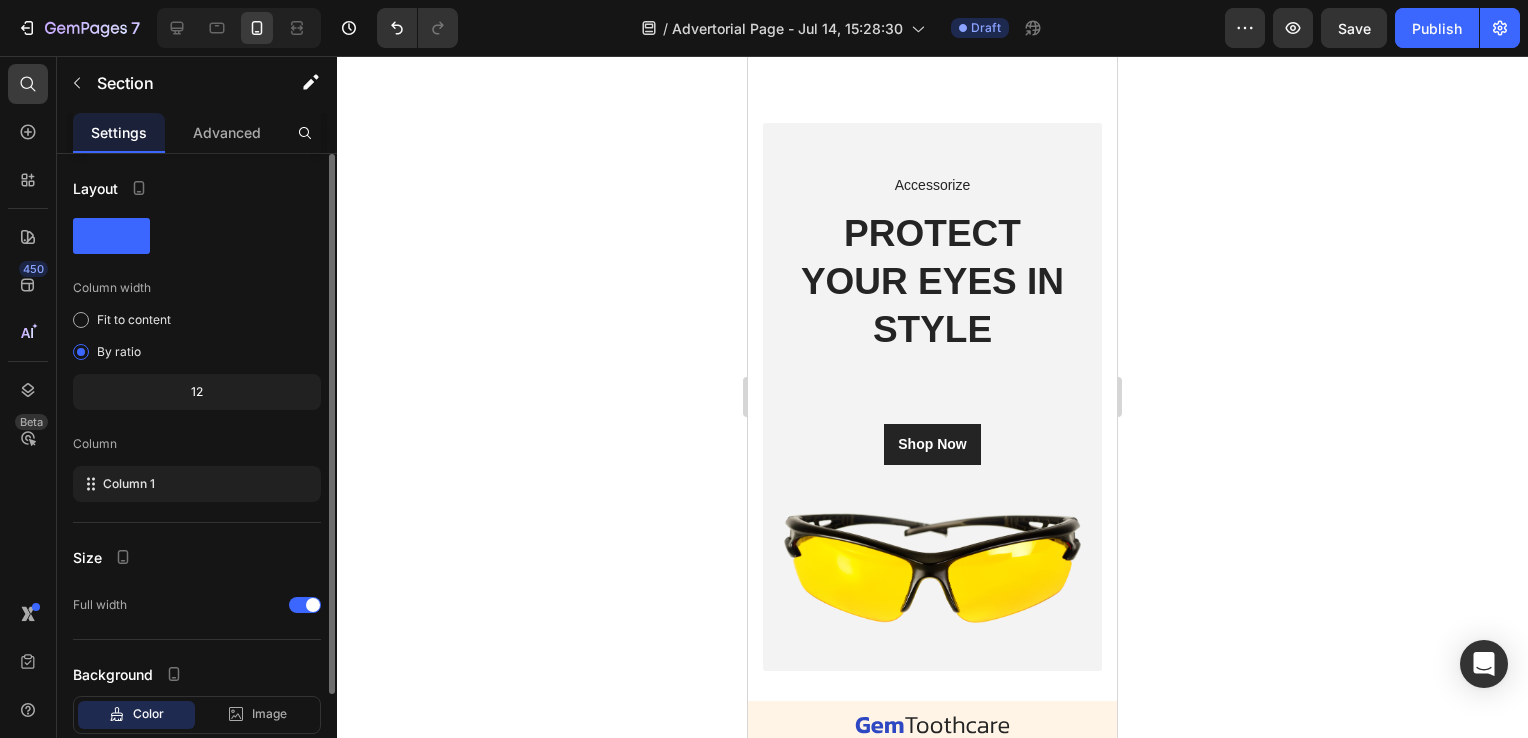 scroll, scrollTop: 0, scrollLeft: 0, axis: both 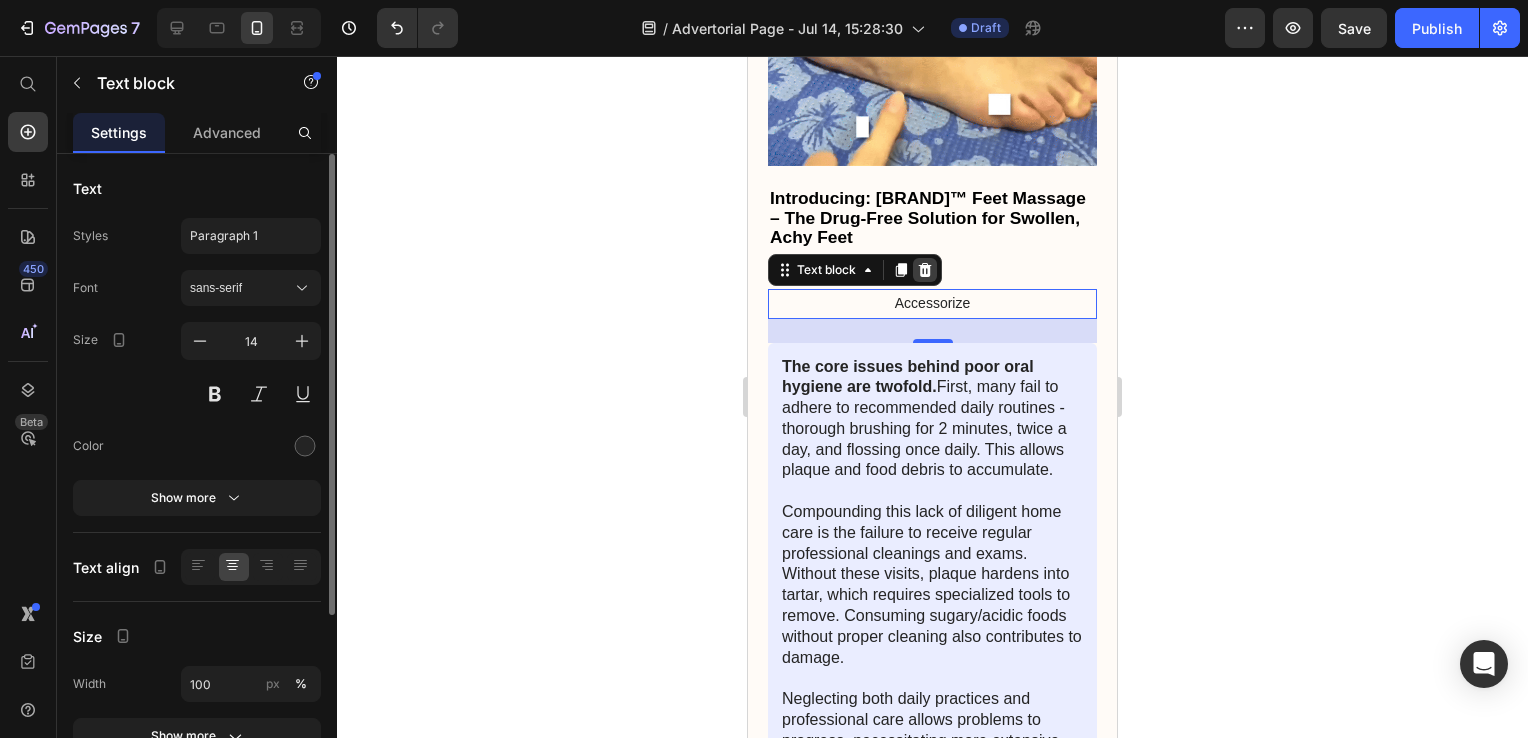 click 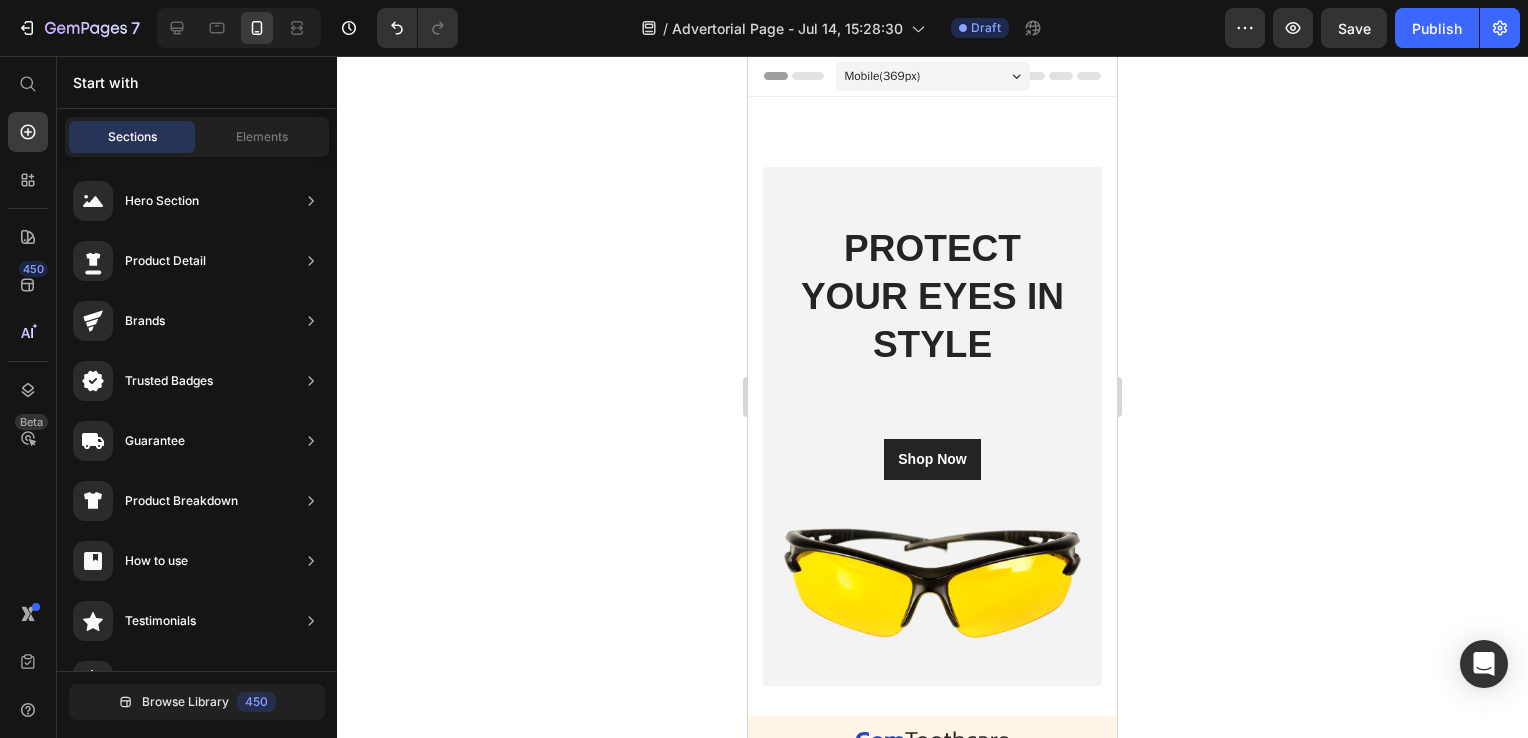 scroll, scrollTop: 338, scrollLeft: 0, axis: vertical 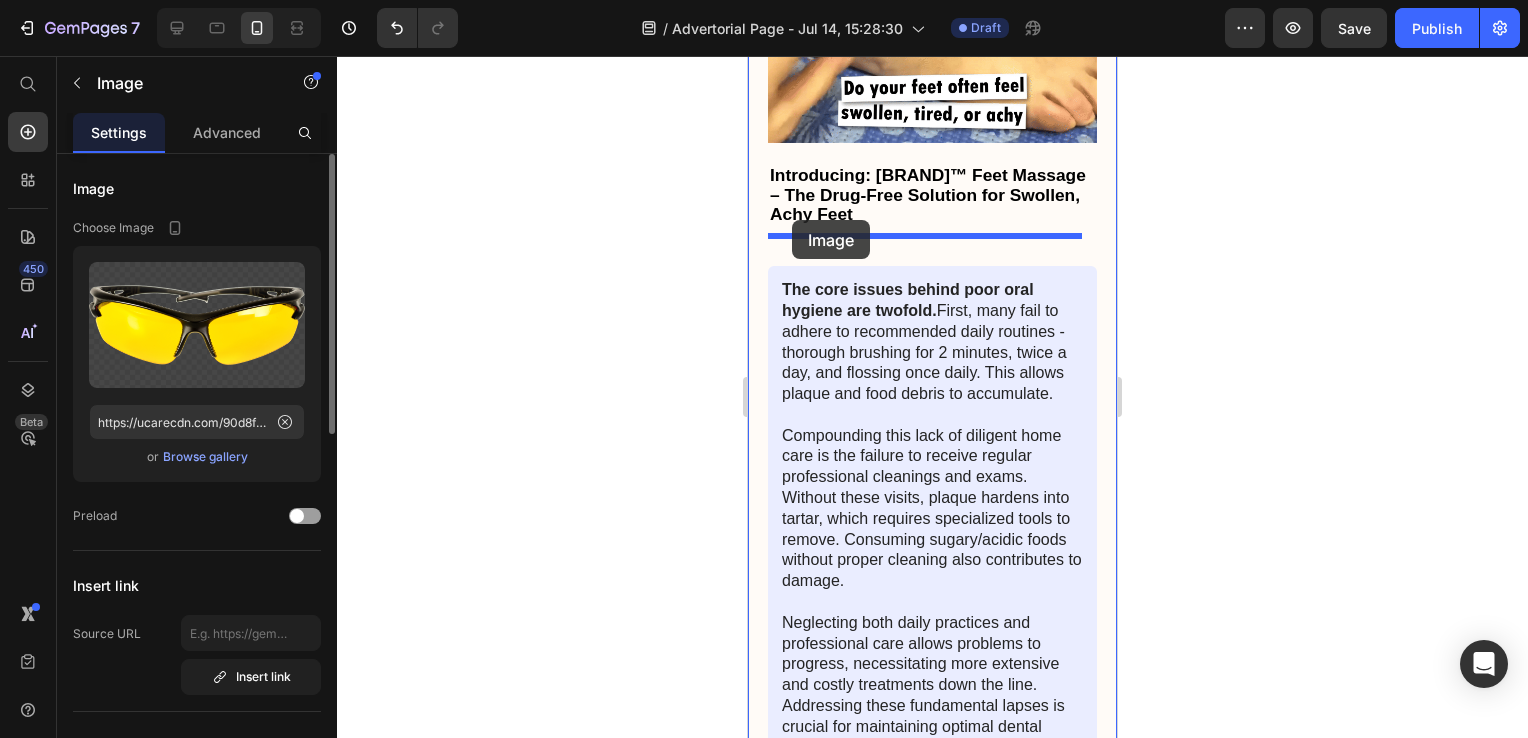 drag, startPoint x: 849, startPoint y: 409, endPoint x: 792, endPoint y: 220, distance: 197.4082 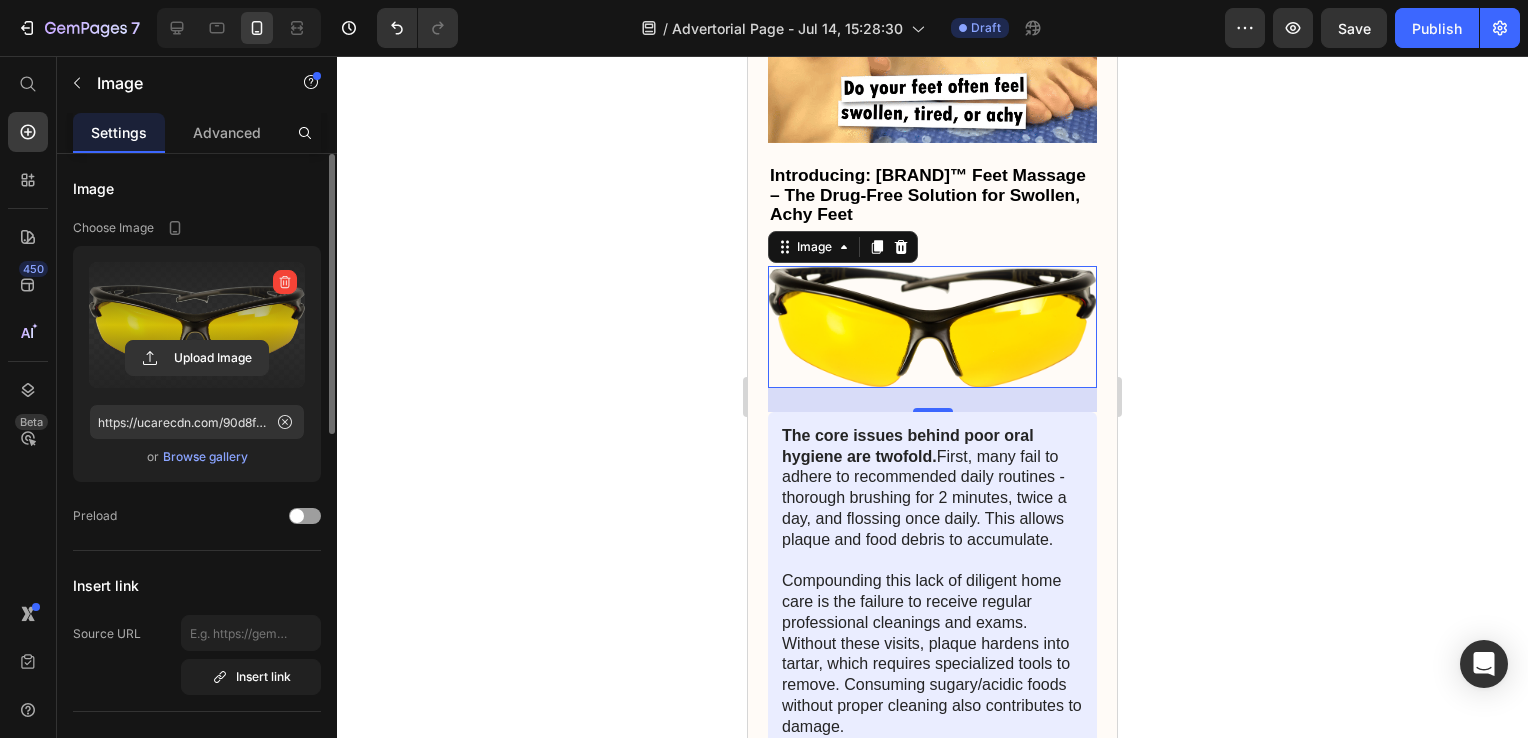 click at bounding box center [197, 325] 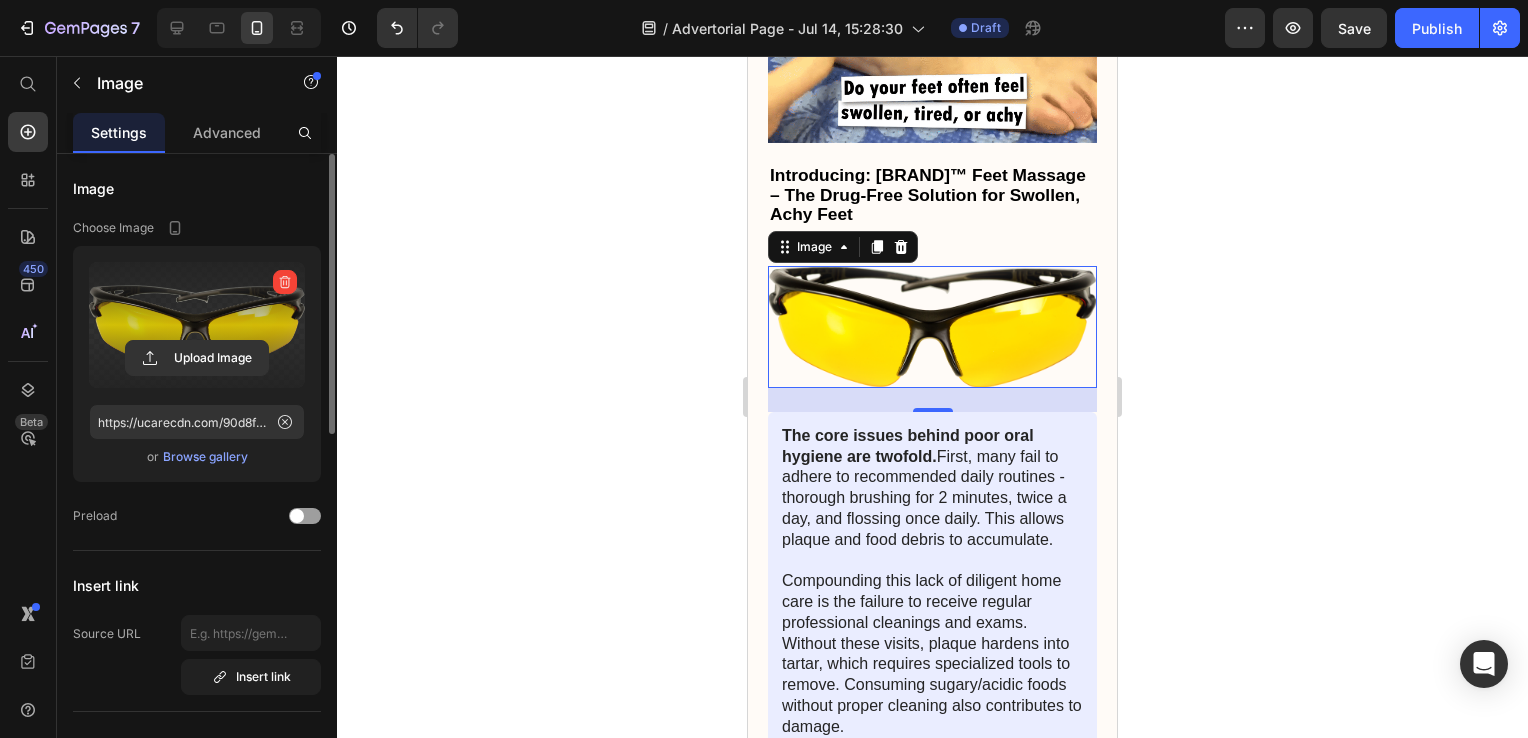 click 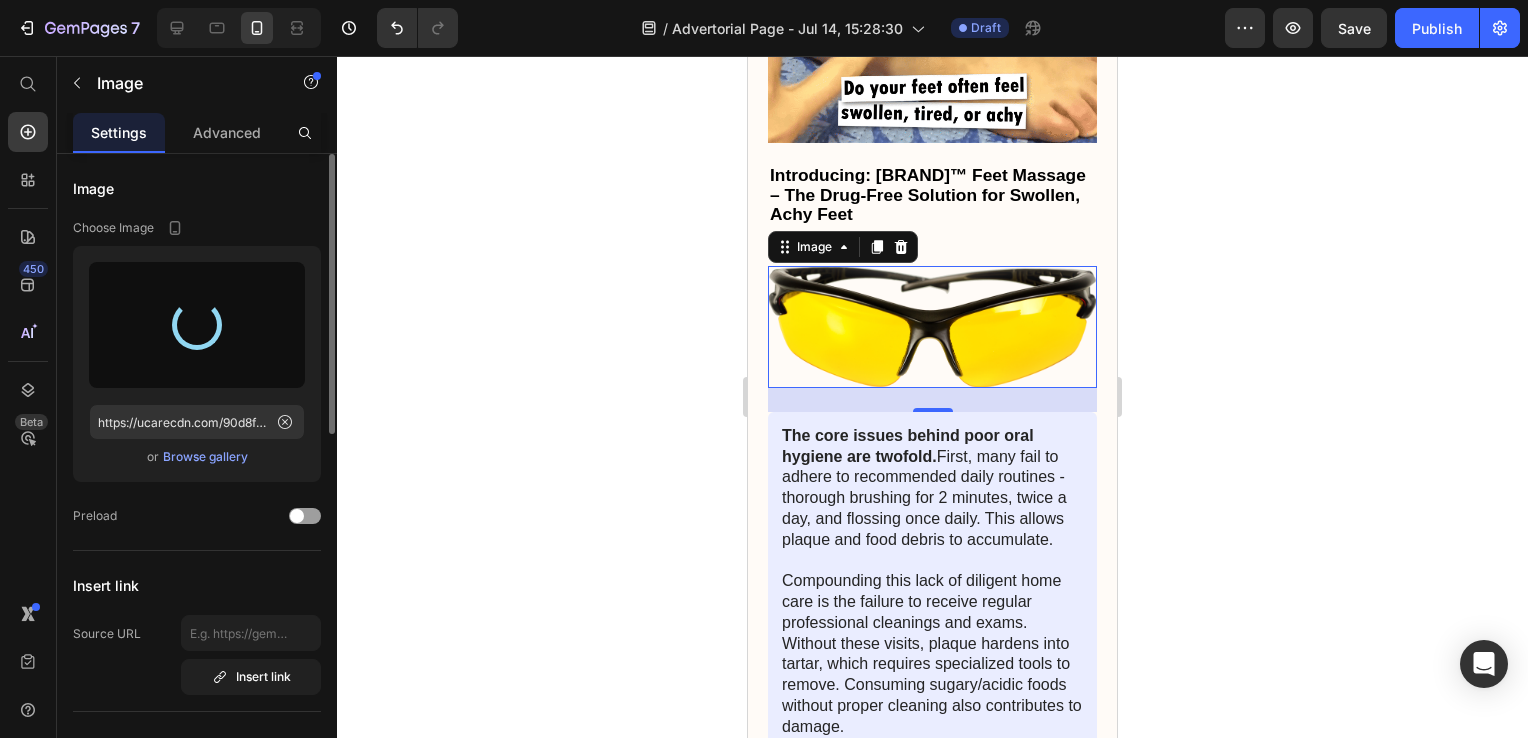 type on "https://cdn.shopify.com/s/files/1/0926/1173/9978/files/gempages_565413738543318001-c9b802df-398b-4869-988e-05b6a94e217b.png" 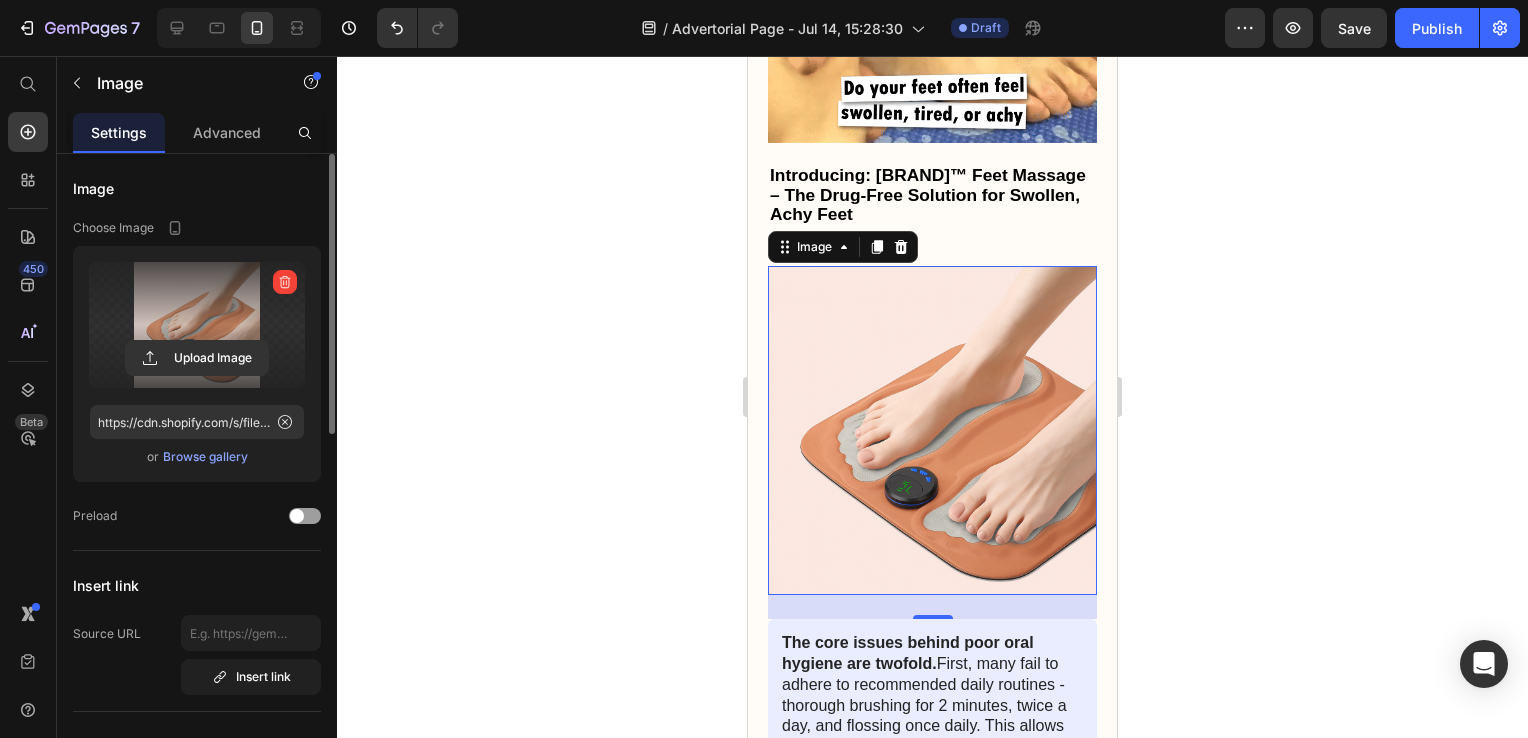 click 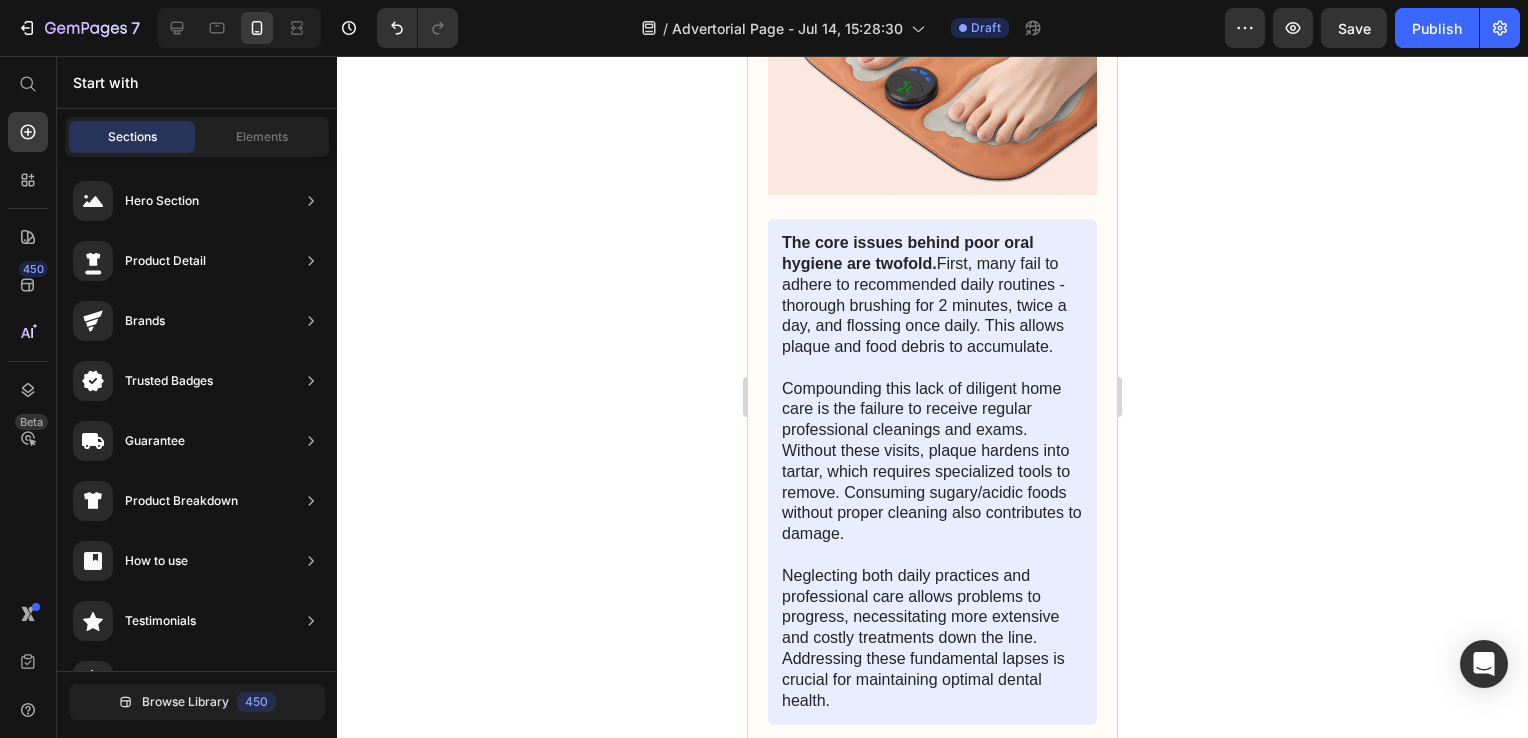 scroll, scrollTop: 3520, scrollLeft: 0, axis: vertical 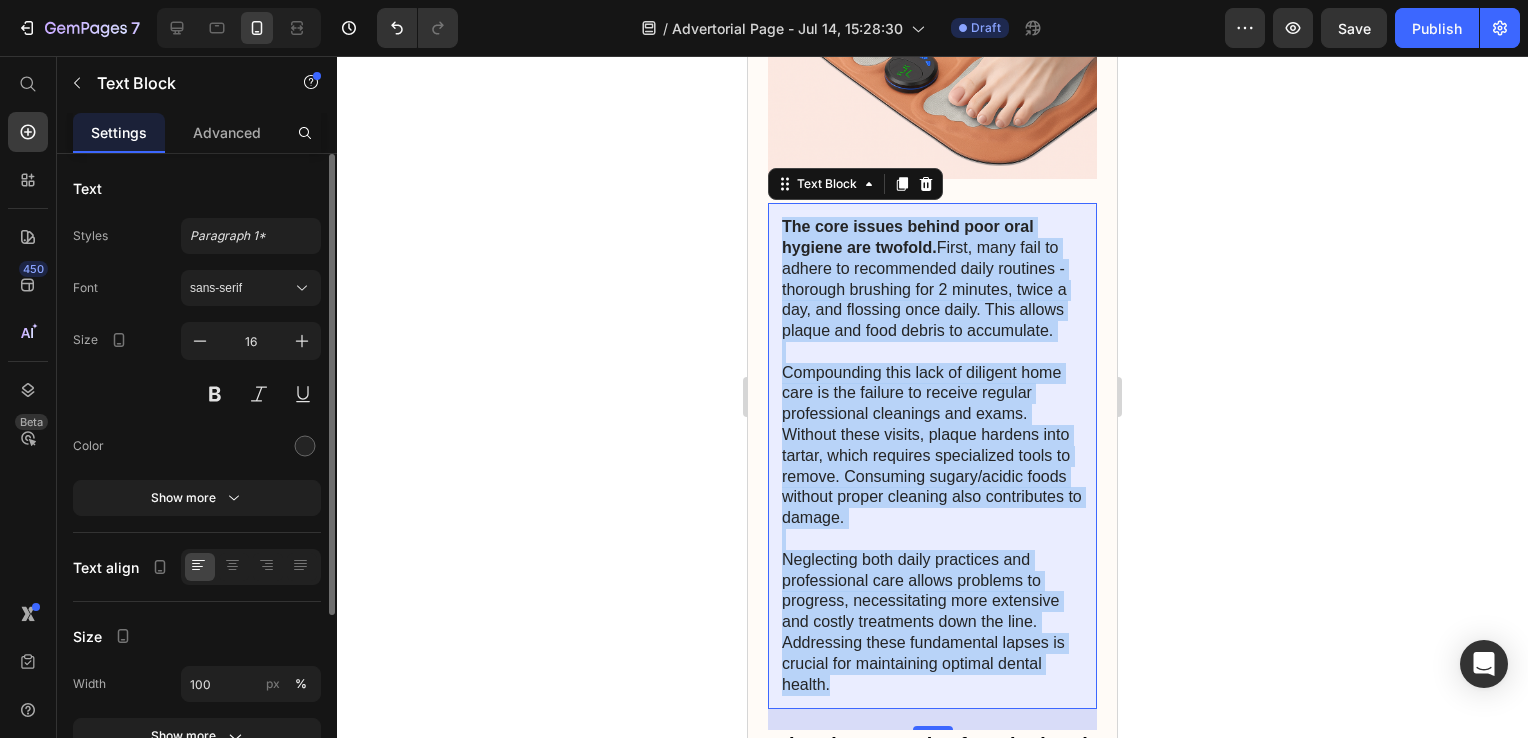 drag, startPoint x: 832, startPoint y: 644, endPoint x: 784, endPoint y: 185, distance: 461.503 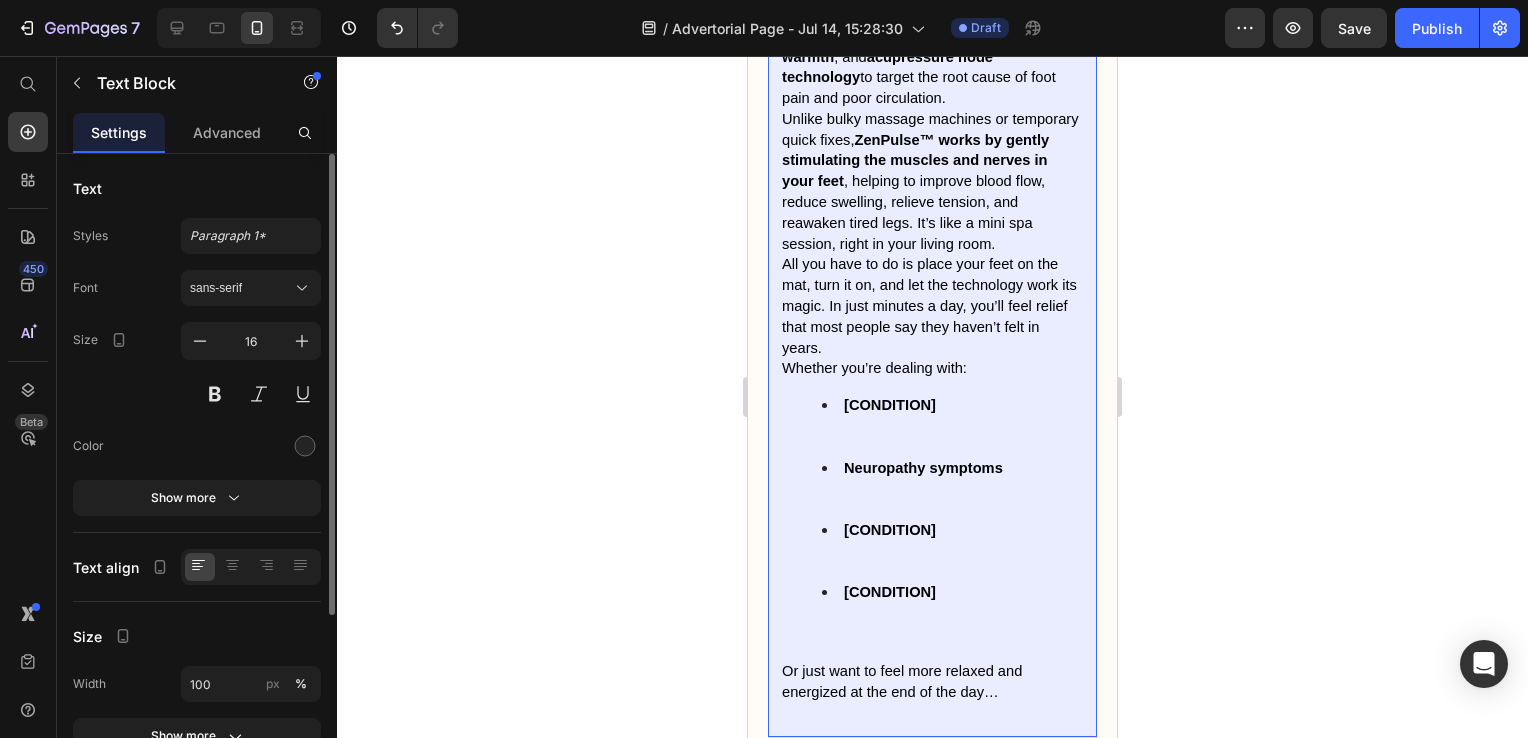 scroll, scrollTop: 3754, scrollLeft: 0, axis: vertical 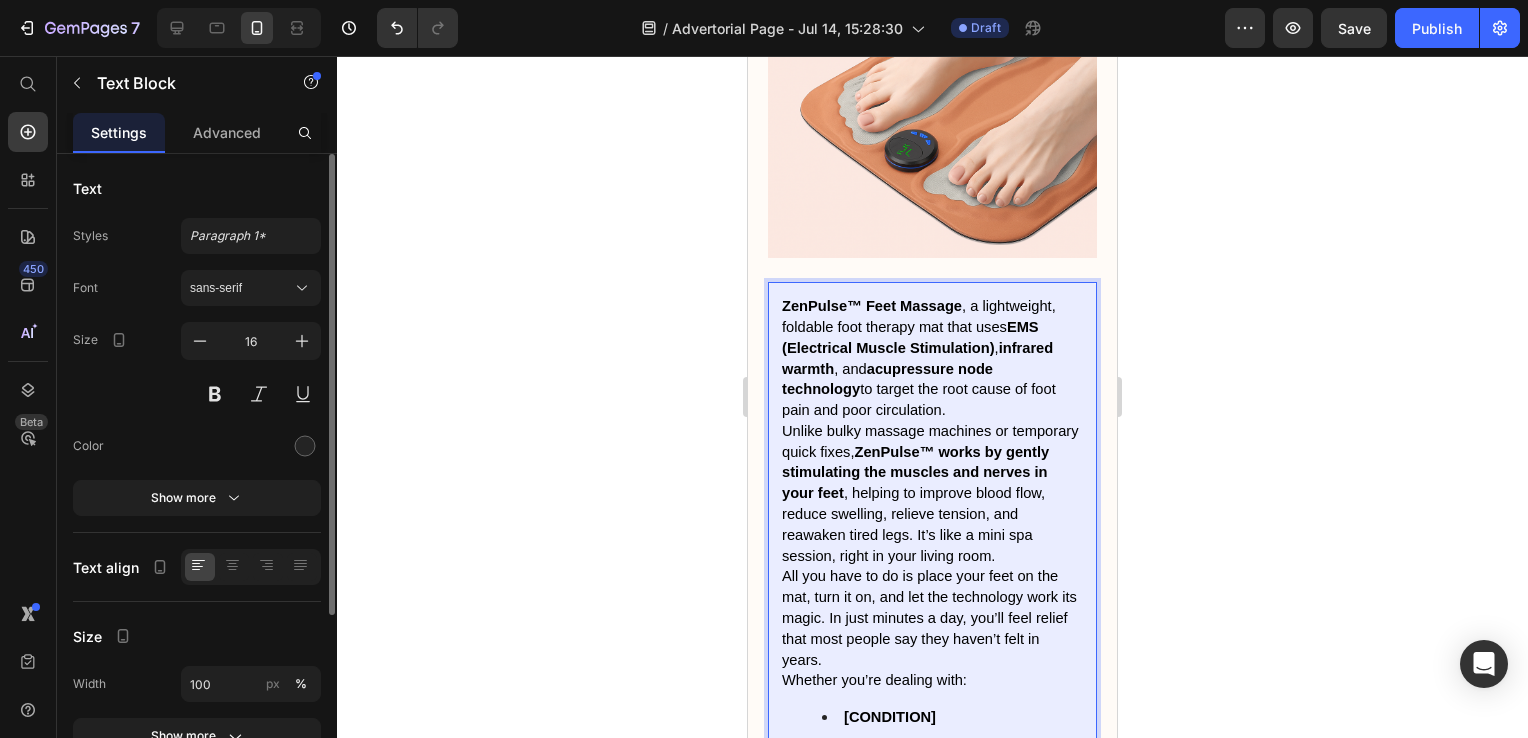 click on "ZenPulse™ Feet Massage , a lightweight, foldable foot therapy mat that uses  EMS (Electrical Muscle Stimulation) ,  infrared warmth , and  acupressure node technology  to target the root cause of foot pain and poor circulation." at bounding box center (919, 358) 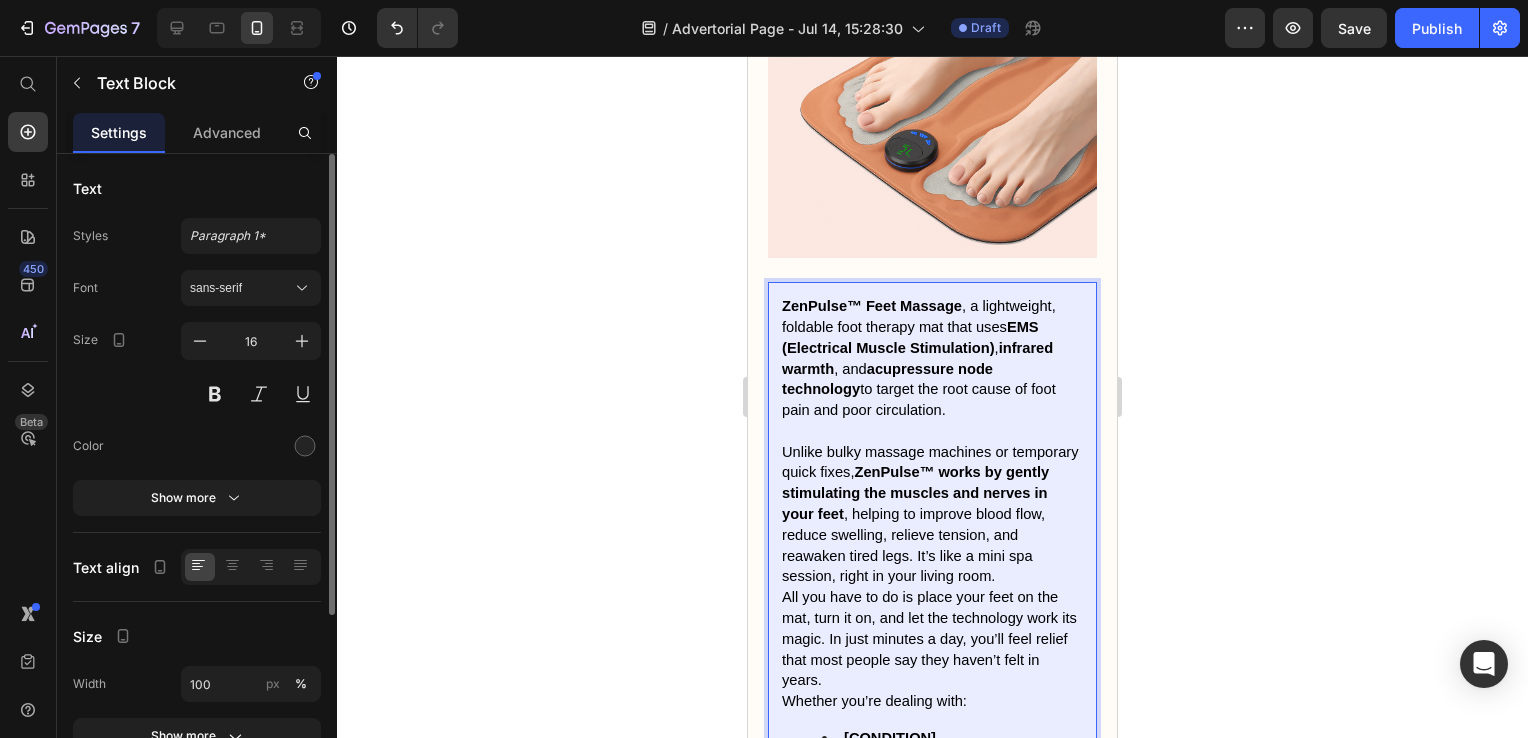 click on "Unlike bulky massage machines or temporary quick fixes,  ZenPulse™ works by gently stimulating the muscles and nerves in your feet , helping to improve blood flow, reduce swelling, relieve tension, and reawaken tired legs. It’s like a mini spa session, right in your living room." at bounding box center (932, 515) 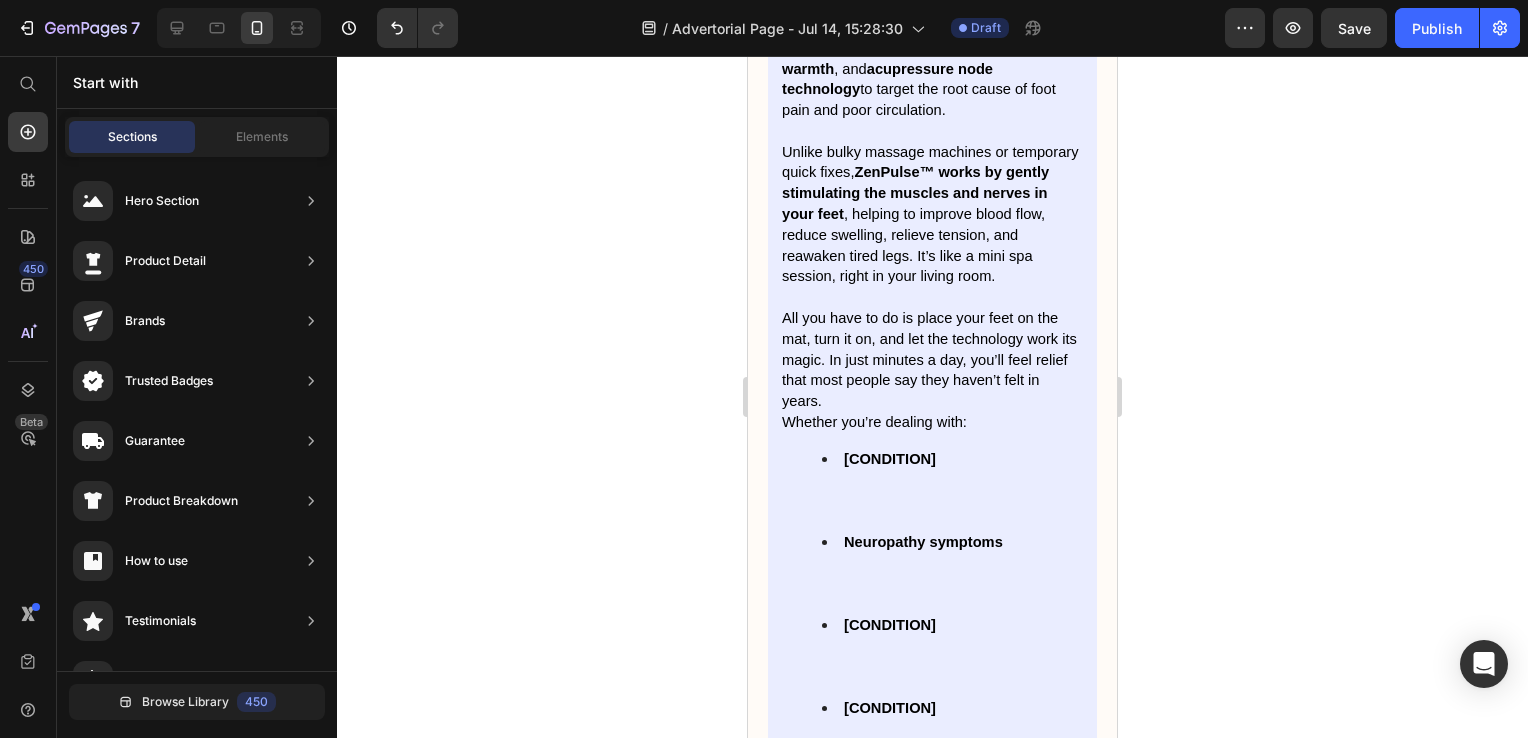 scroll, scrollTop: 3757, scrollLeft: 0, axis: vertical 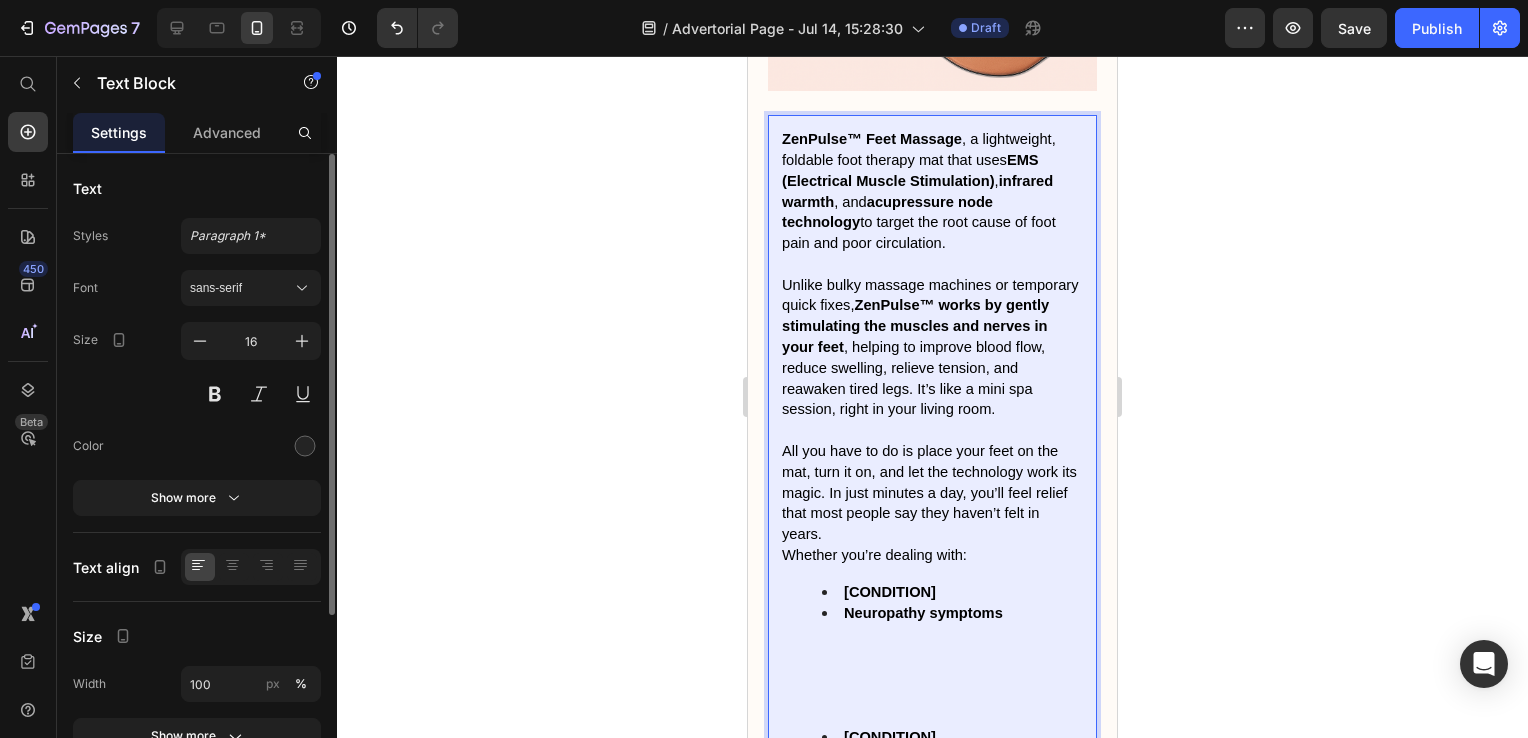 click on "Neuropathy symptoms" at bounding box center (952, 665) 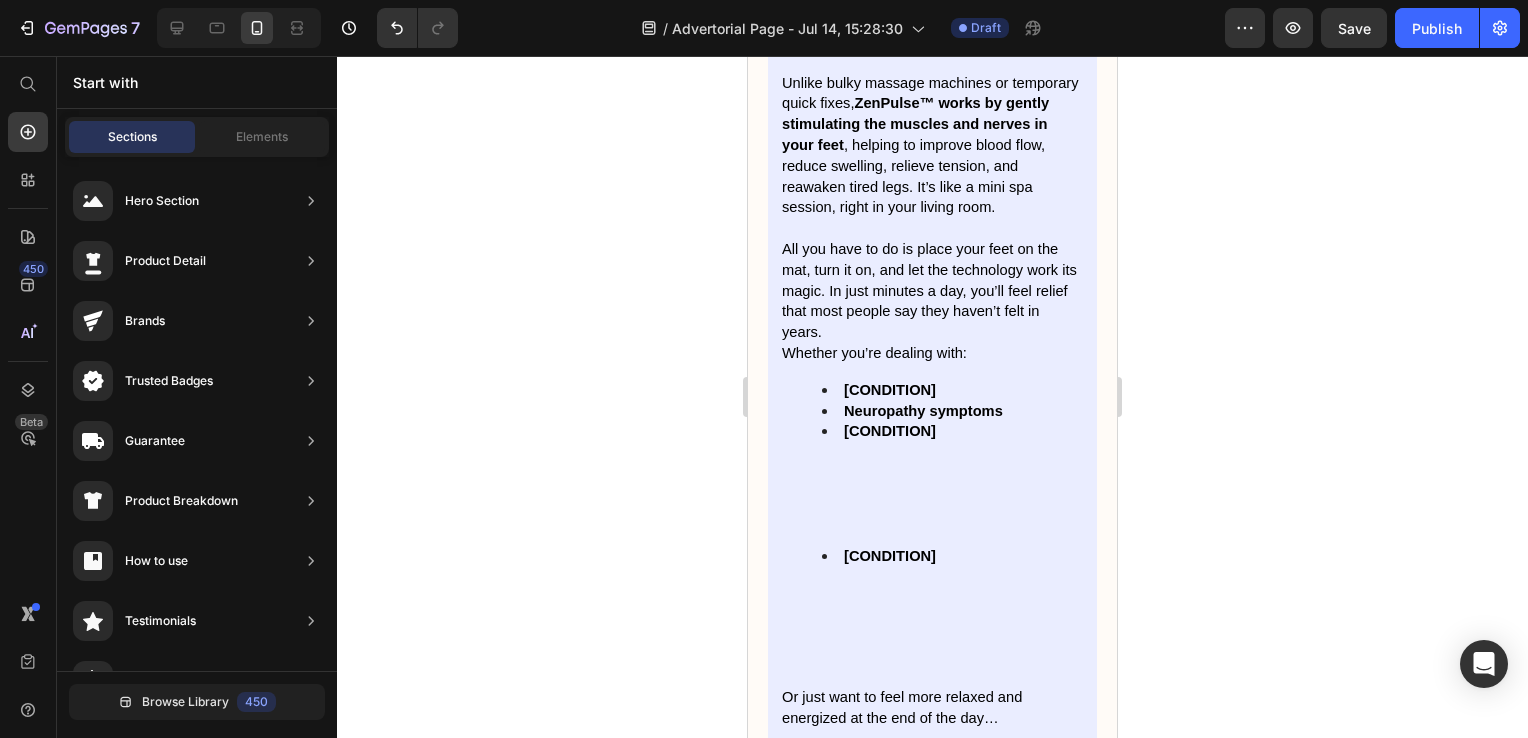 scroll, scrollTop: 3924, scrollLeft: 0, axis: vertical 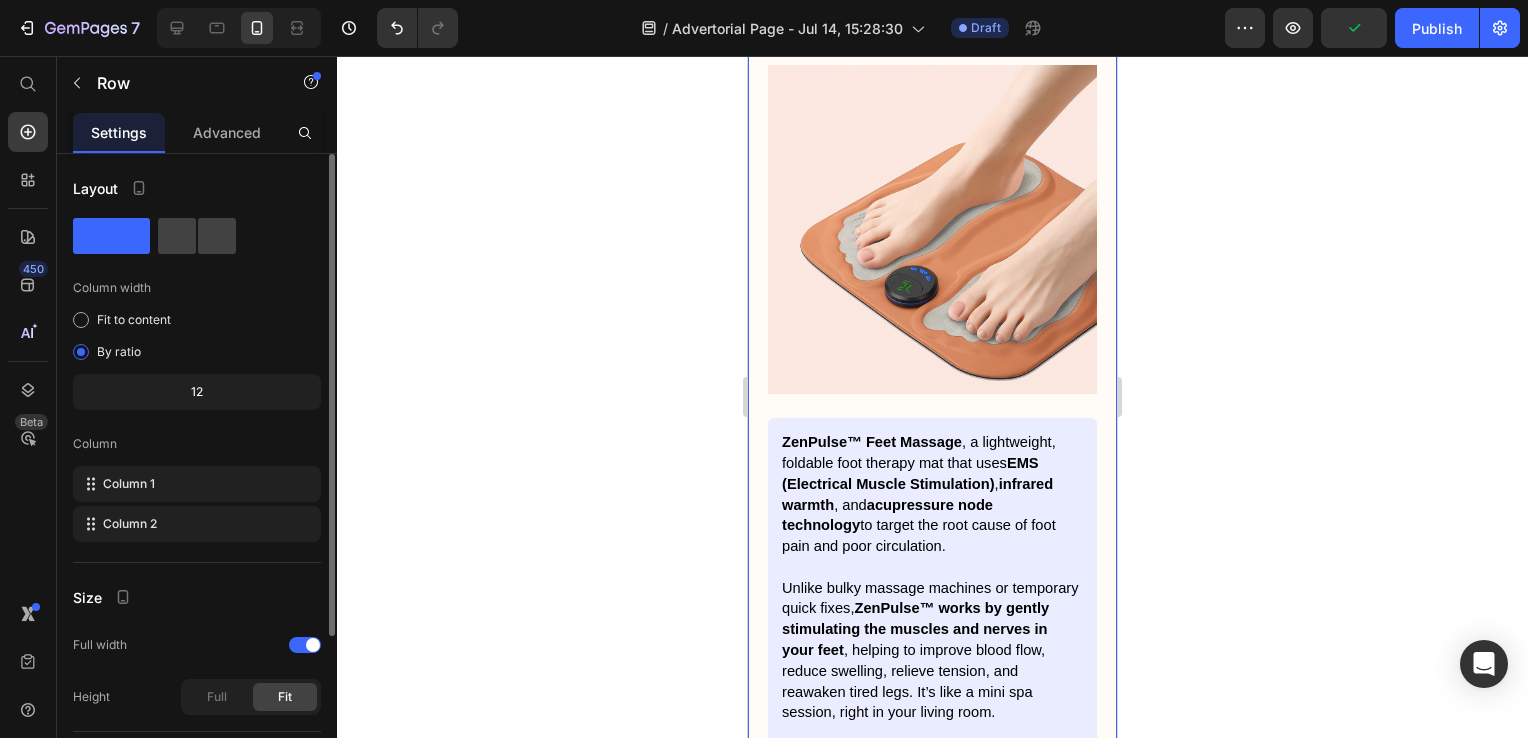 drag, startPoint x: 1100, startPoint y: 259, endPoint x: 1110, endPoint y: 250, distance: 13.453624 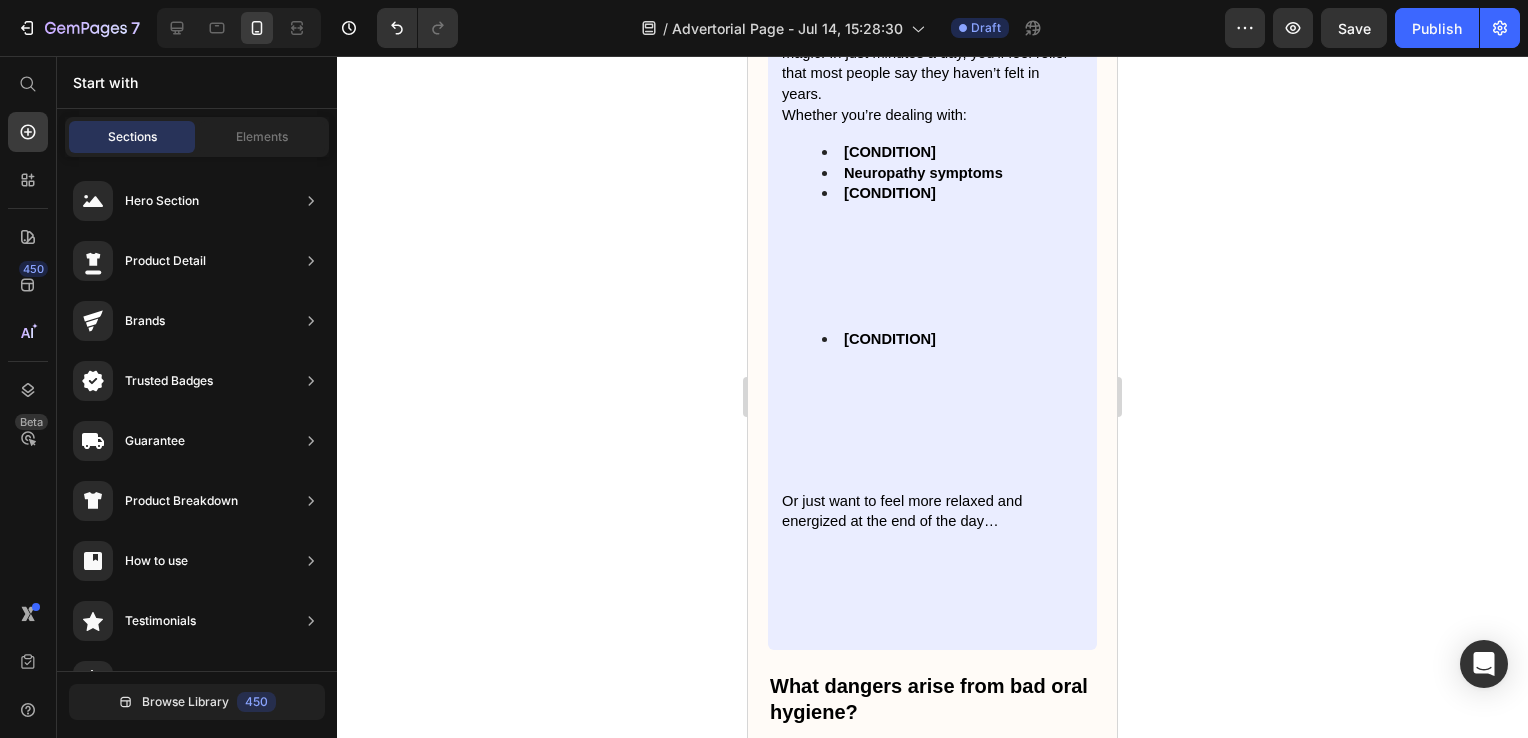 scroll, scrollTop: 4080, scrollLeft: 0, axis: vertical 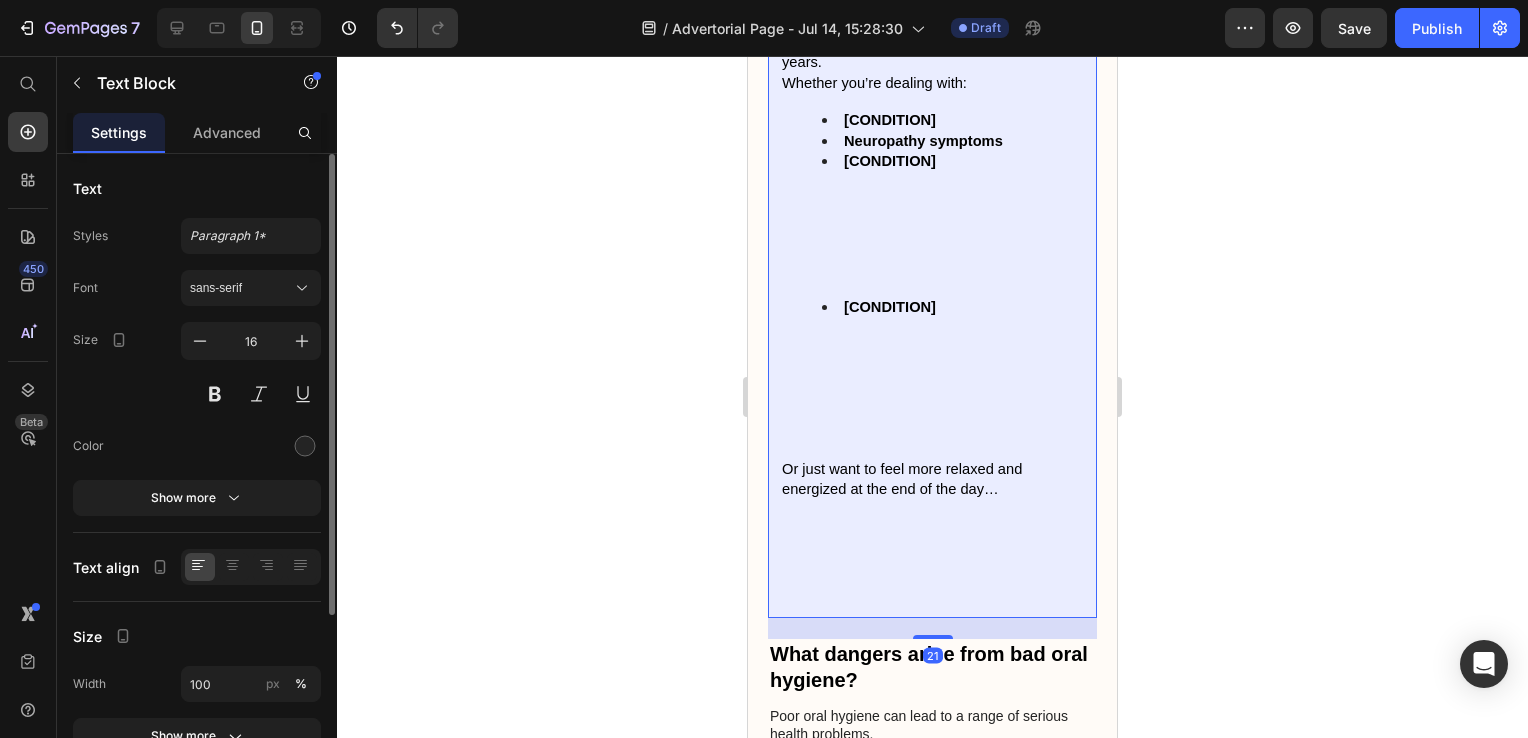 click on "[CONDITION]" at bounding box center [890, 161] 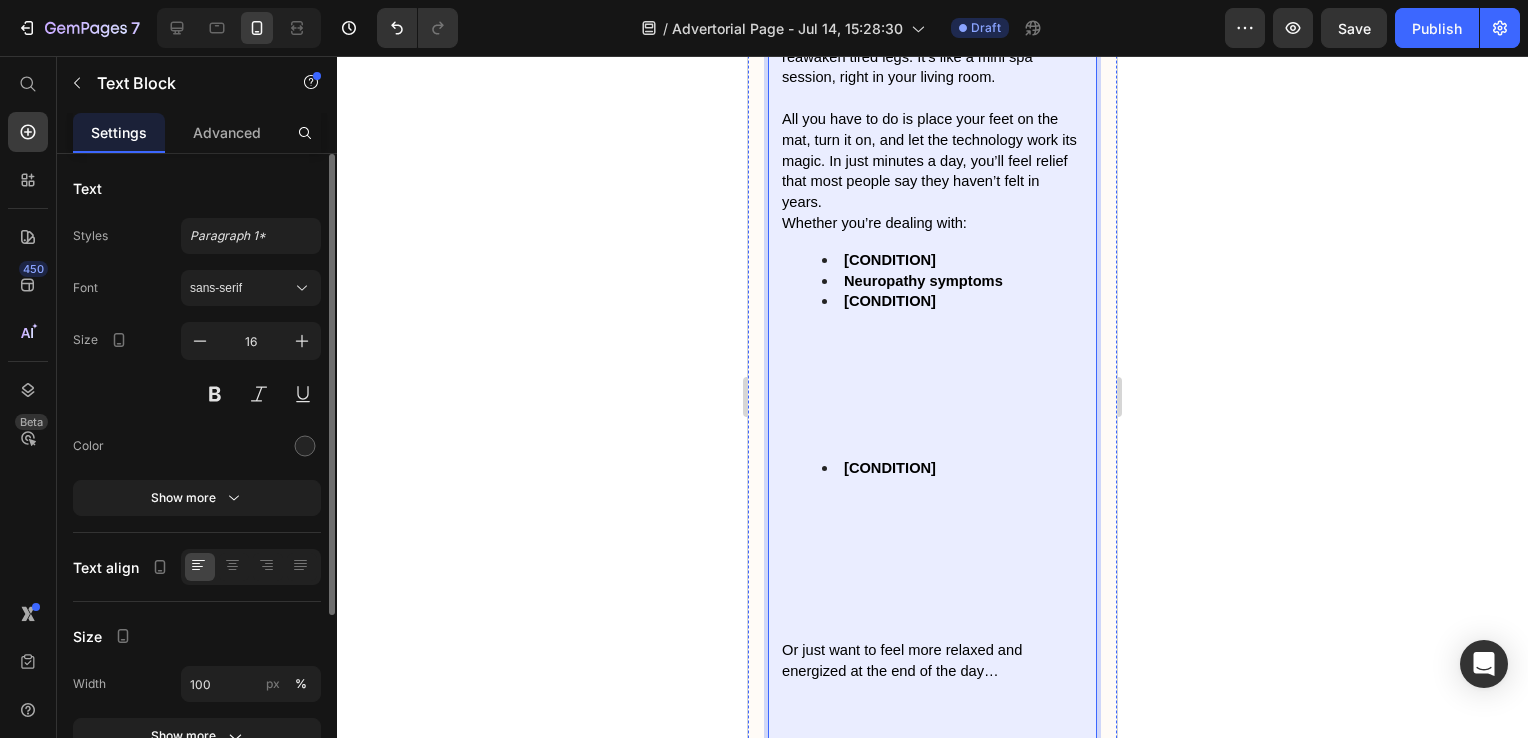scroll, scrollTop: 3961, scrollLeft: 0, axis: vertical 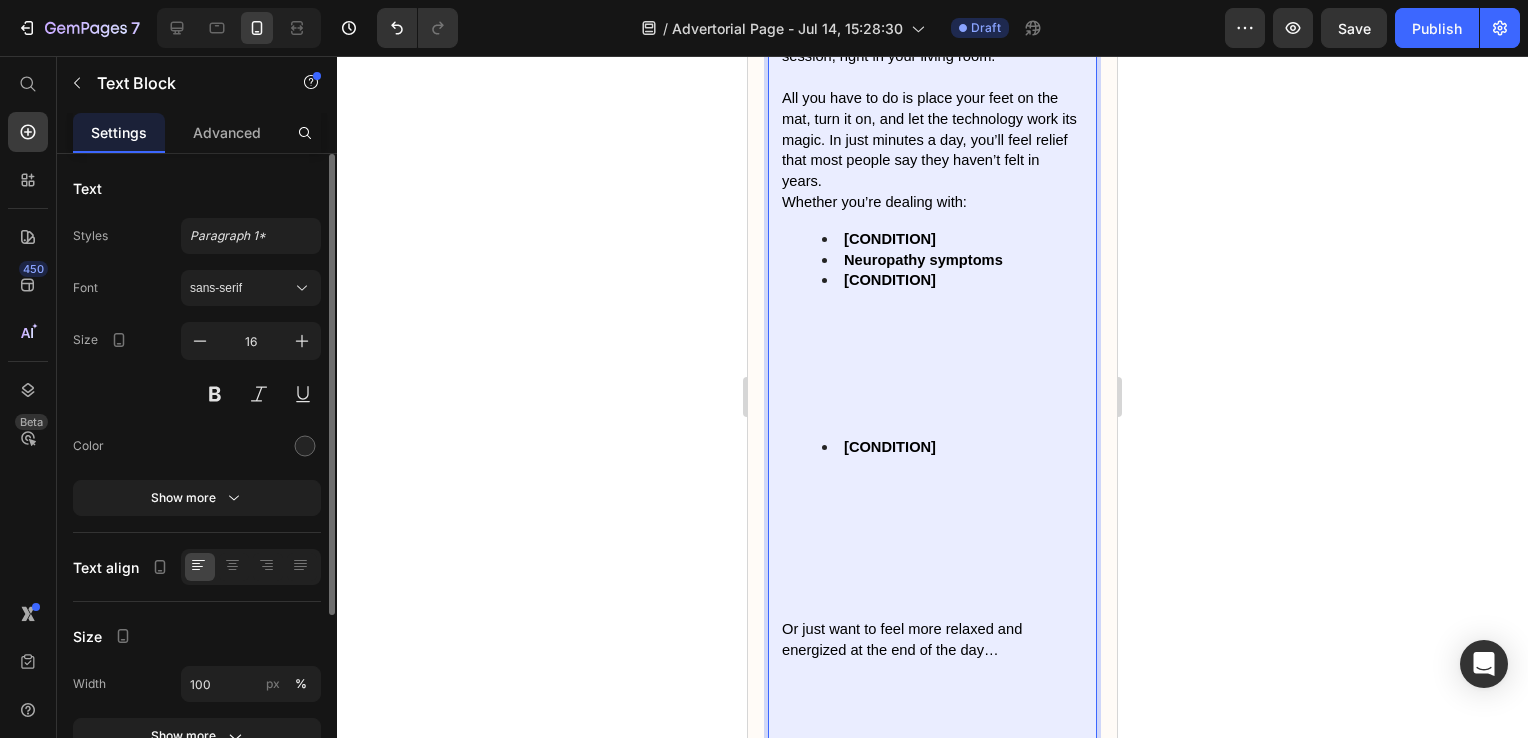 click on "Whether you’re dealing with:" at bounding box center [874, 202] 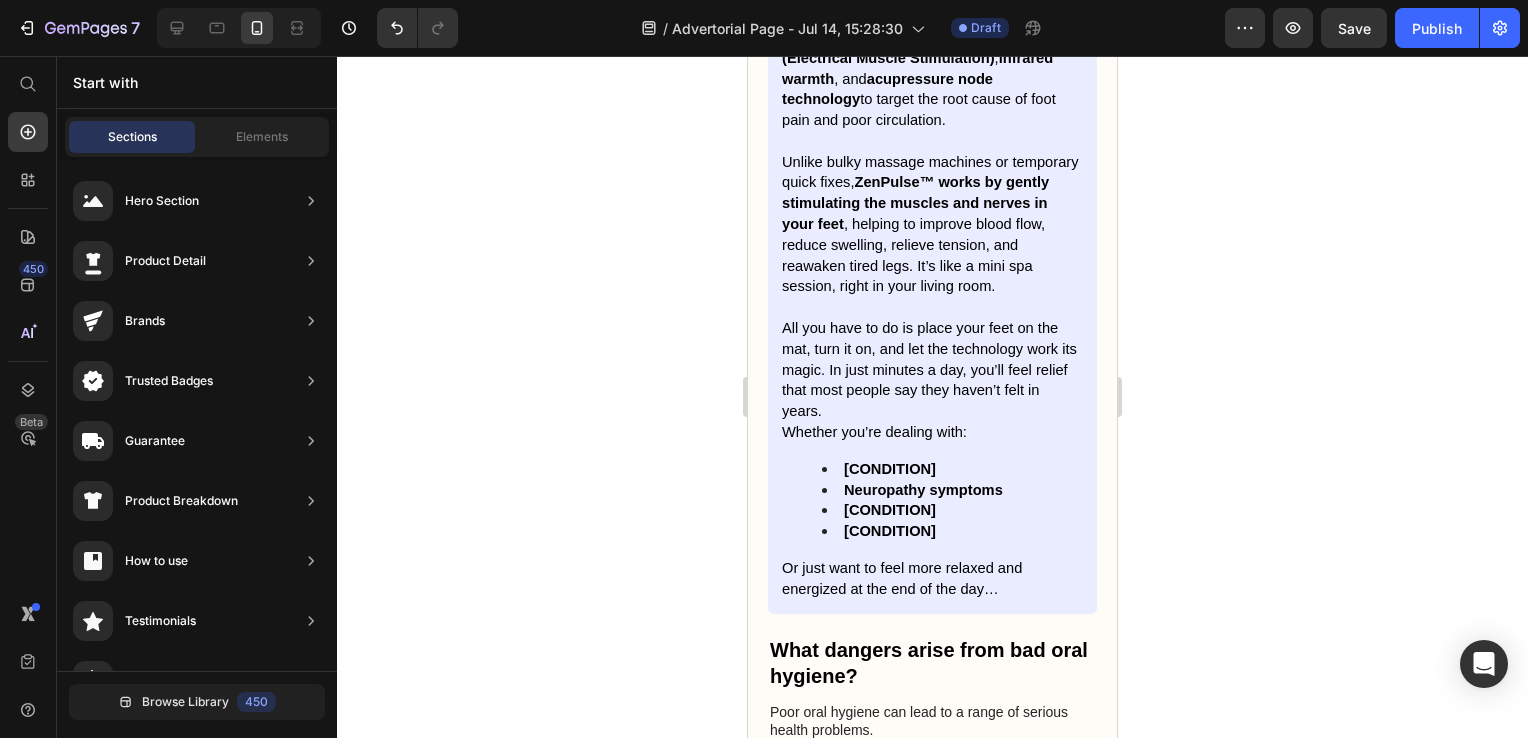 scroll, scrollTop: 3747, scrollLeft: 0, axis: vertical 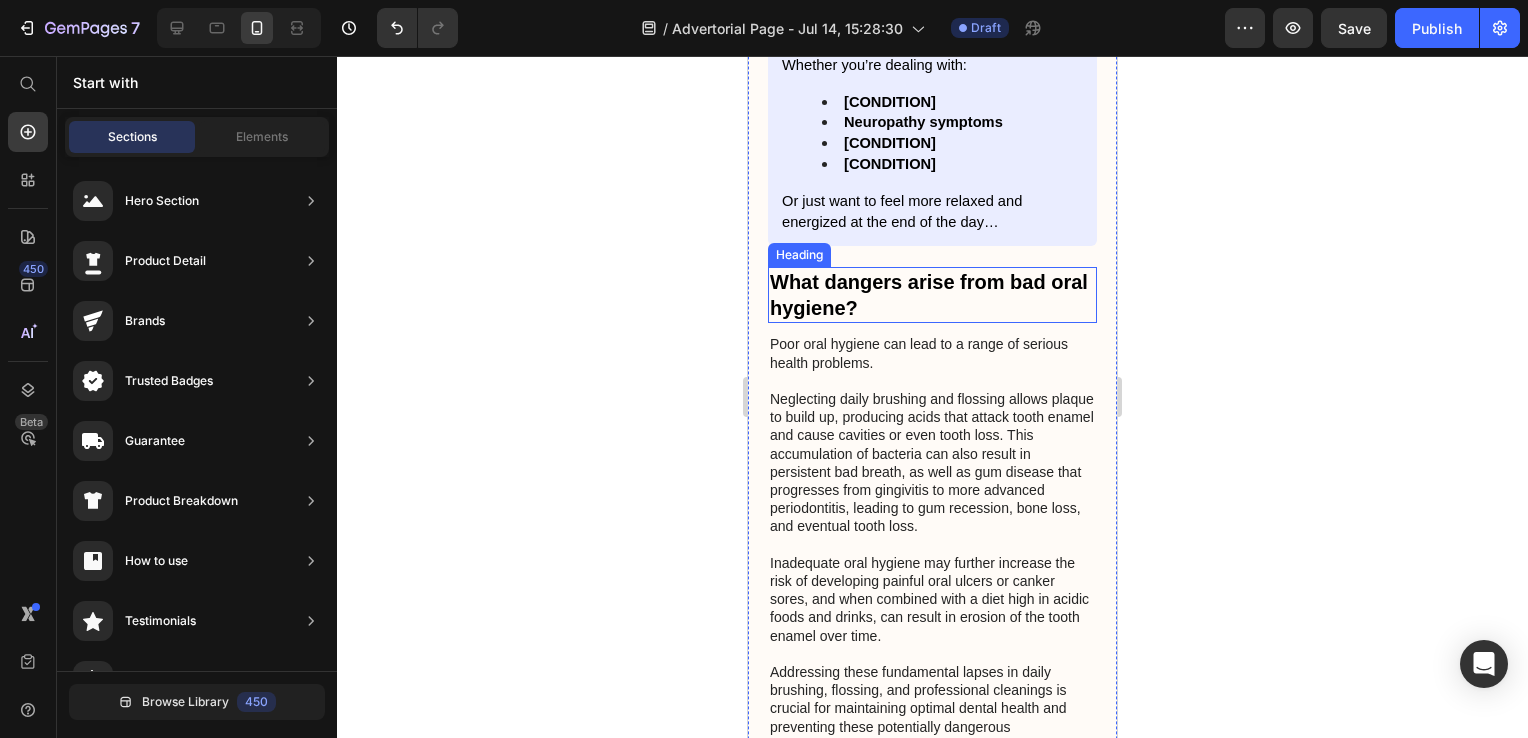 click on "What dangers arise from bad oral hygiene?" at bounding box center (932, 295) 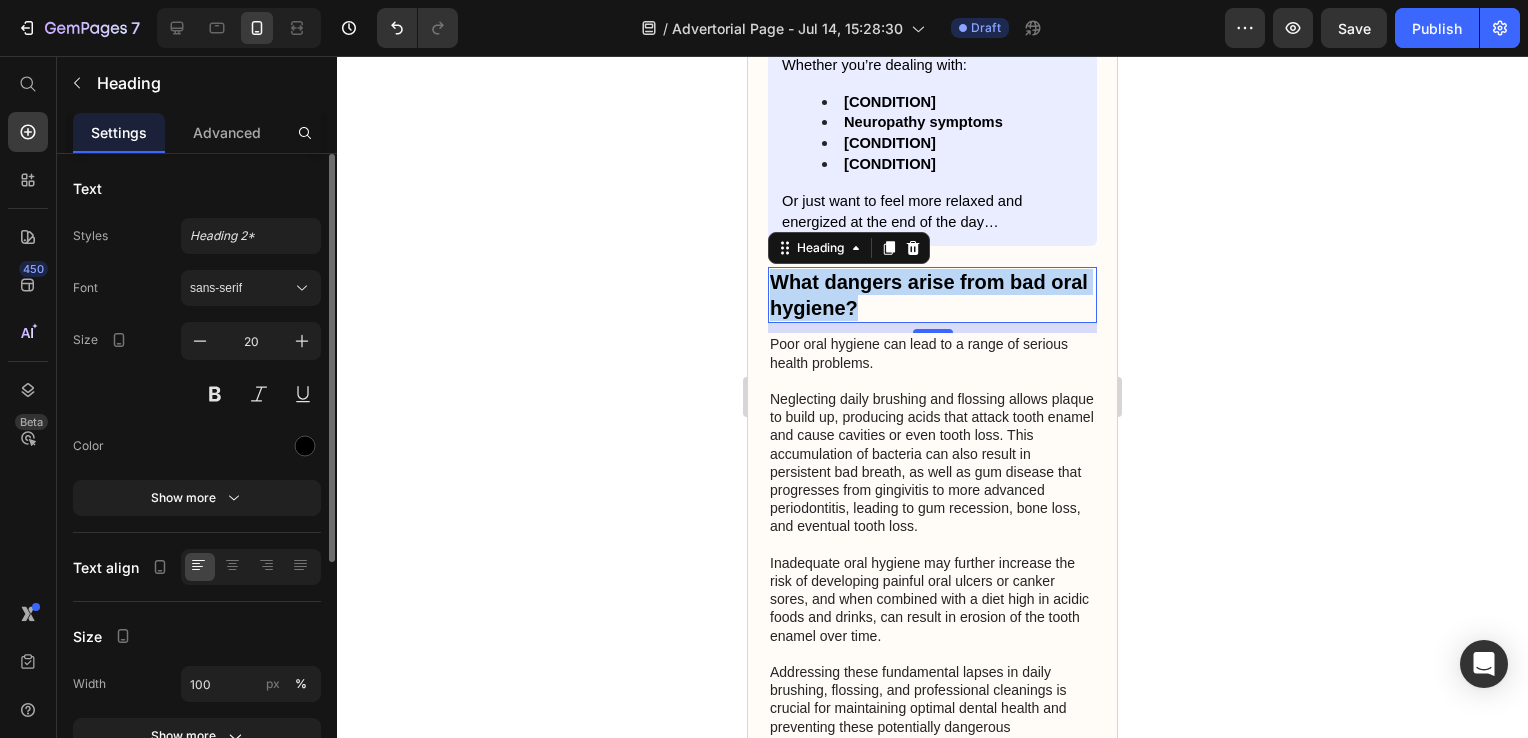 drag, startPoint x: 904, startPoint y: 307, endPoint x: 777, endPoint y: 267, distance: 133.15028 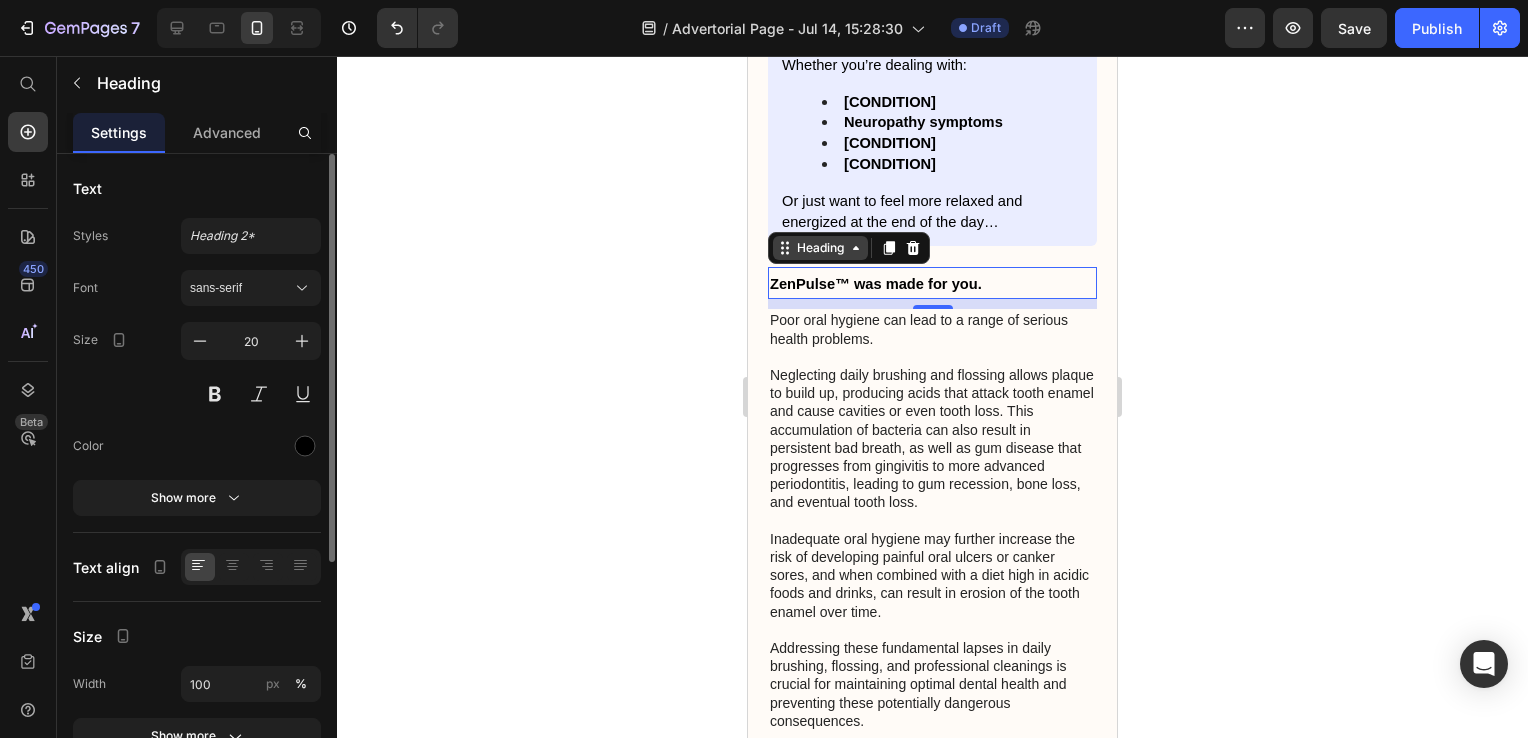 click on "Heading" at bounding box center (820, 248) 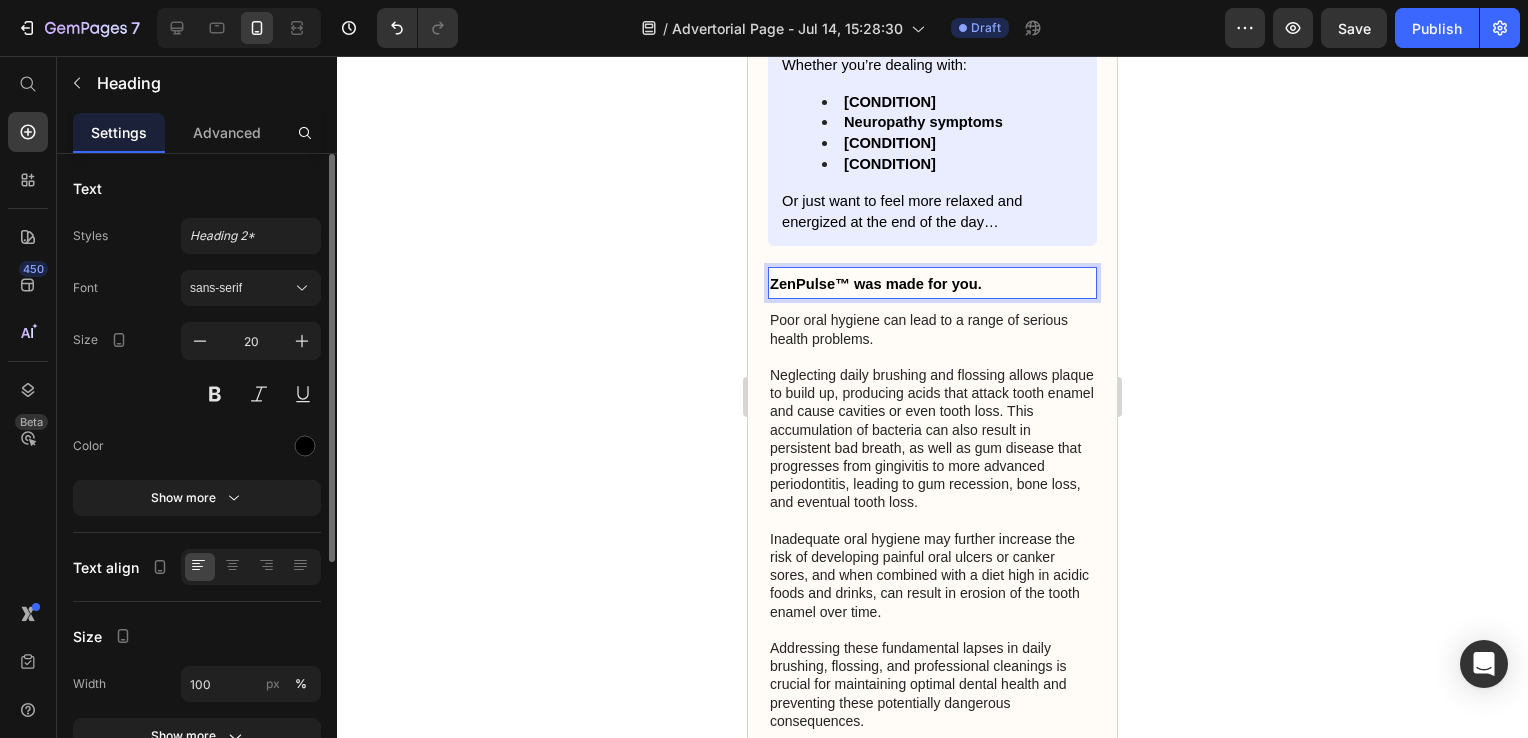 click on "ZenPulse™ was made for you." at bounding box center [932, 283] 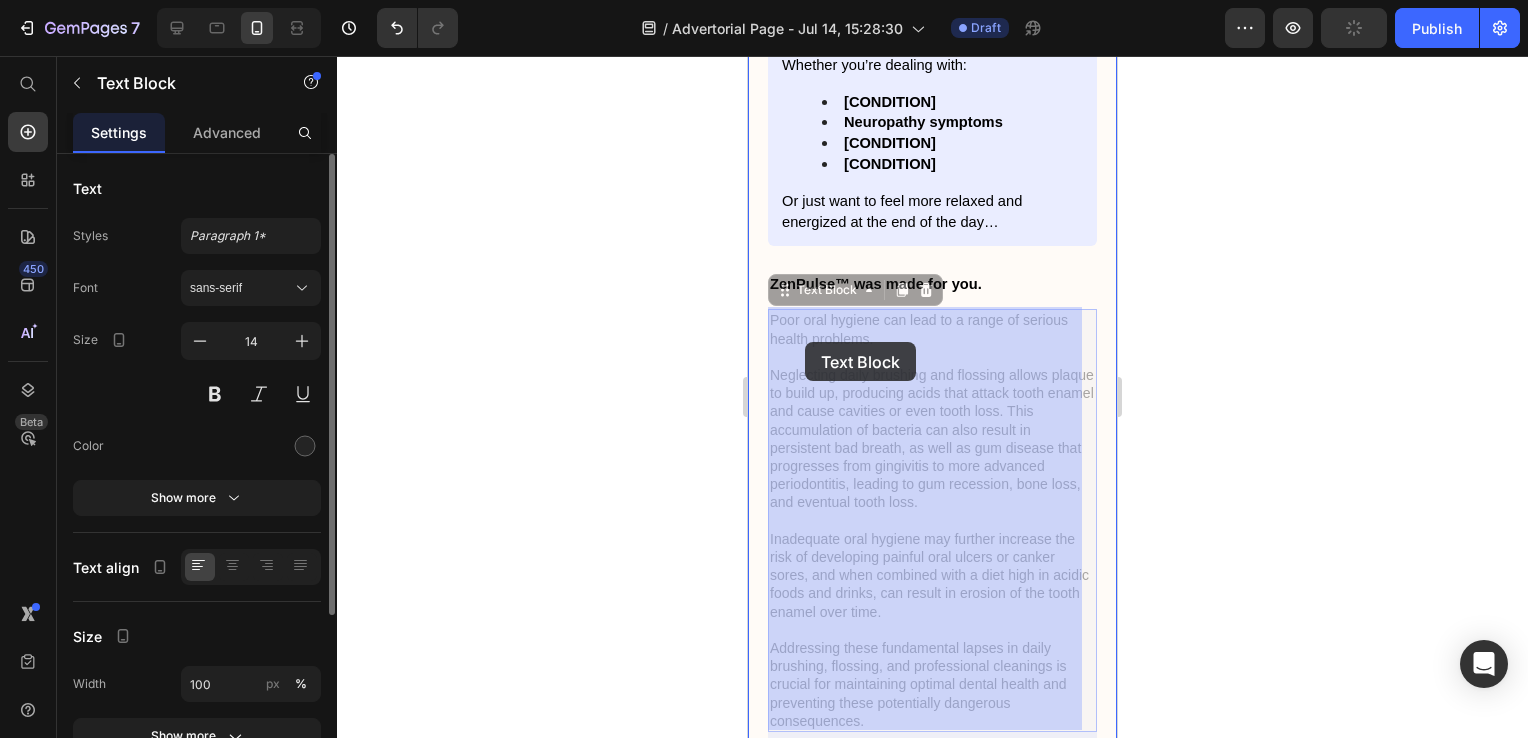 drag, startPoint x: 774, startPoint y: 316, endPoint x: 801, endPoint y: 339, distance: 35.468296 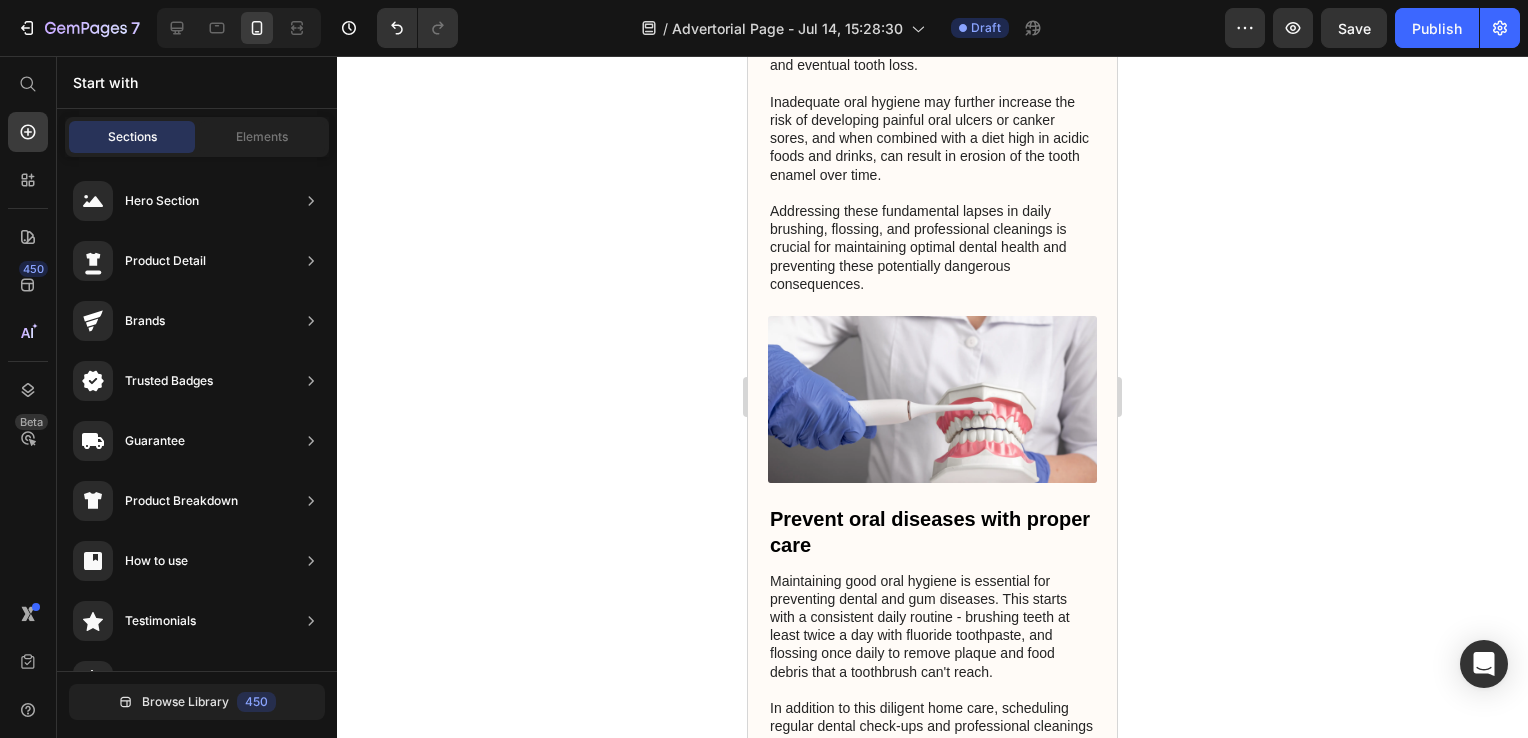 scroll, scrollTop: 4396, scrollLeft: 0, axis: vertical 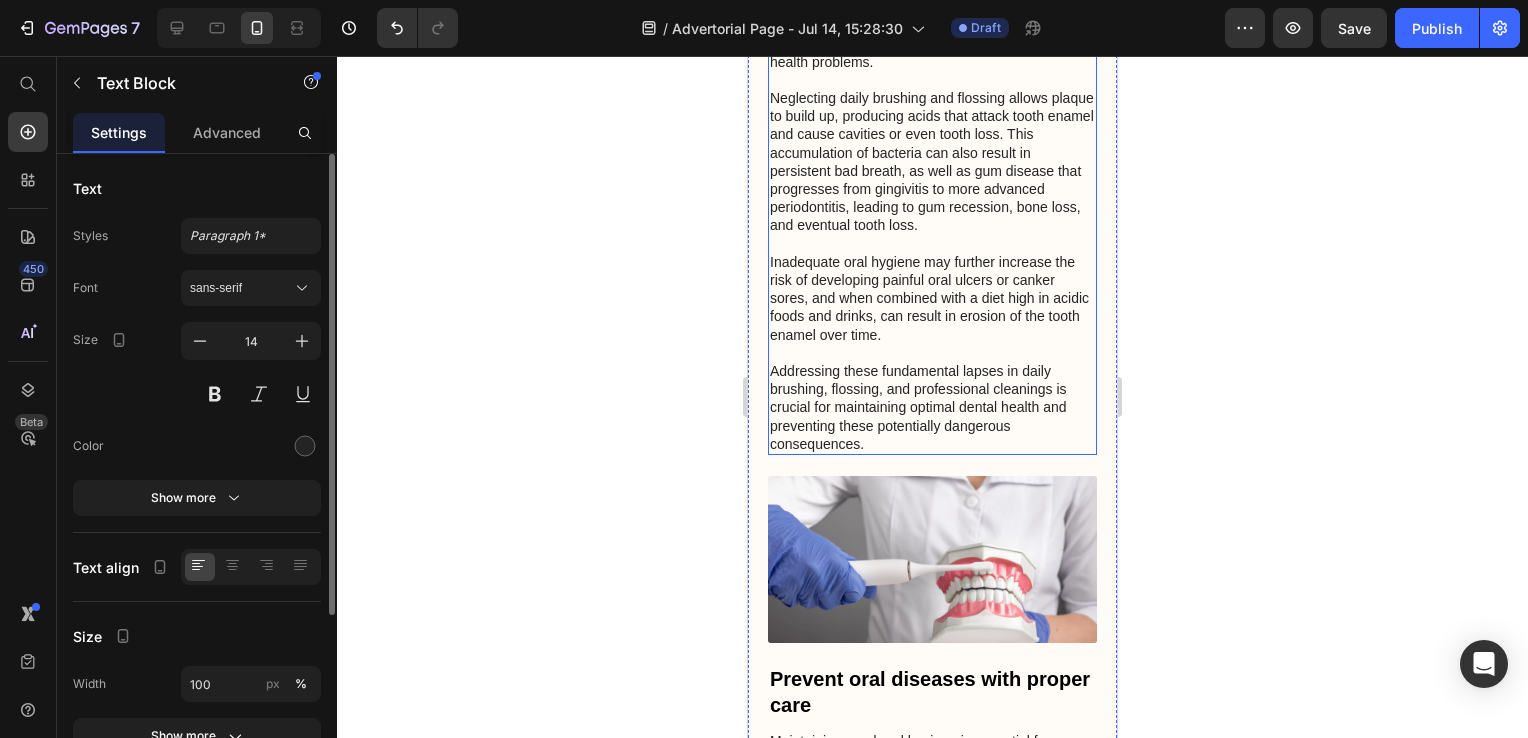 click on "Poor oral hygiene can lead to a range of serious health problems. Neglecting daily brushing and flossing allows plaque to build up, producing acids that attack tooth enamel and cause cavities or even tooth loss. This accumulation of bacteria can also result in persistent bad breath, as well as gum disease that progresses from gingivitis to more advanced periodontitis, leading to gum recession, bone loss, and eventual tooth loss.  Inadequate oral hygiene may further increase the risk of developing painful oral ulcers or canker sores, and when combined with a diet high in acidic foods and drinks, can result in erosion of the tooth enamel over time.  Addressing these fundamental lapses in daily brushing, flossing, and professional cleanings is crucial for maintaining optimal dental health and preventing these potentially dangerous consequences." at bounding box center [932, 243] 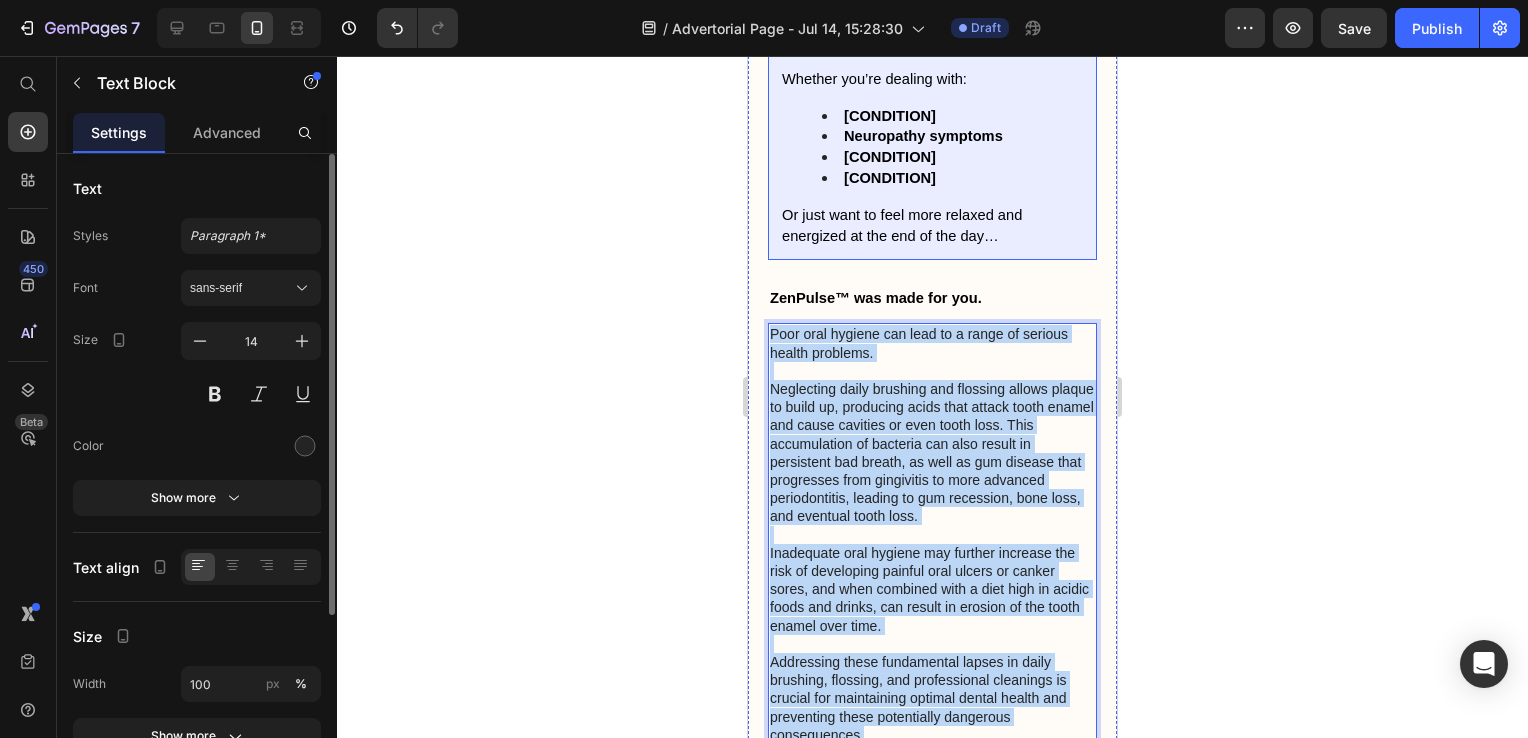 scroll, scrollTop: 4004, scrollLeft: 0, axis: vertical 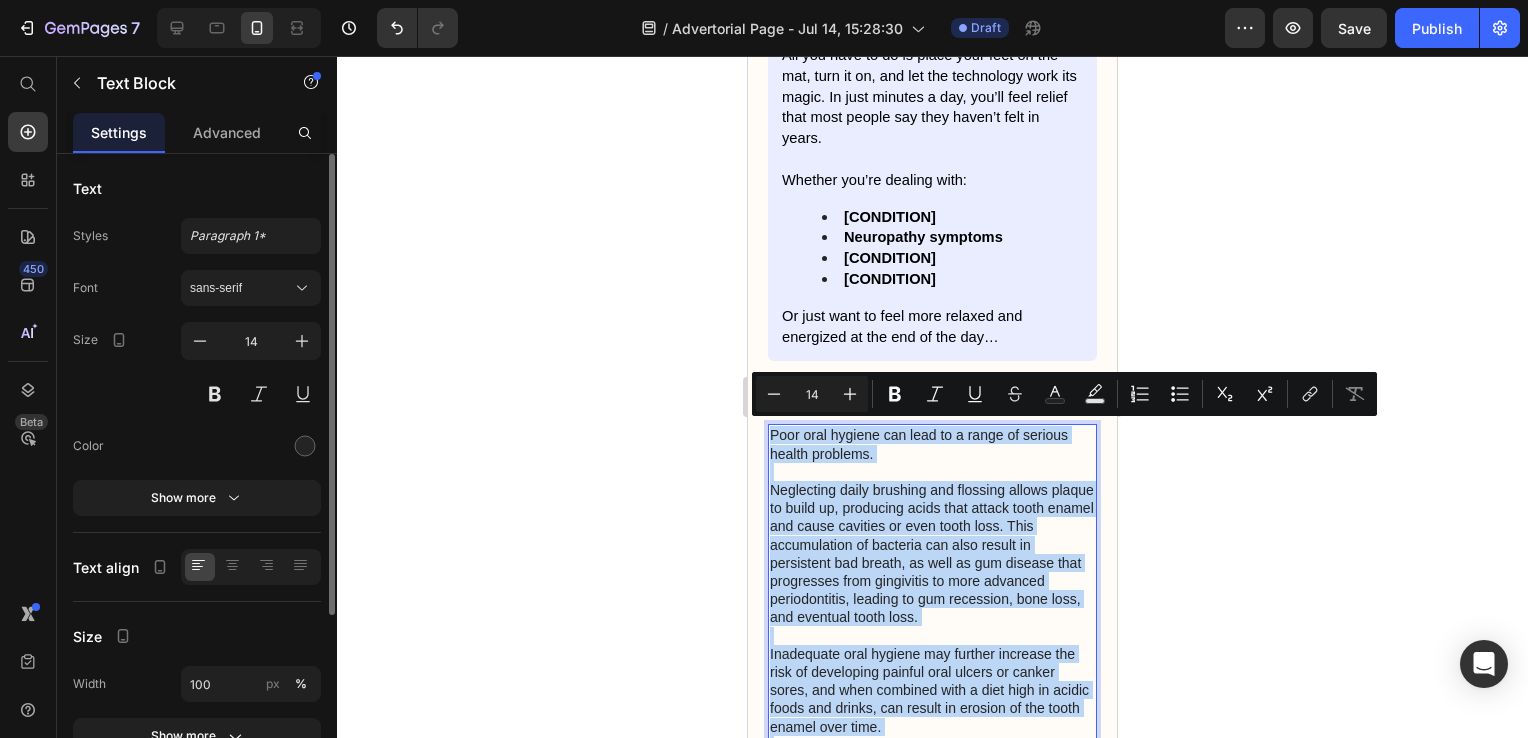 drag, startPoint x: 864, startPoint y: 441, endPoint x: 772, endPoint y: 428, distance: 92.91394 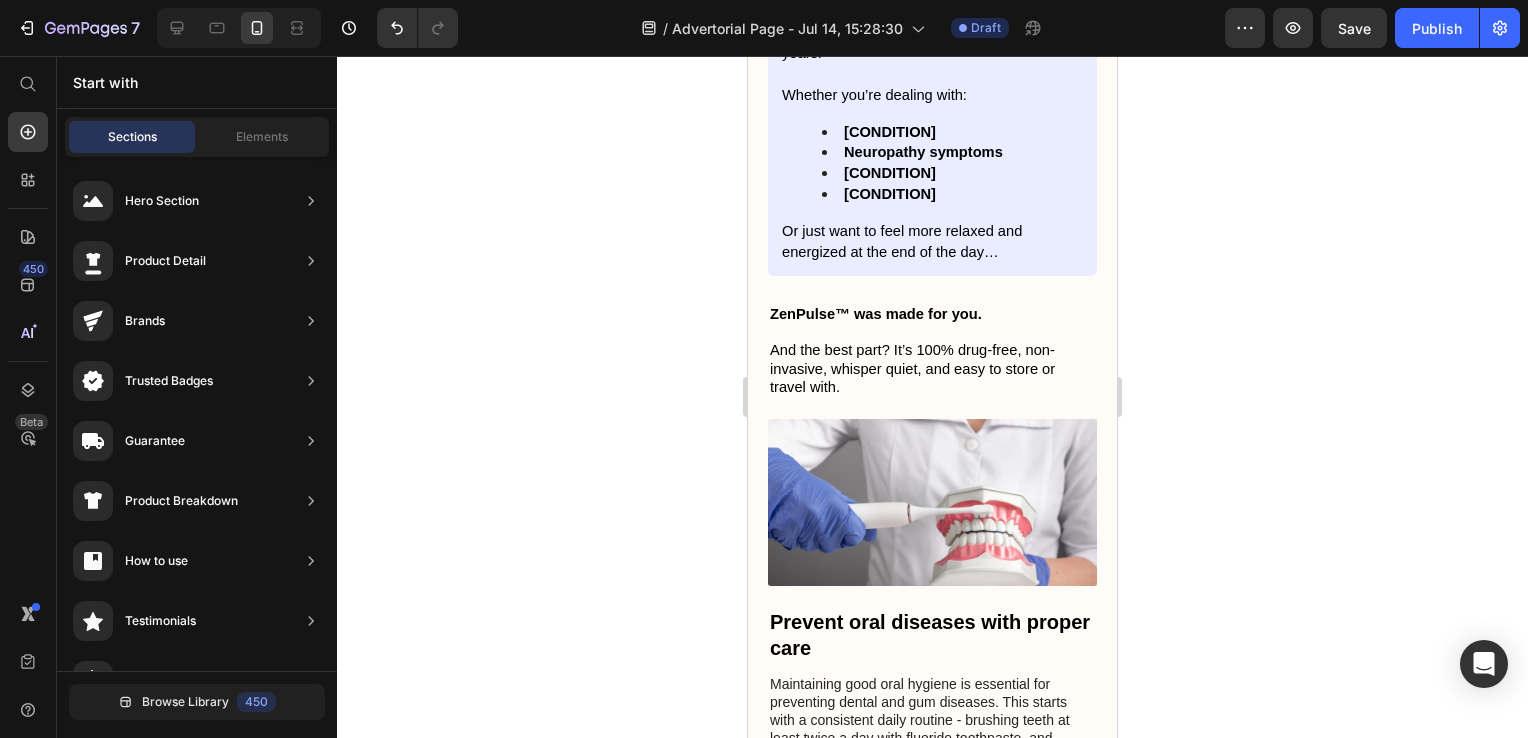 scroll, scrollTop: 4136, scrollLeft: 0, axis: vertical 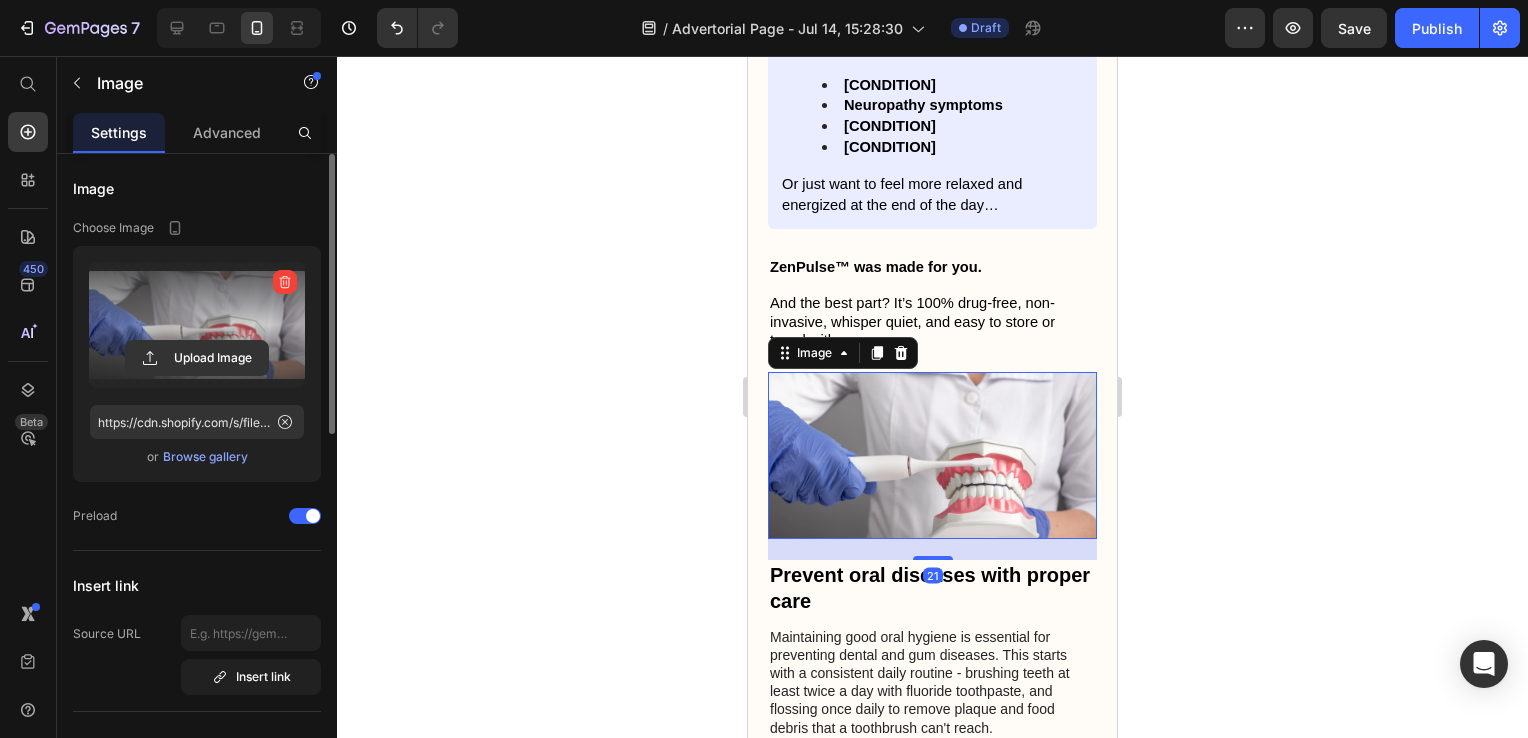 click at bounding box center [197, 325] 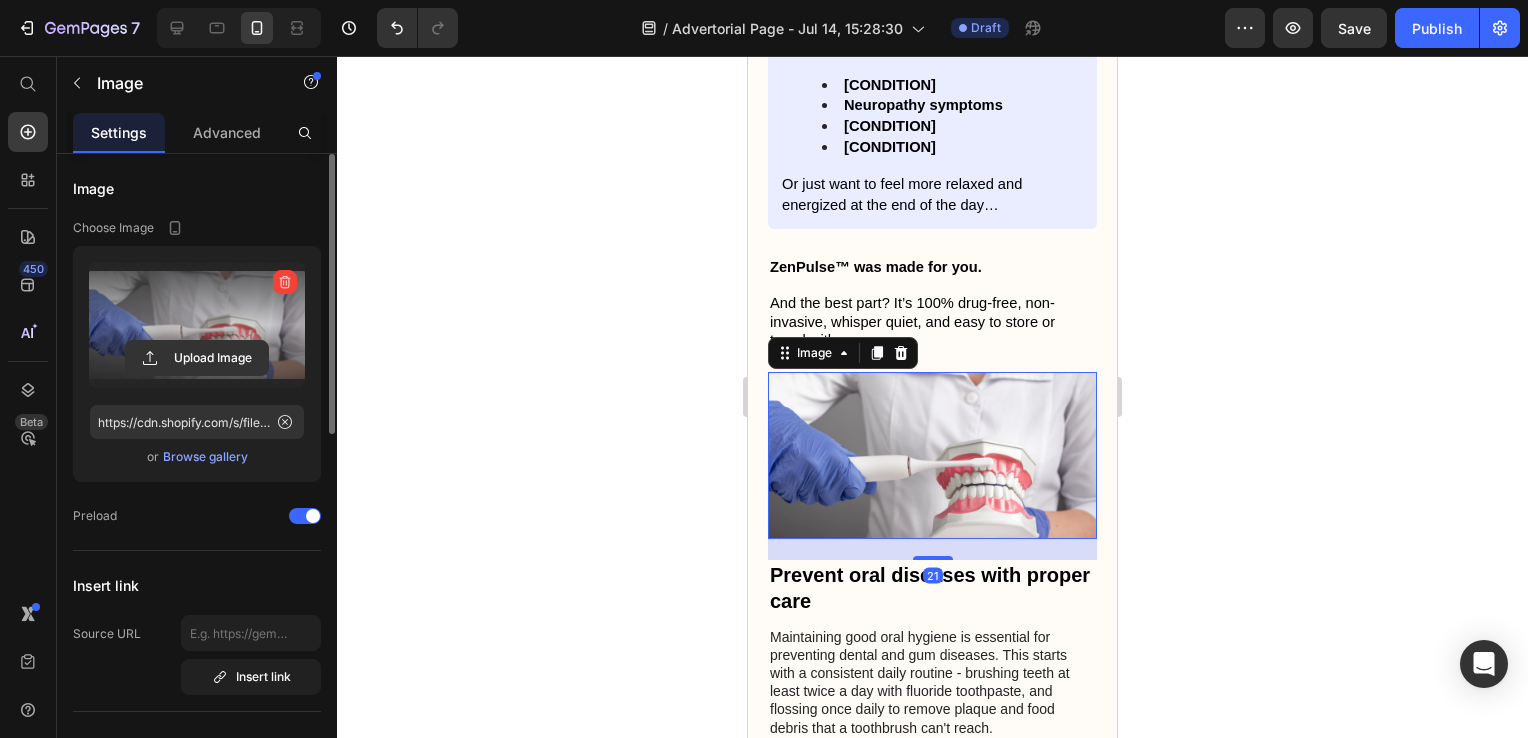 click 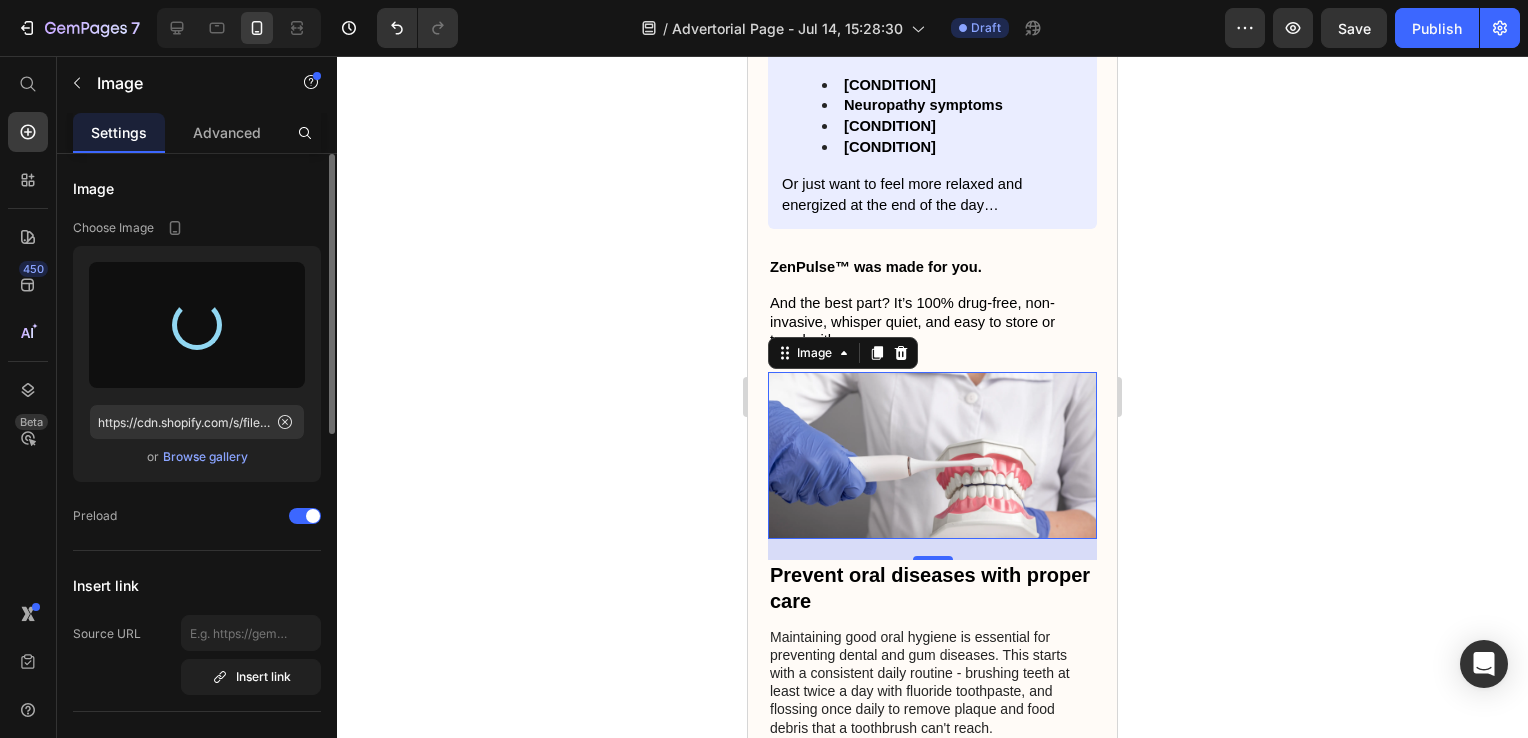 type on "https://cdn.shopify.com/s/files/1/0926/1173/9978/files/gempages_565413738543318001-7e46b23c-91d5-448c-9872-dccce1b77fa6.png" 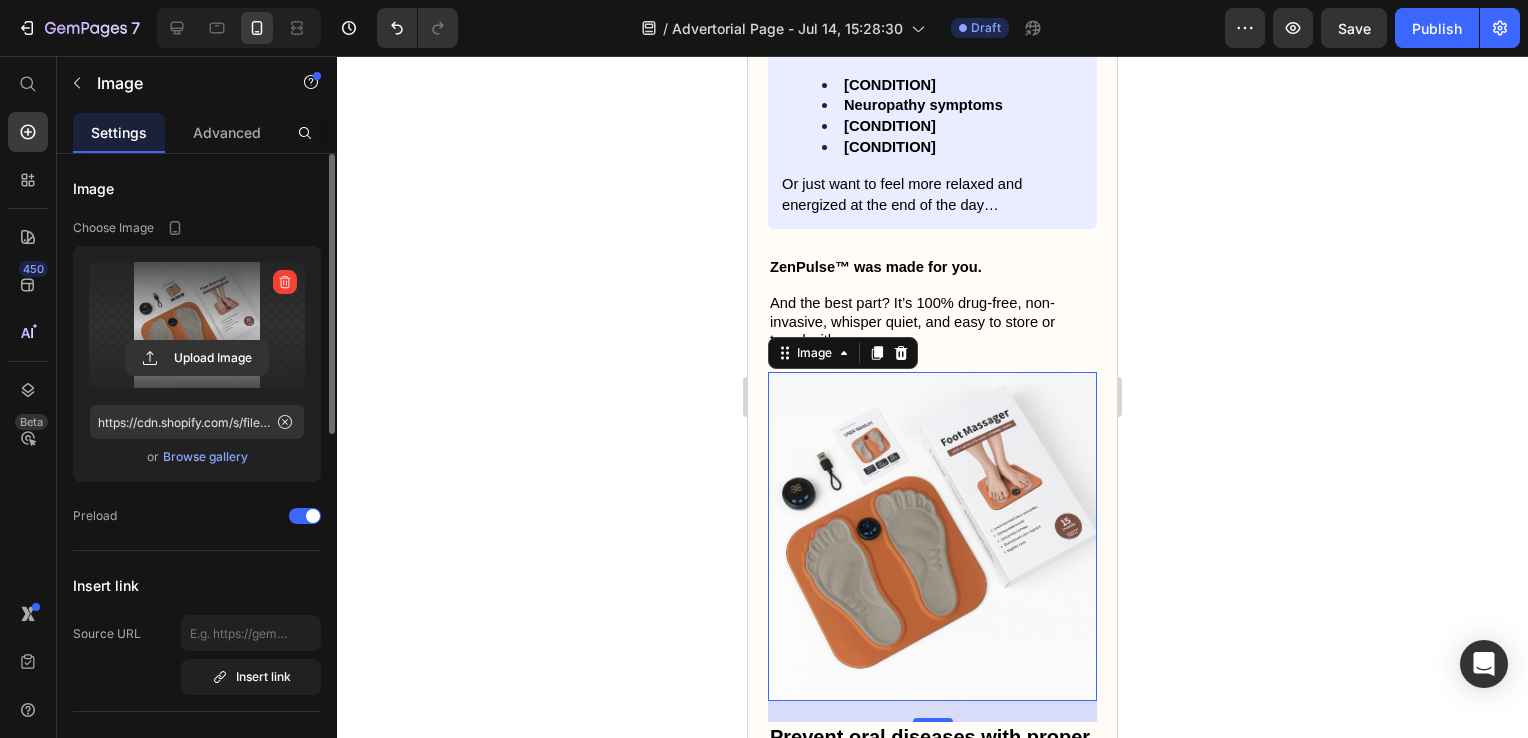 click 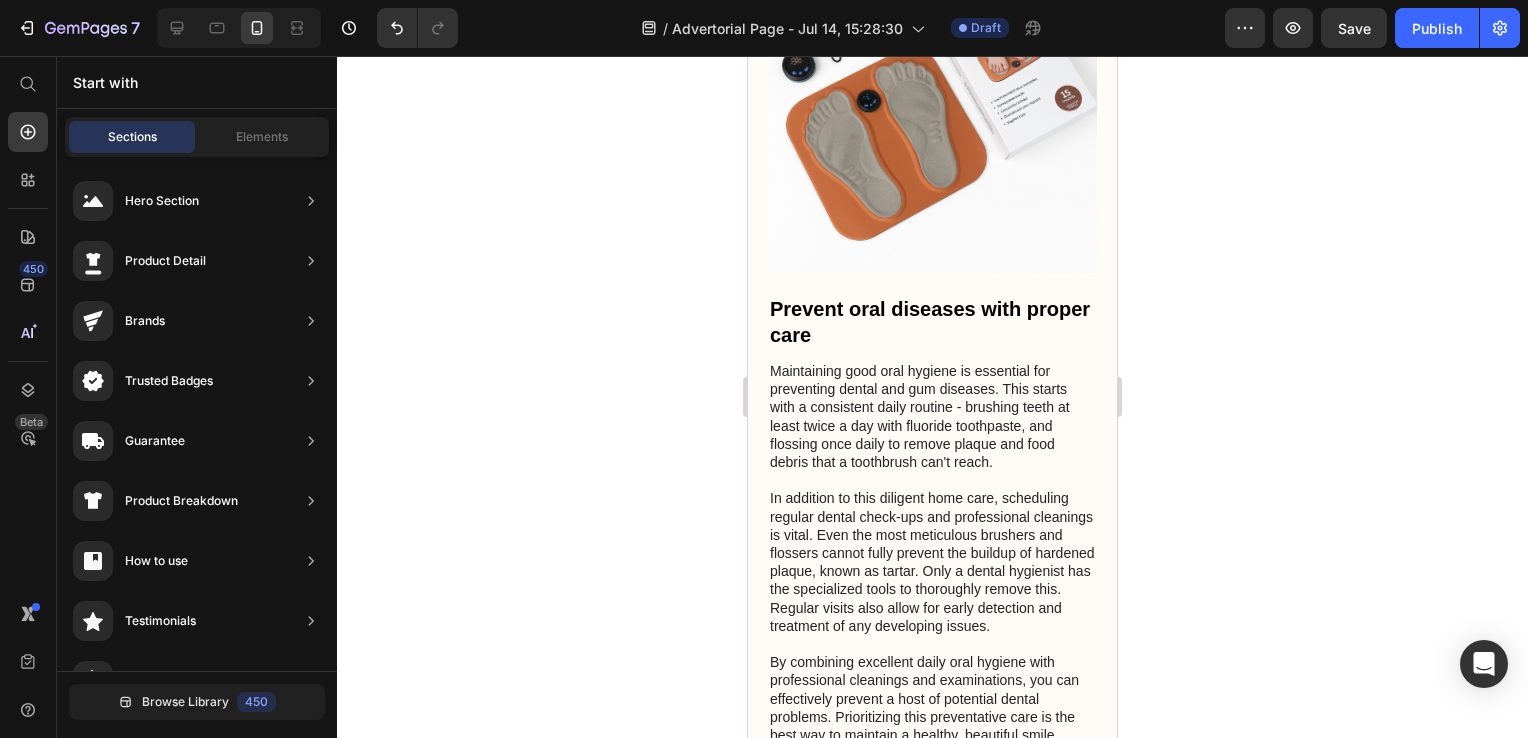 scroll, scrollTop: 4627, scrollLeft: 0, axis: vertical 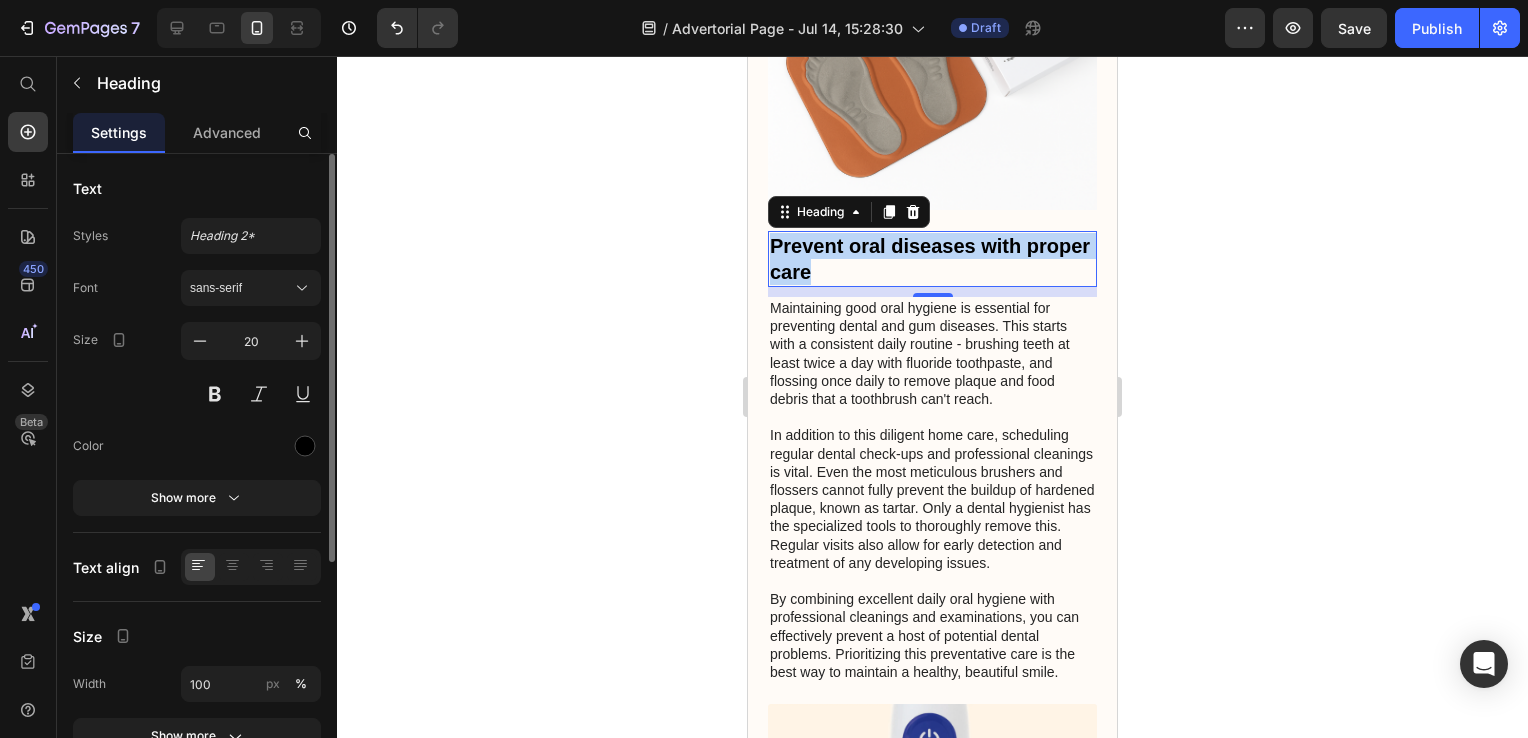 drag, startPoint x: 884, startPoint y: 256, endPoint x: 762, endPoint y: 226, distance: 125.63439 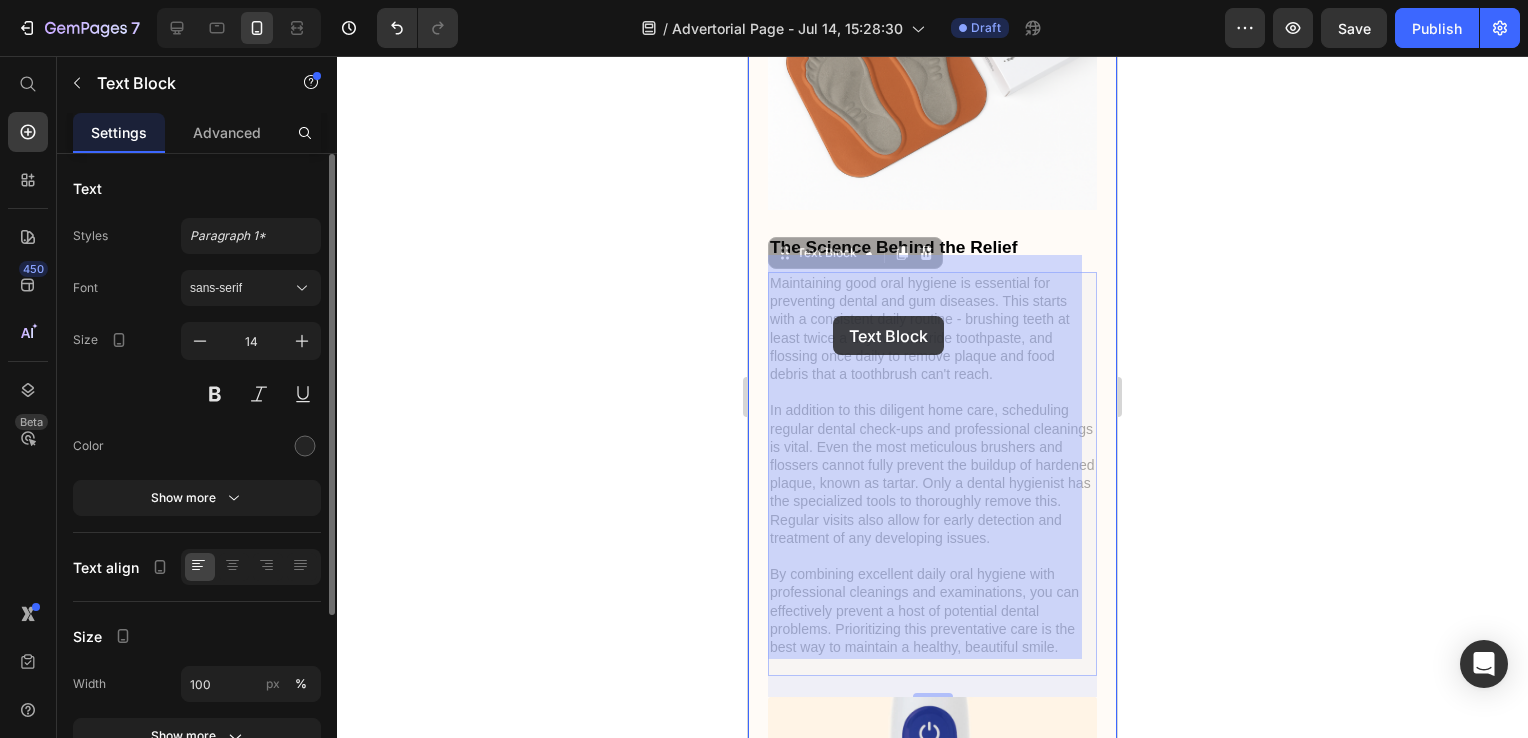 drag, startPoint x: 772, startPoint y: 266, endPoint x: 828, endPoint y: 312, distance: 72.47068 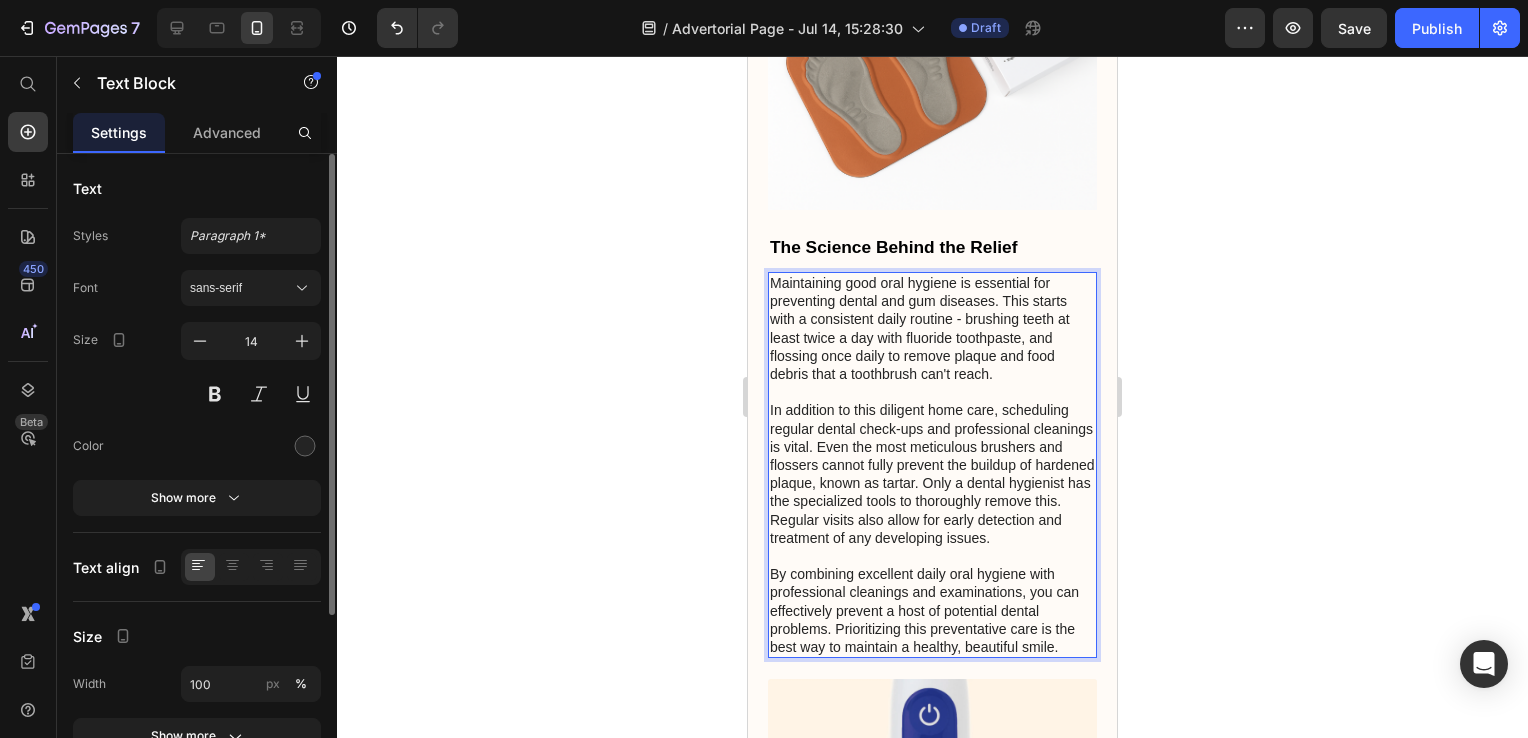 click on "Maintaining good oral hygiene is essential for preventing dental and gum diseases. This starts with a consistent daily routine - brushing teeth at least twice a day with fluoride toothpaste, and flossing once daily to remove plaque and food debris that a toothbrush can't reach. In addition to this diligent home care, scheduling regular dental check-ups and professional cleanings is vital. Even the most meticulous brushers and flossers cannot fully prevent the buildup of hardened plaque, known as tartar. Only a dental hygienist has the specialized tools to thoroughly remove this. Regular visits also allow for early detection and treatment of any developing issues. By combining excellent daily oral hygiene with professional cleanings and examinations, you can effectively prevent a host of potential dental problems. Prioritizing this preventative care is the best way to maintain a healthy, beautiful smile." at bounding box center (932, 465) 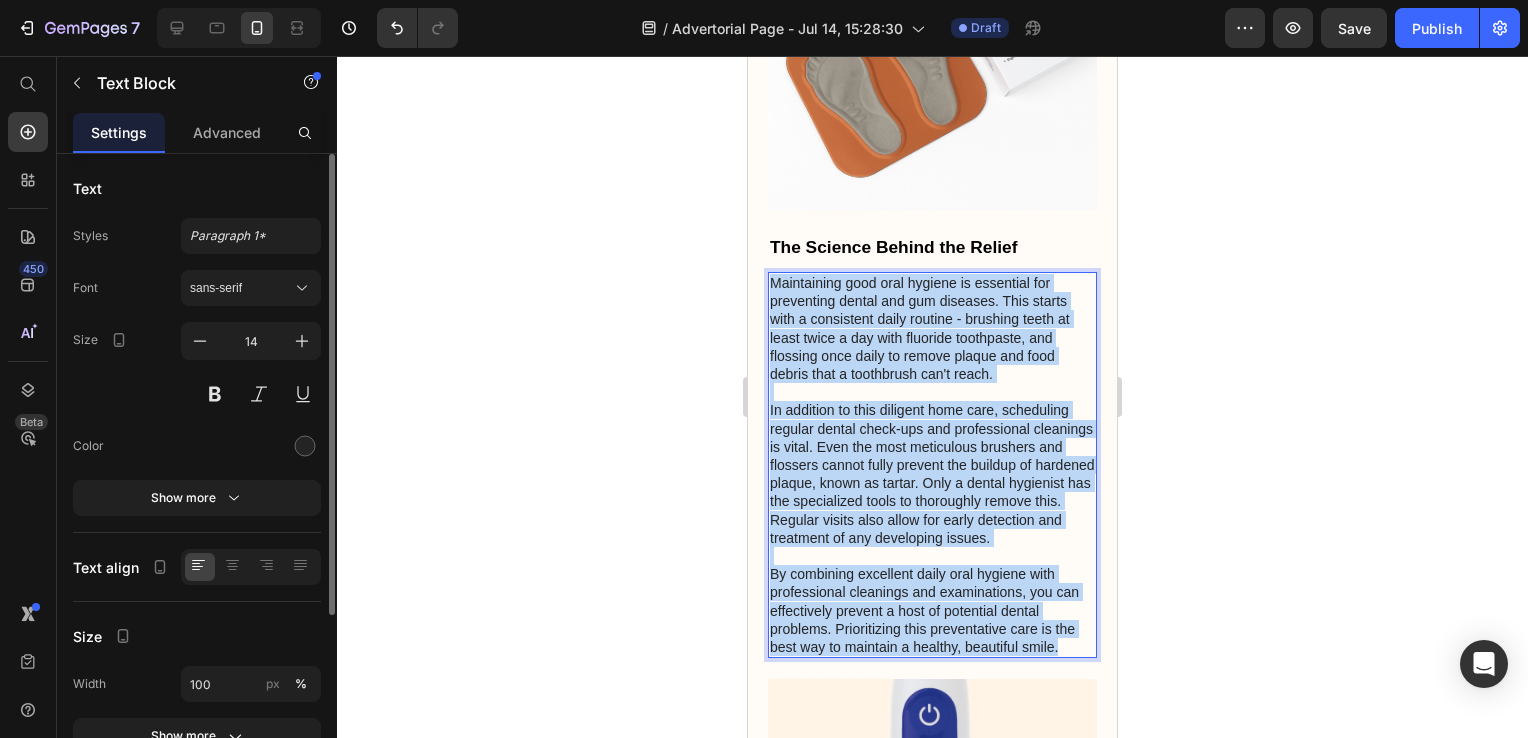drag, startPoint x: 1056, startPoint y: 649, endPoint x: 774, endPoint y: 270, distance: 472.40344 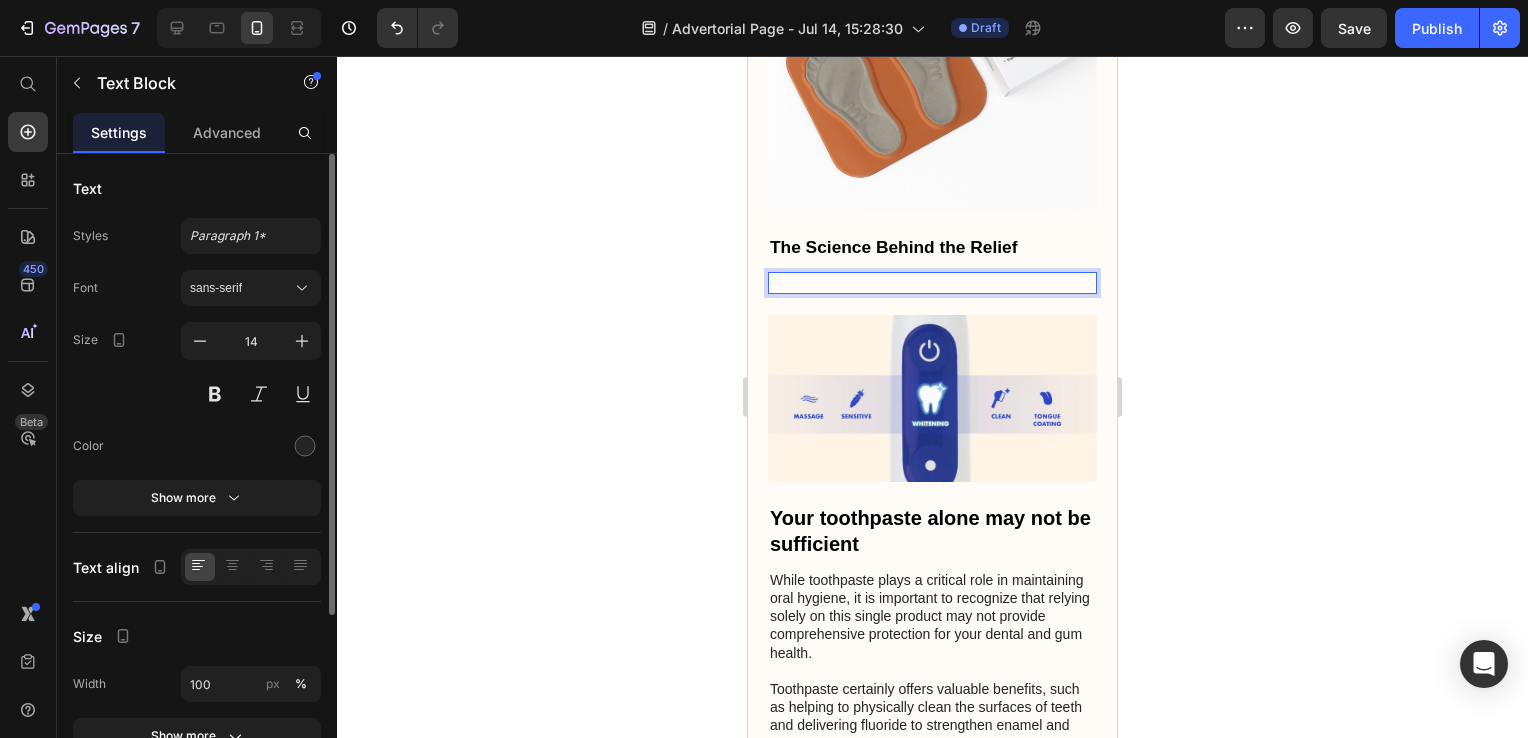 click at bounding box center [932, 283] 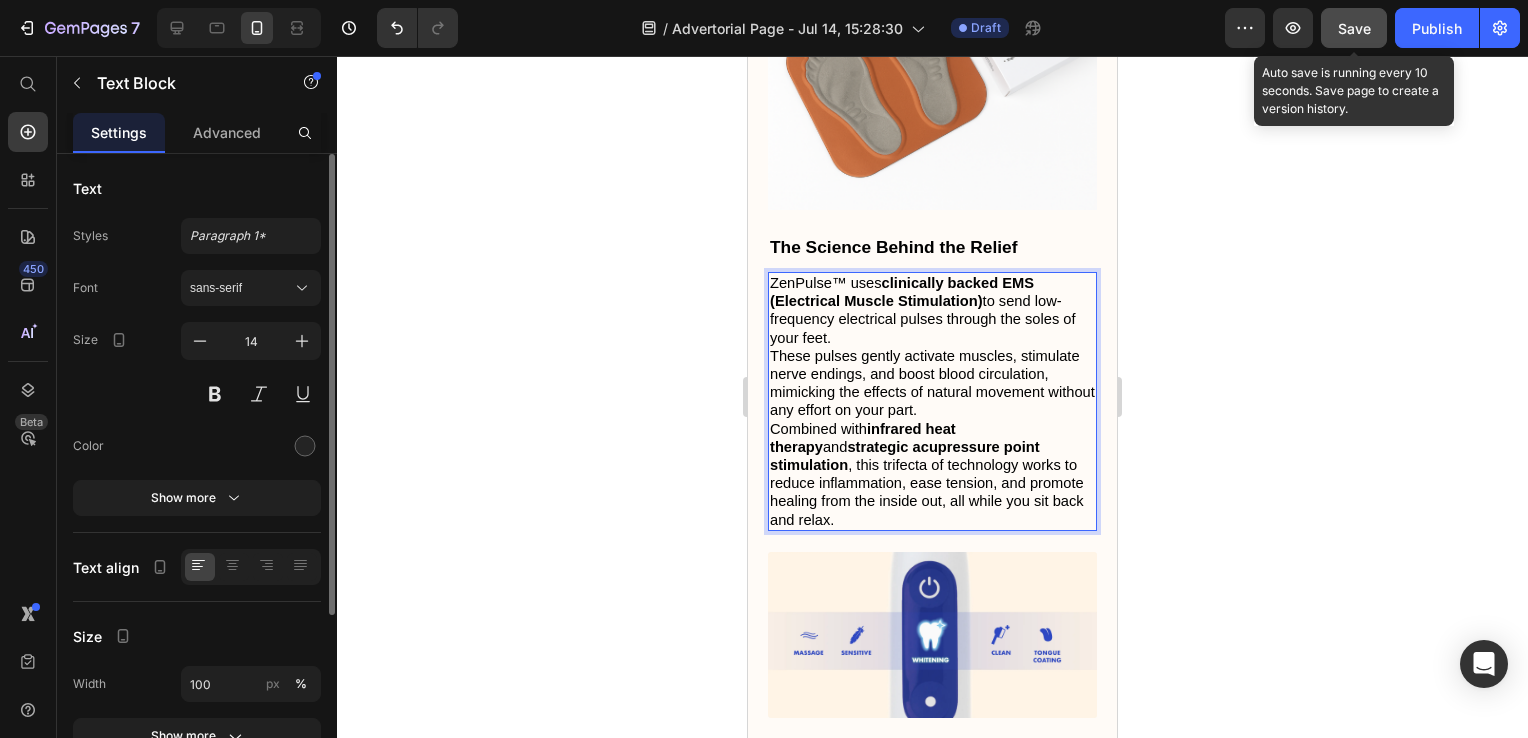 click on "Save" 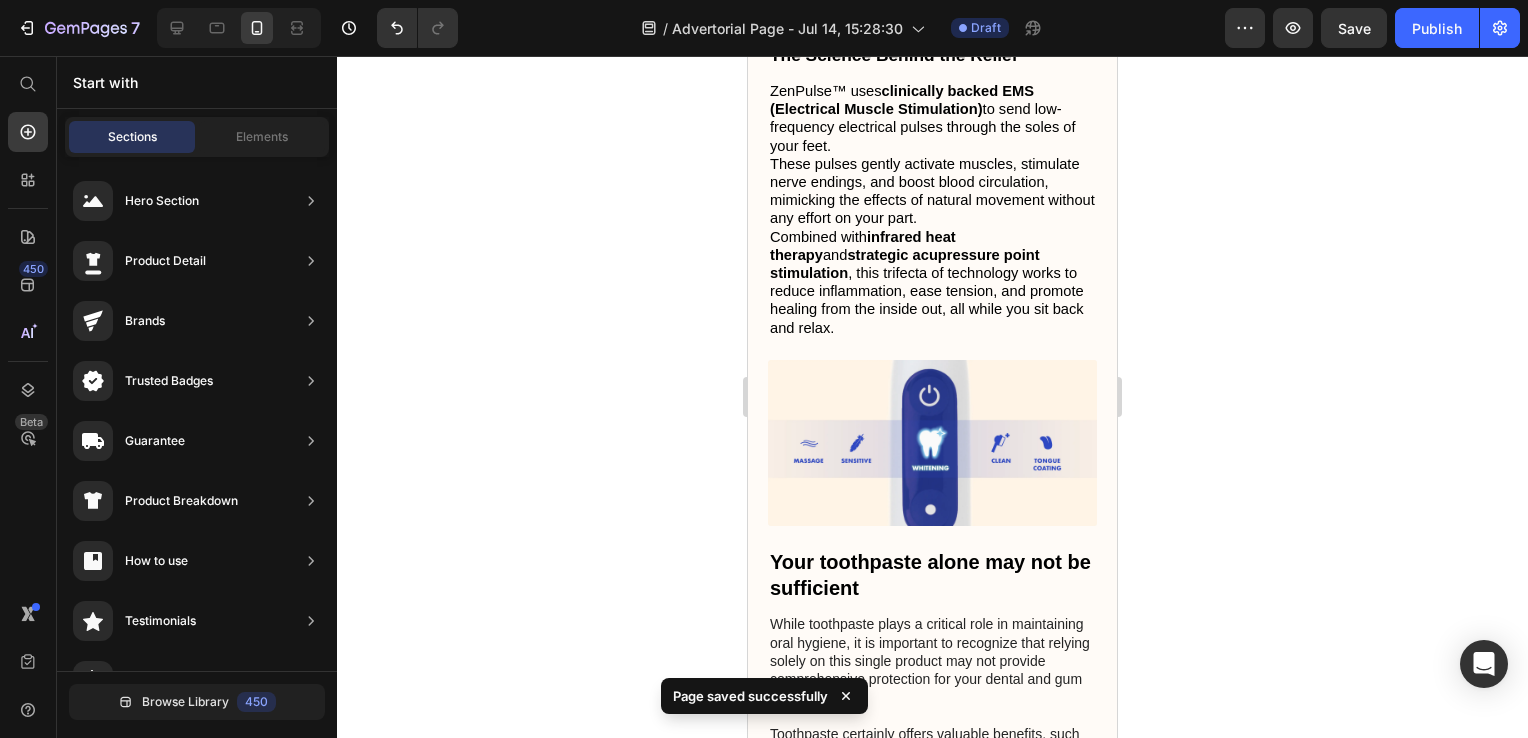 scroll, scrollTop: 4835, scrollLeft: 0, axis: vertical 